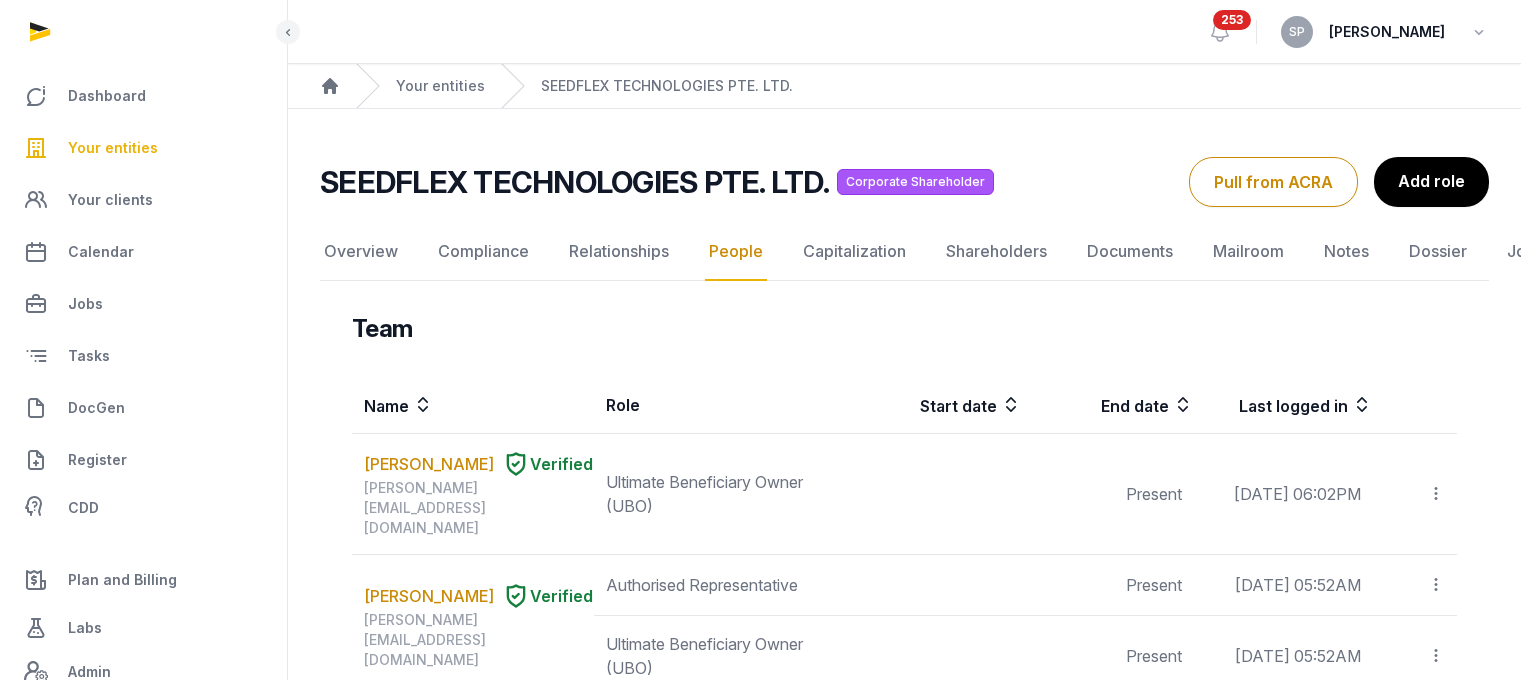 scroll, scrollTop: 1285, scrollLeft: 0, axis: vertical 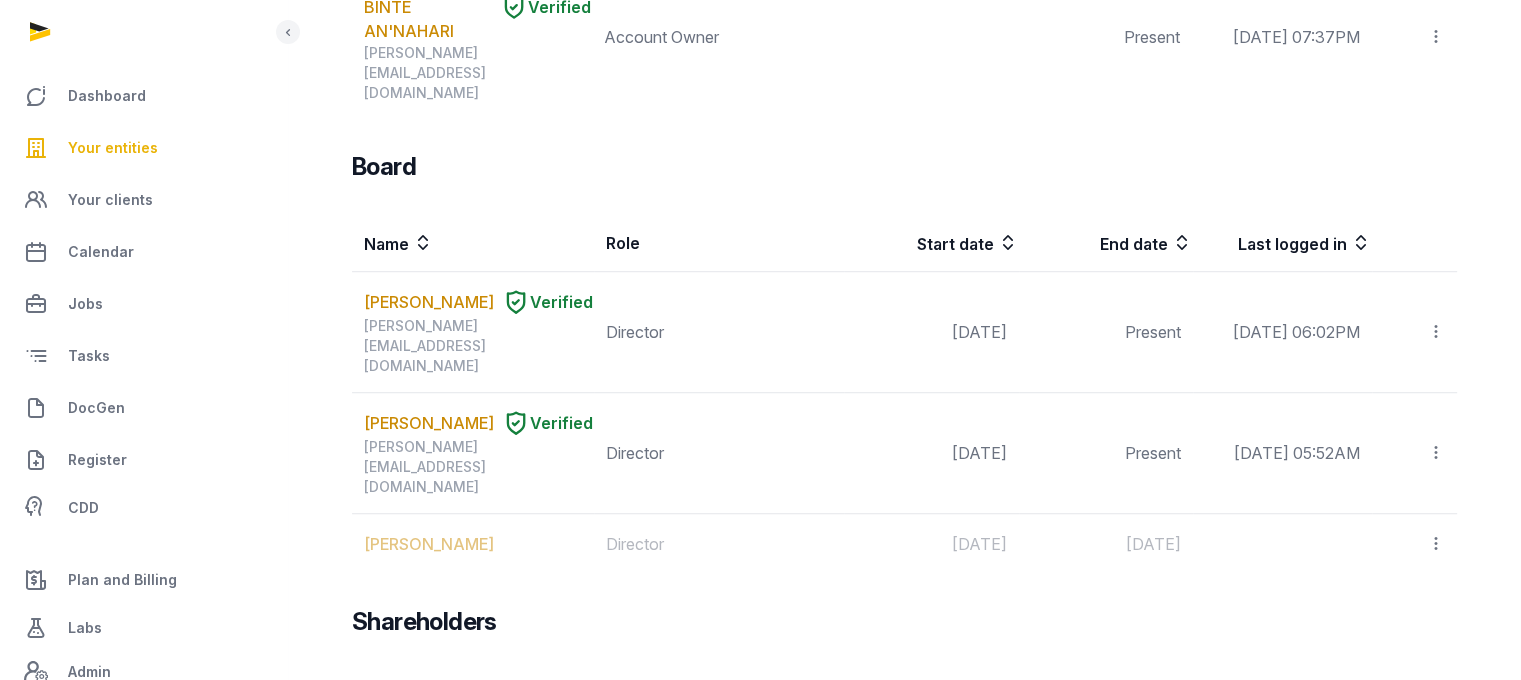 click on "Your entities" at bounding box center (143, 148) 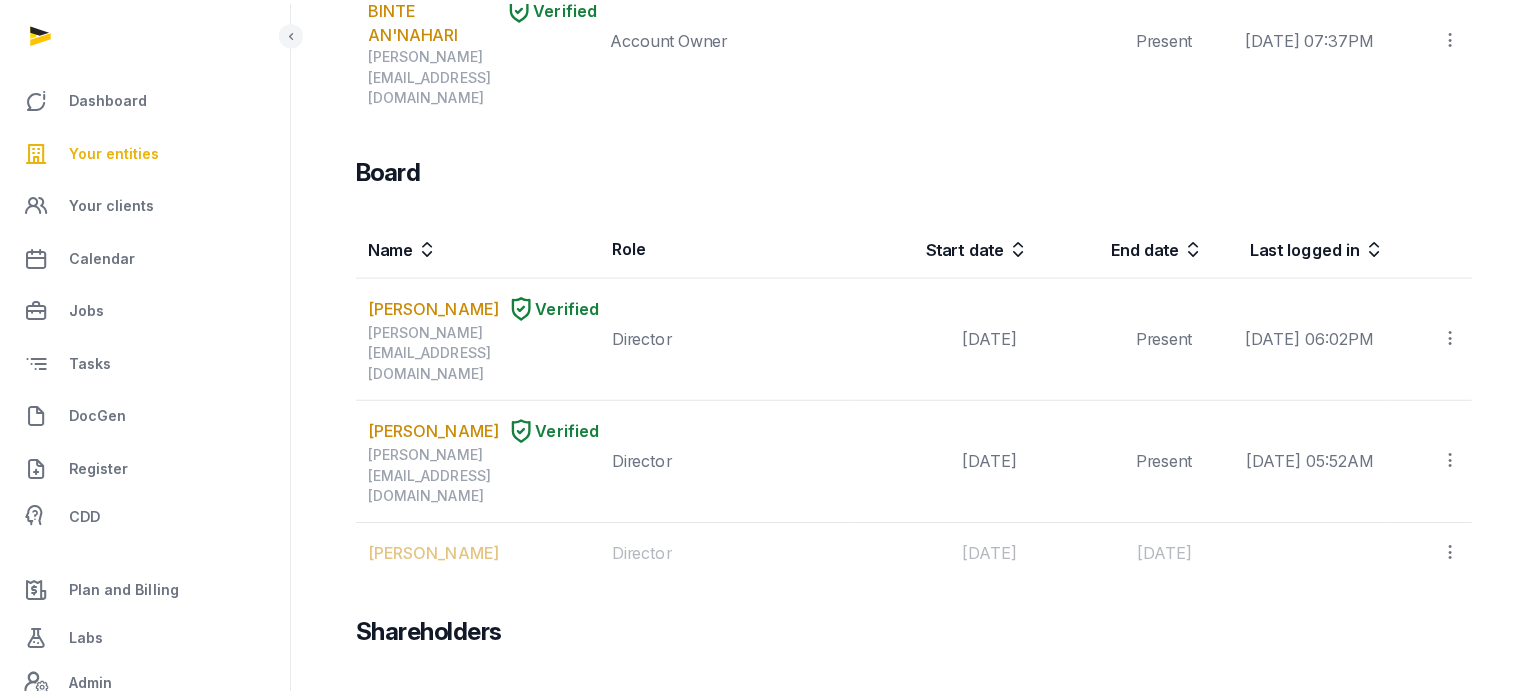 scroll, scrollTop: 0, scrollLeft: 0, axis: both 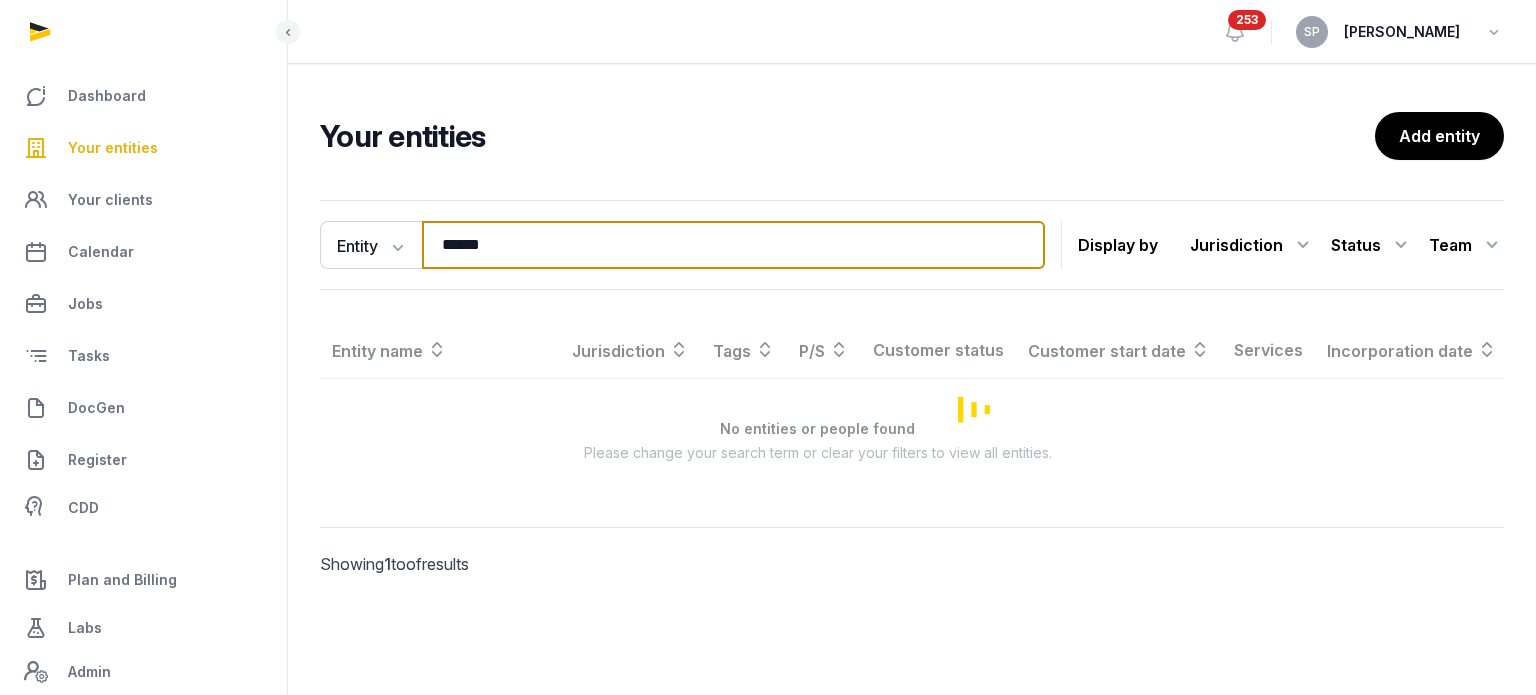 click on "******" at bounding box center [733, 245] 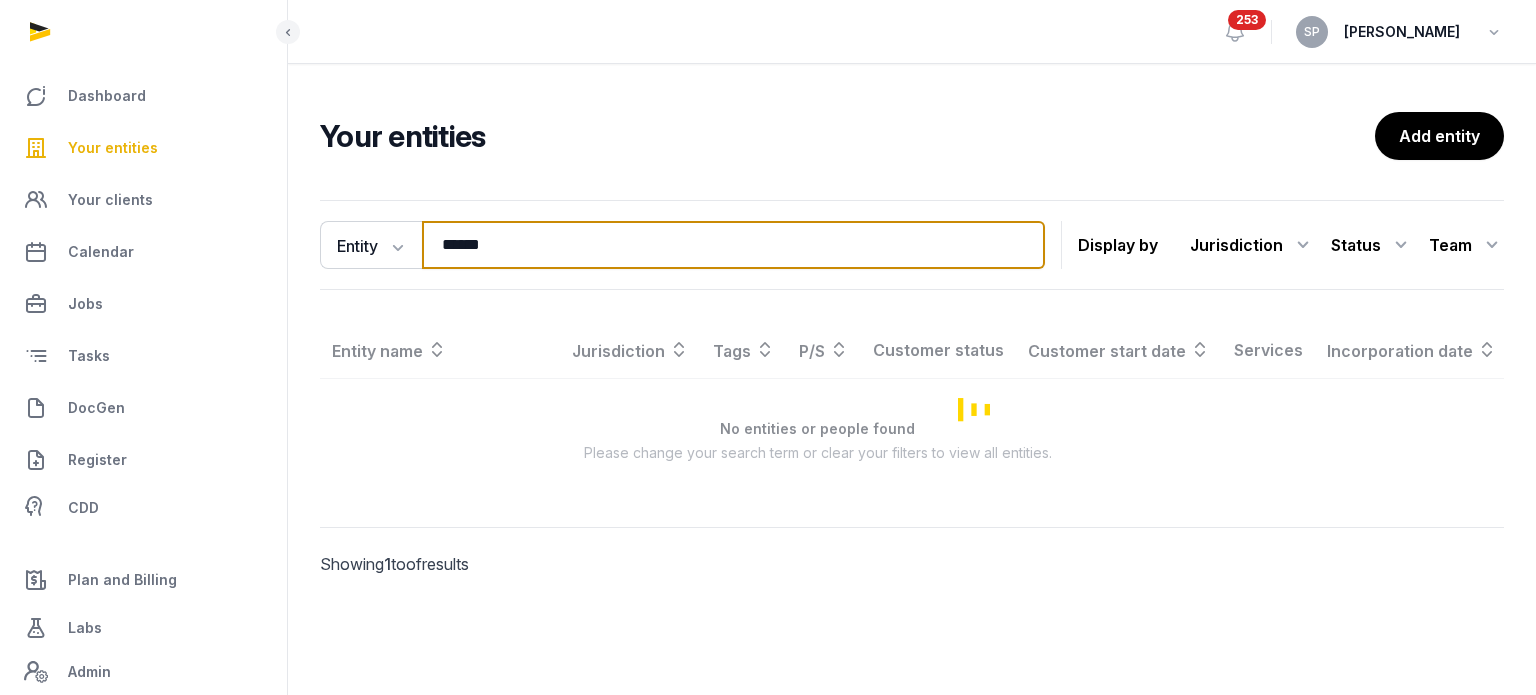 click on "******" at bounding box center (733, 245) 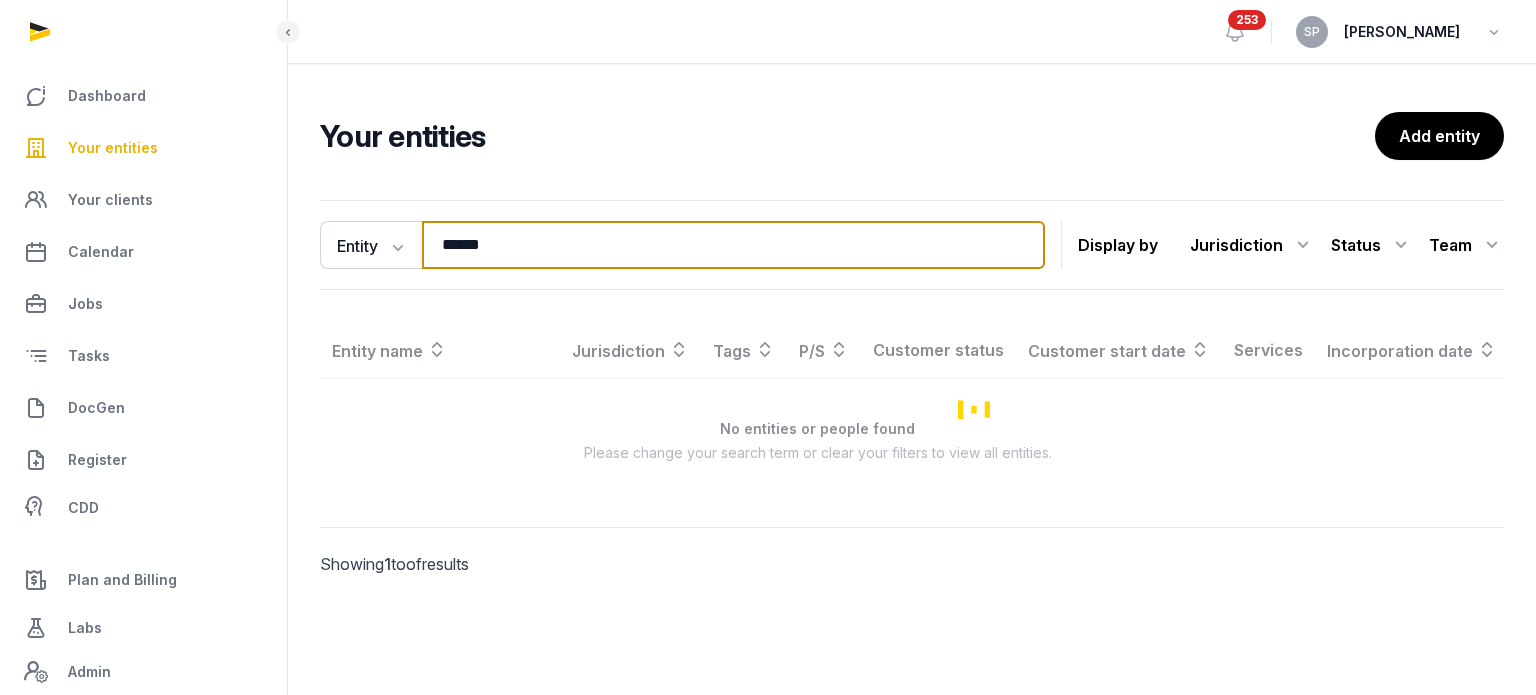click on "******" at bounding box center (733, 245) 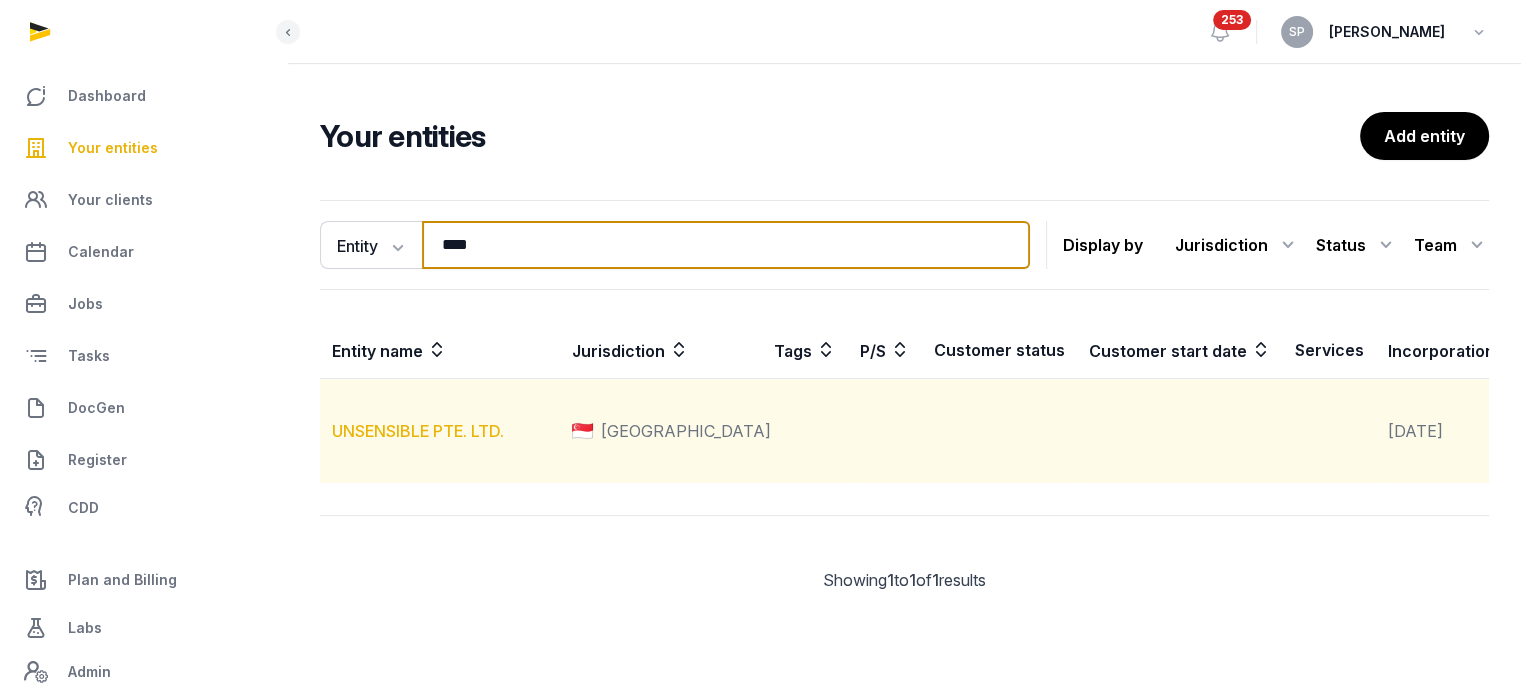 type on "****" 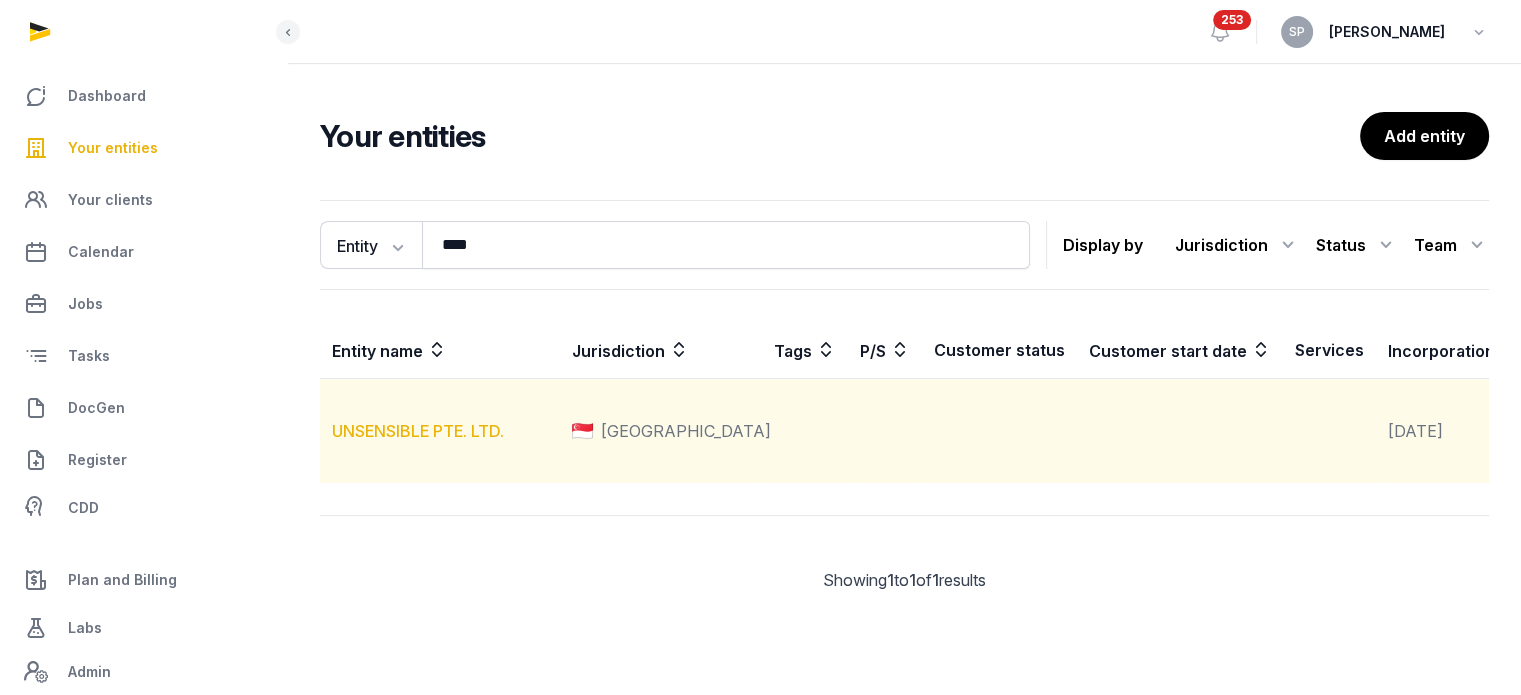 click on "UNSENSIBLE PTE. LTD." at bounding box center [418, 431] 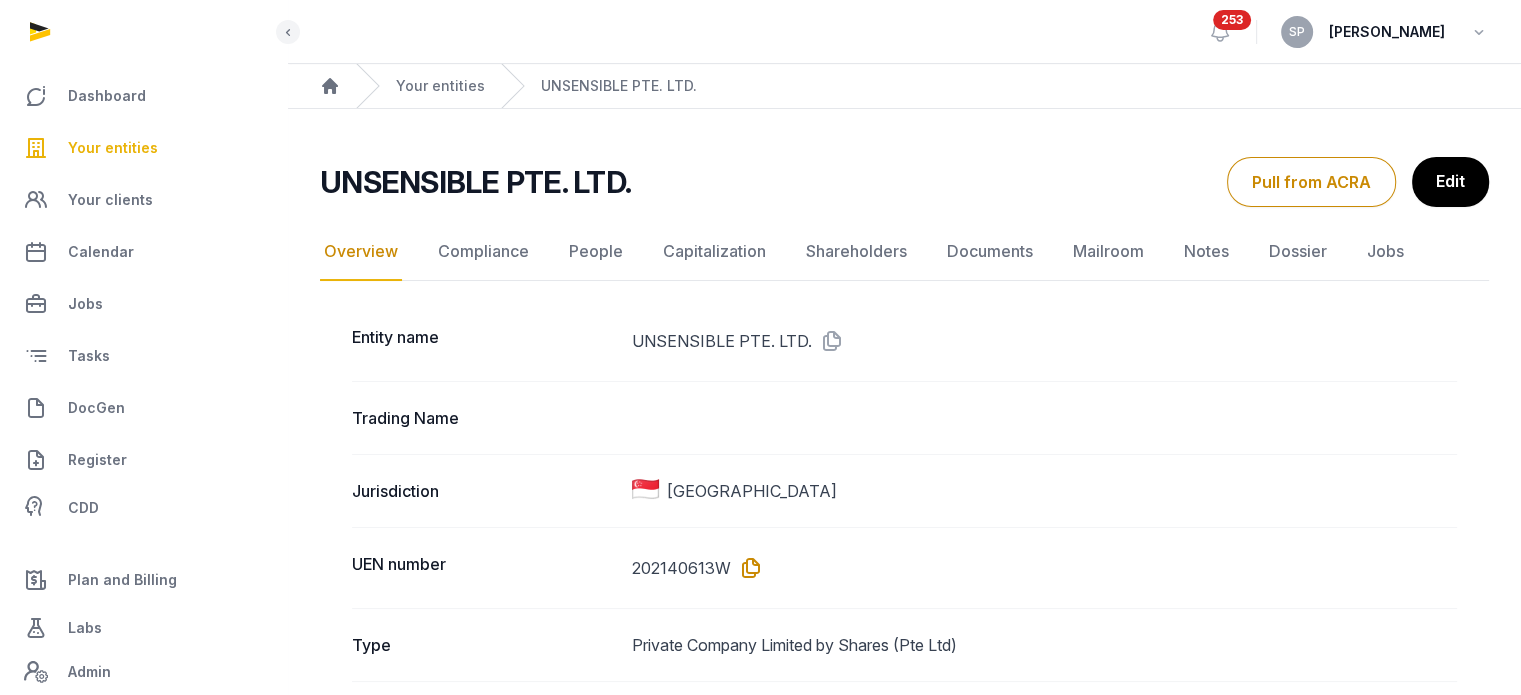 click at bounding box center [747, 568] 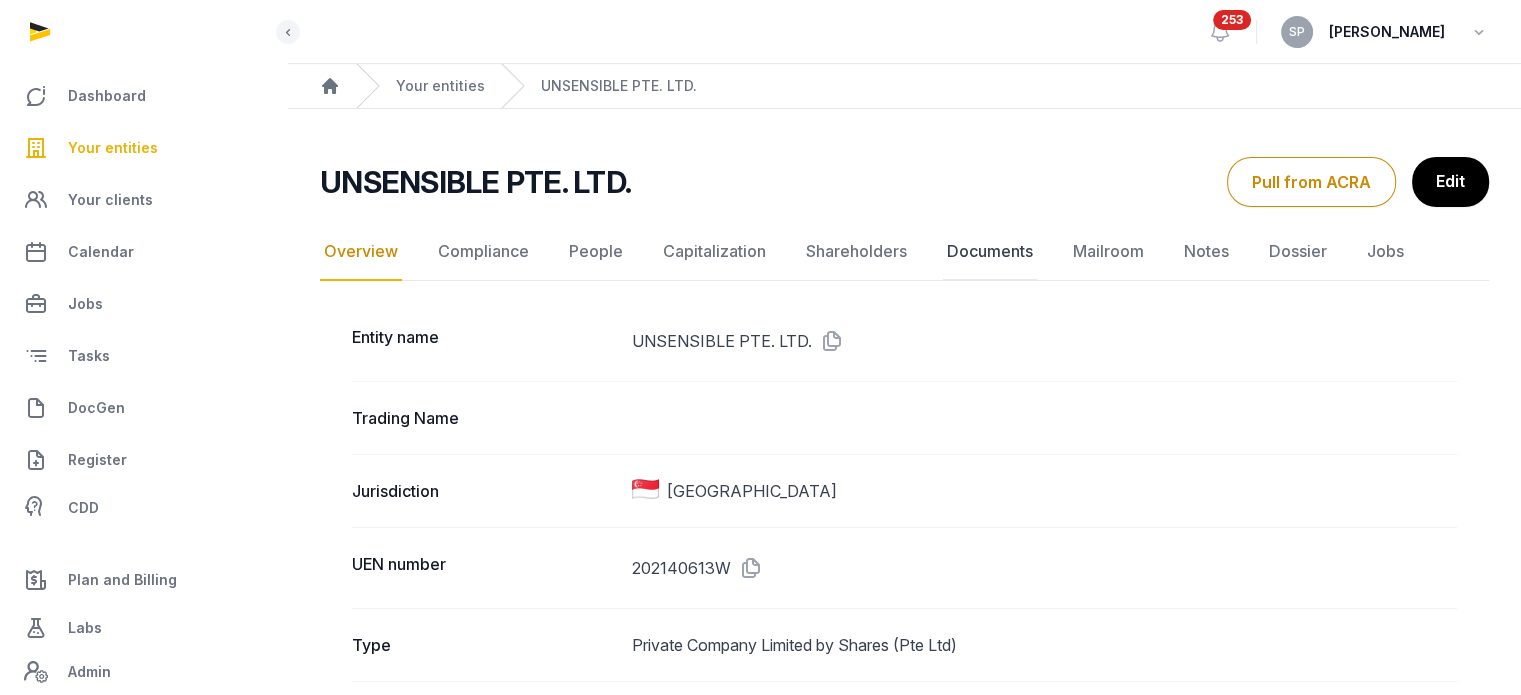click on "Documents" 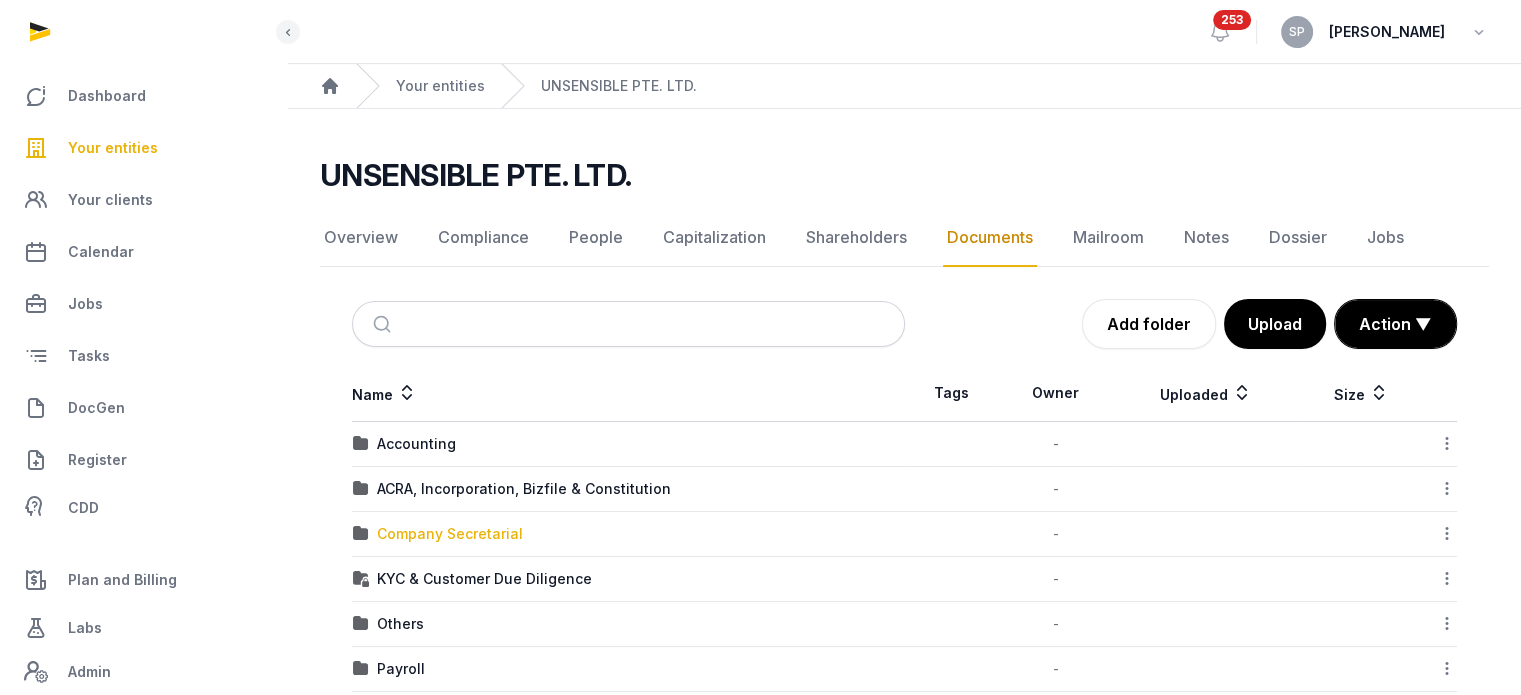 click on "Company Secretarial" at bounding box center [450, 534] 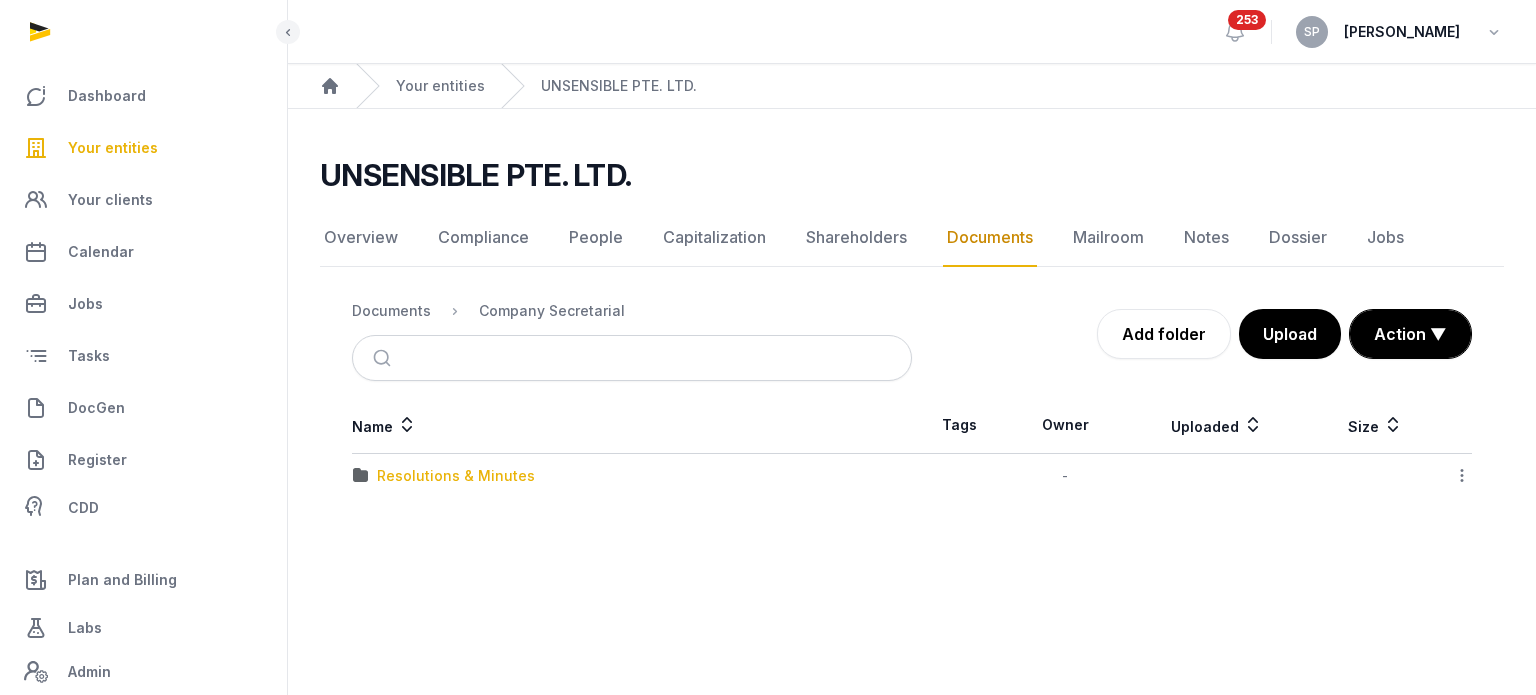 click on "Resolutions & Minutes" at bounding box center (456, 476) 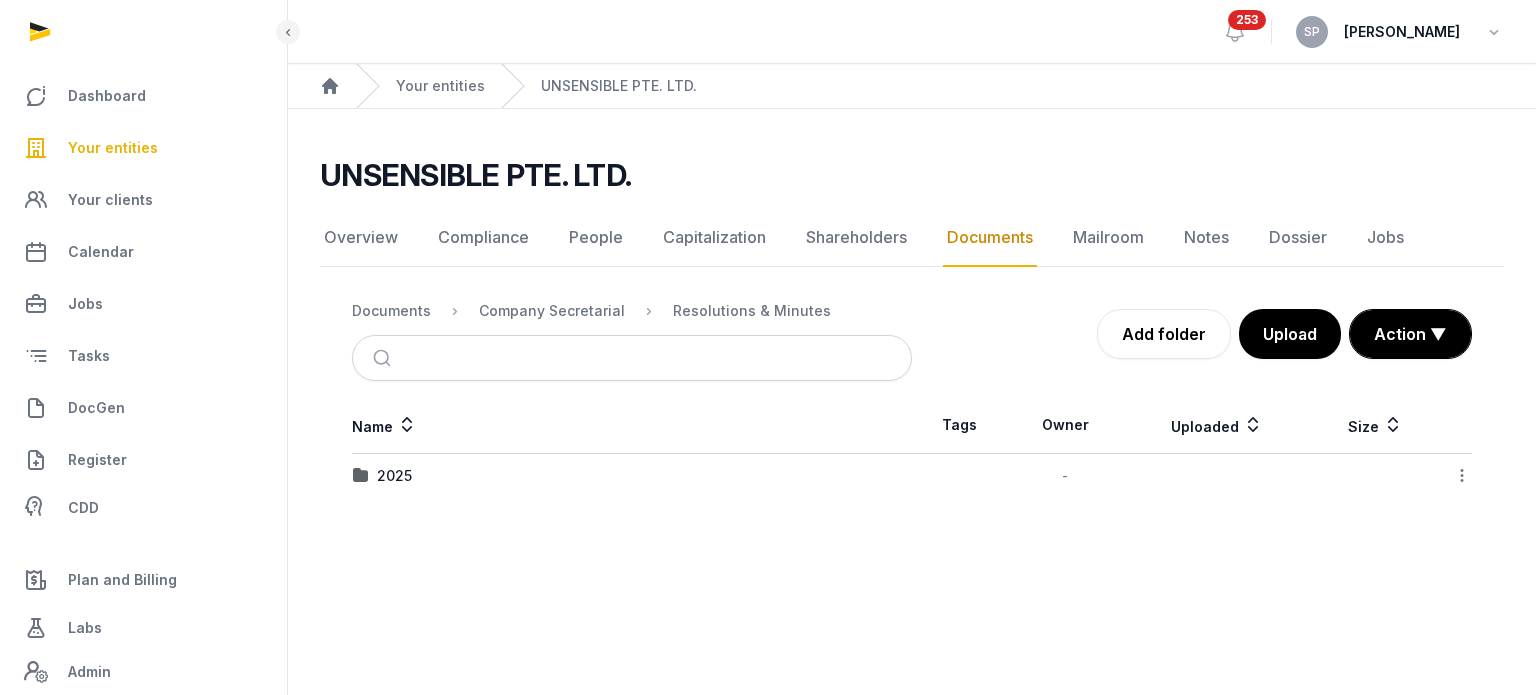 click on "2025" at bounding box center (632, 476) 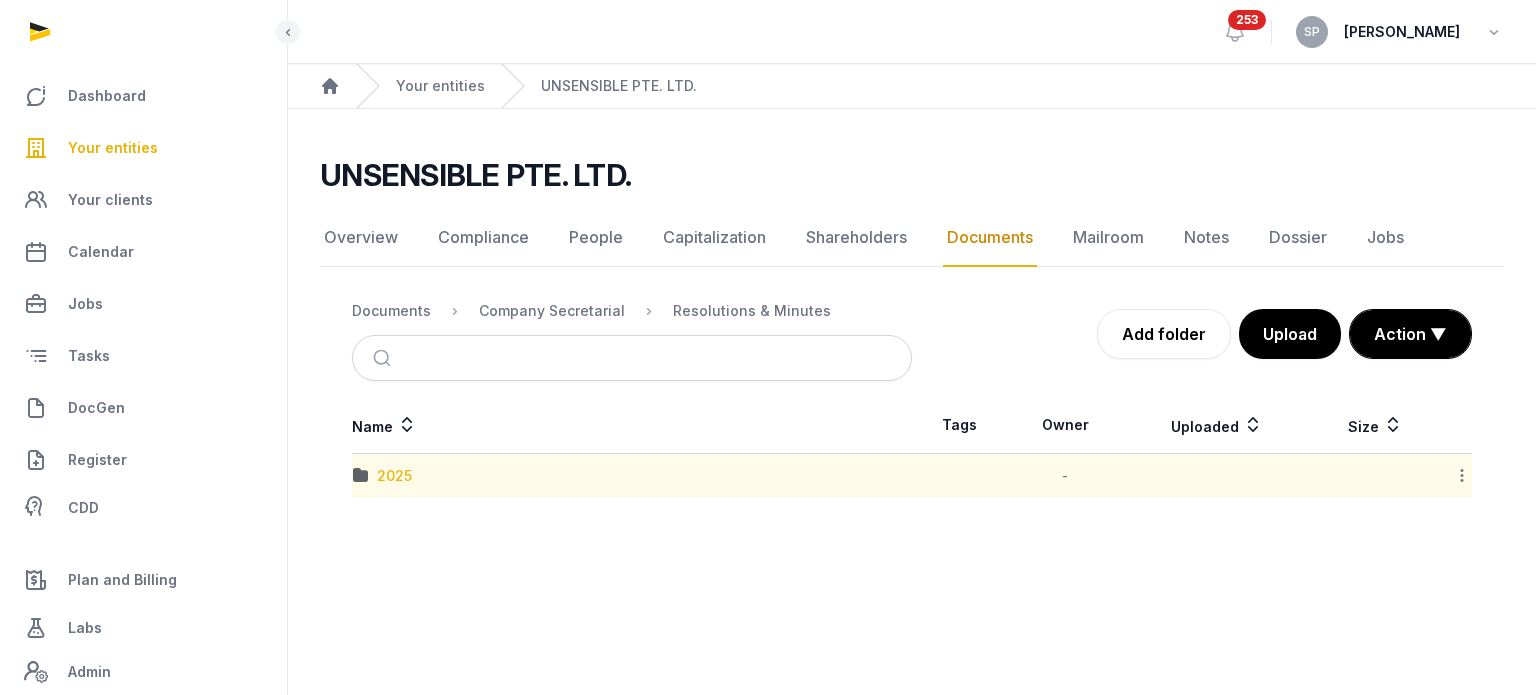click on "2025" at bounding box center [394, 476] 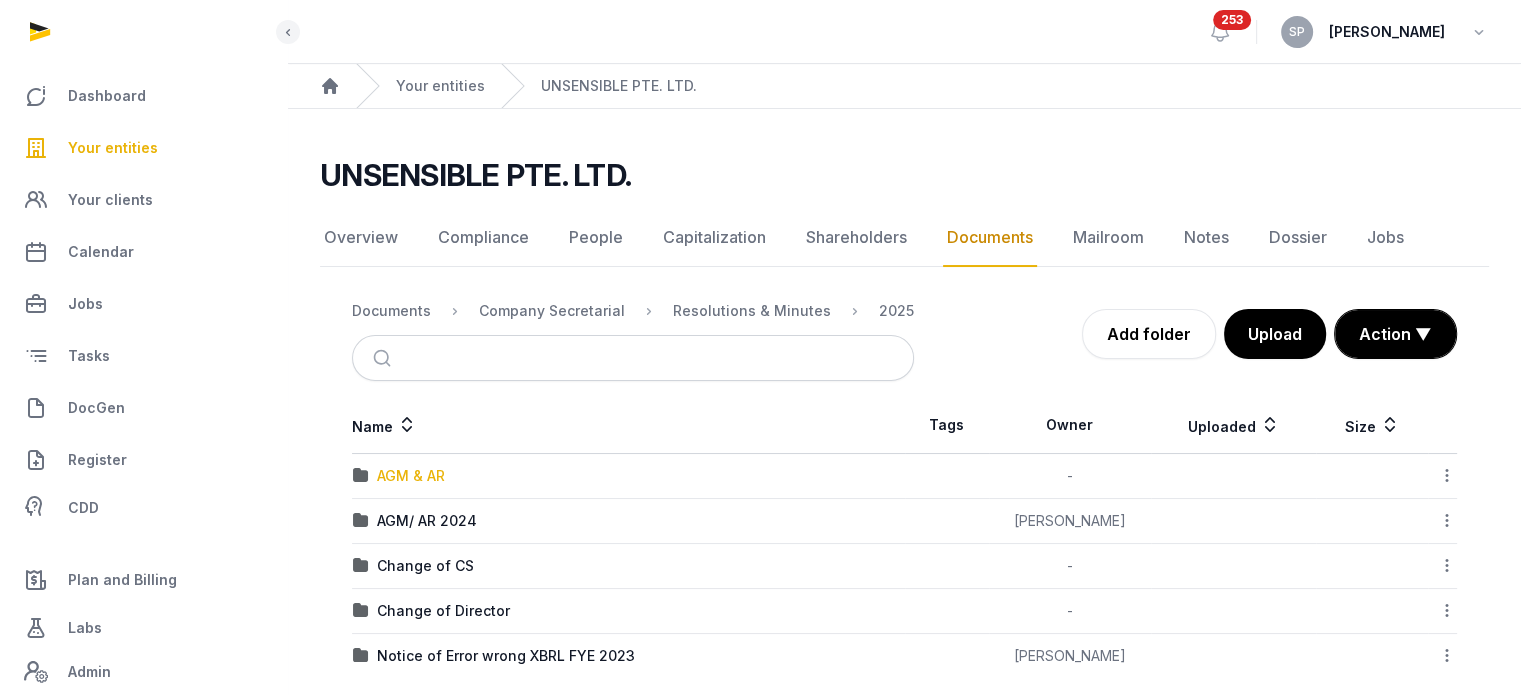 click on "AGM & AR" at bounding box center [411, 476] 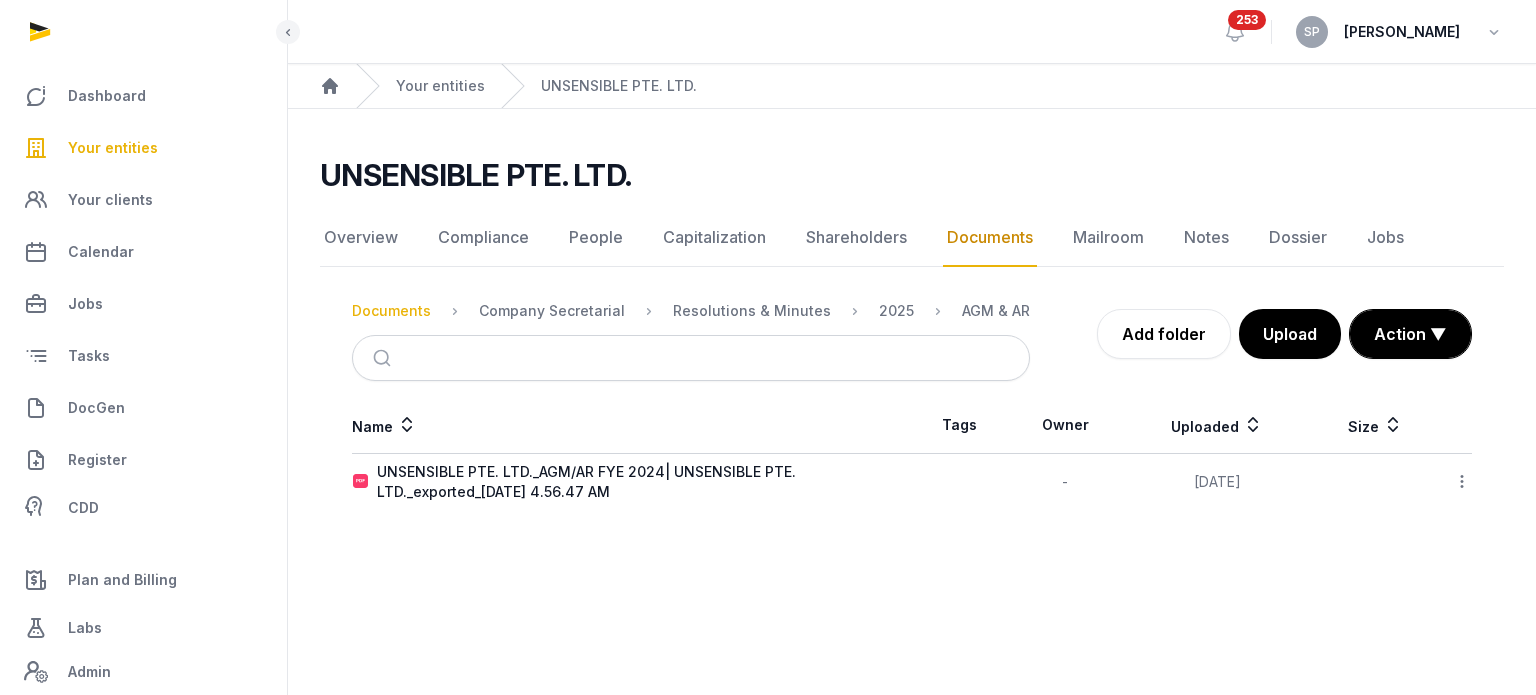 click on "Documents" at bounding box center (391, 311) 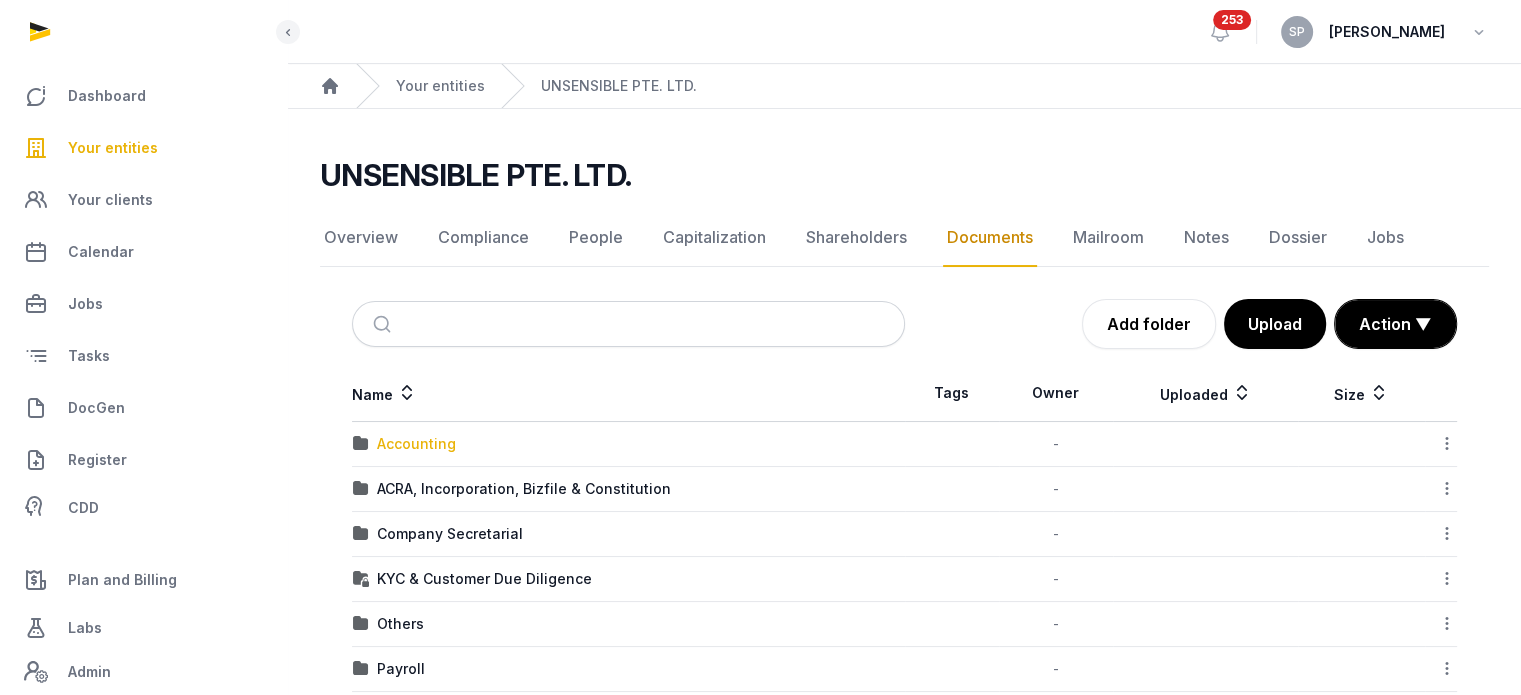 click on "Accounting" at bounding box center [416, 444] 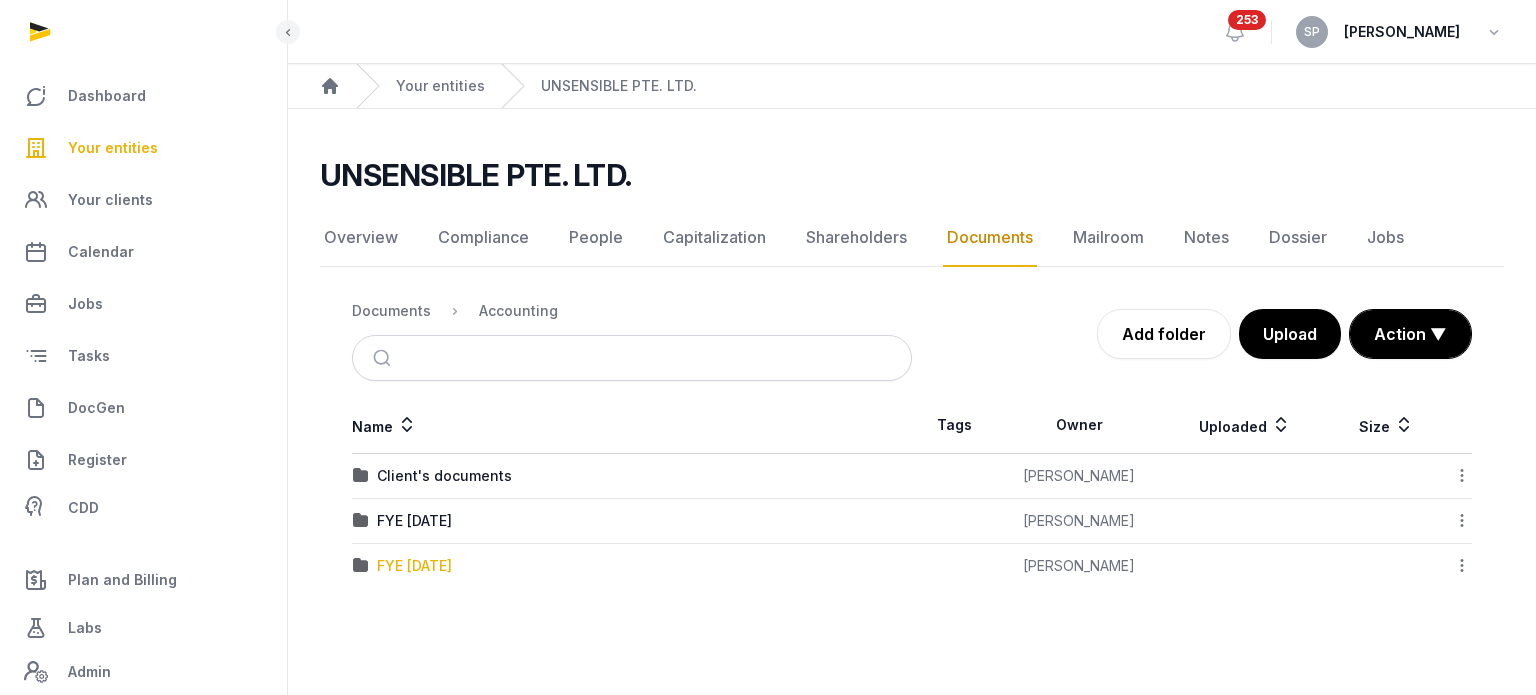 click on "FYE [DATE]" at bounding box center [414, 566] 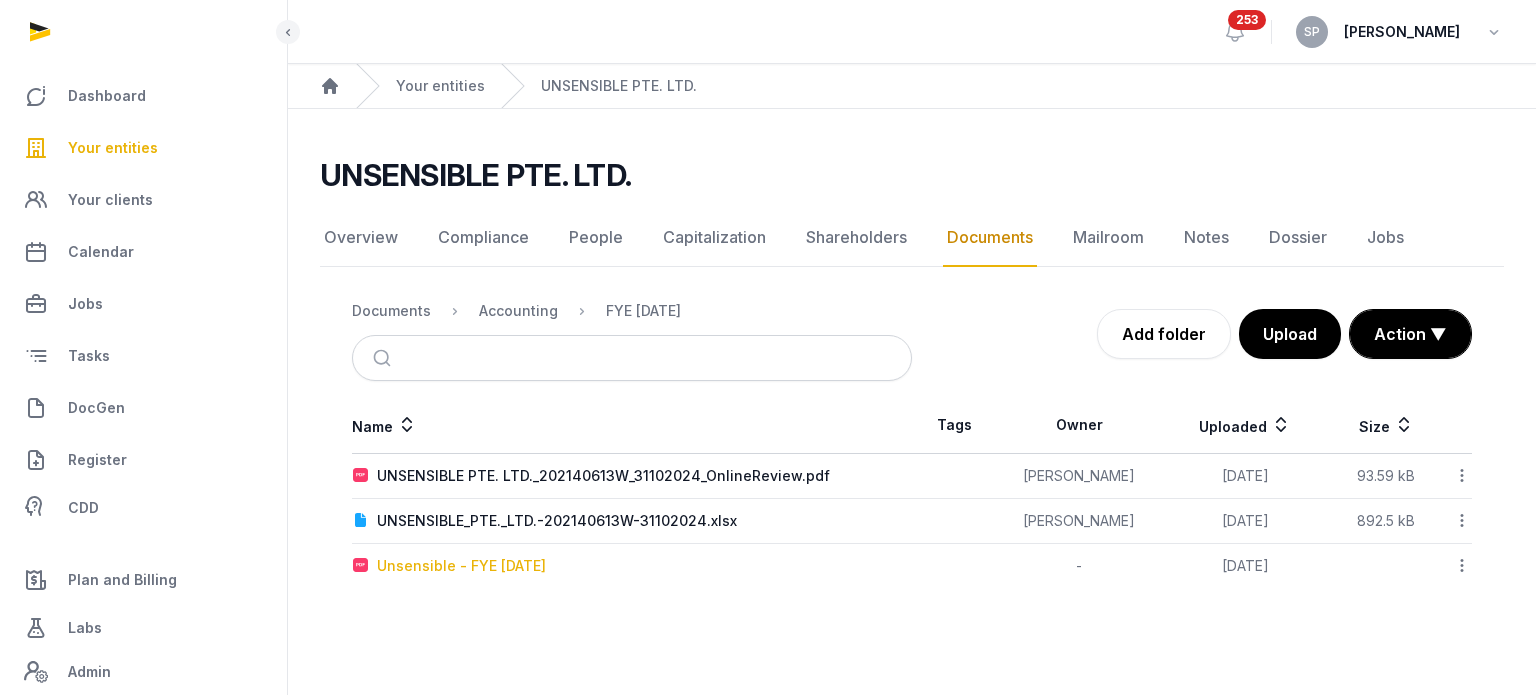 click on "Unsensible - FYE [DATE]" at bounding box center (461, 566) 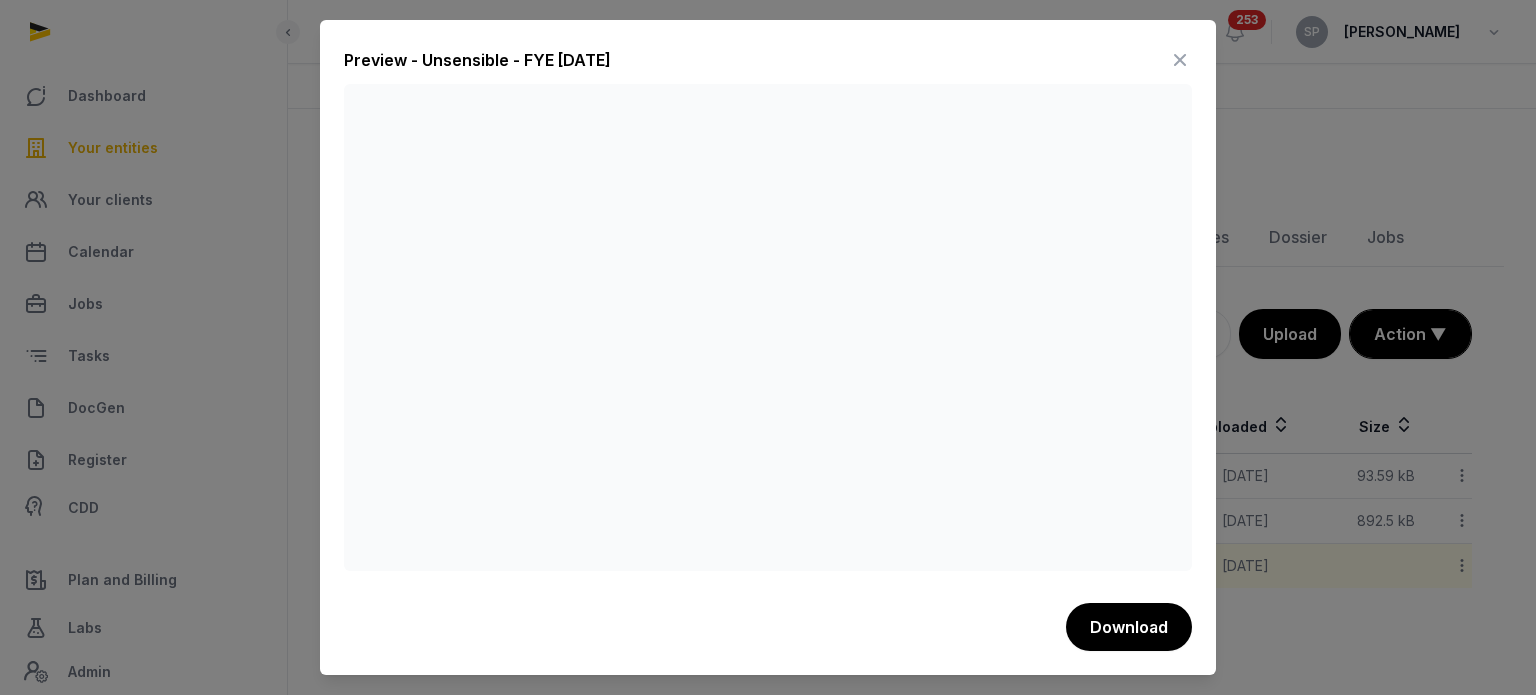 click at bounding box center (1180, 60) 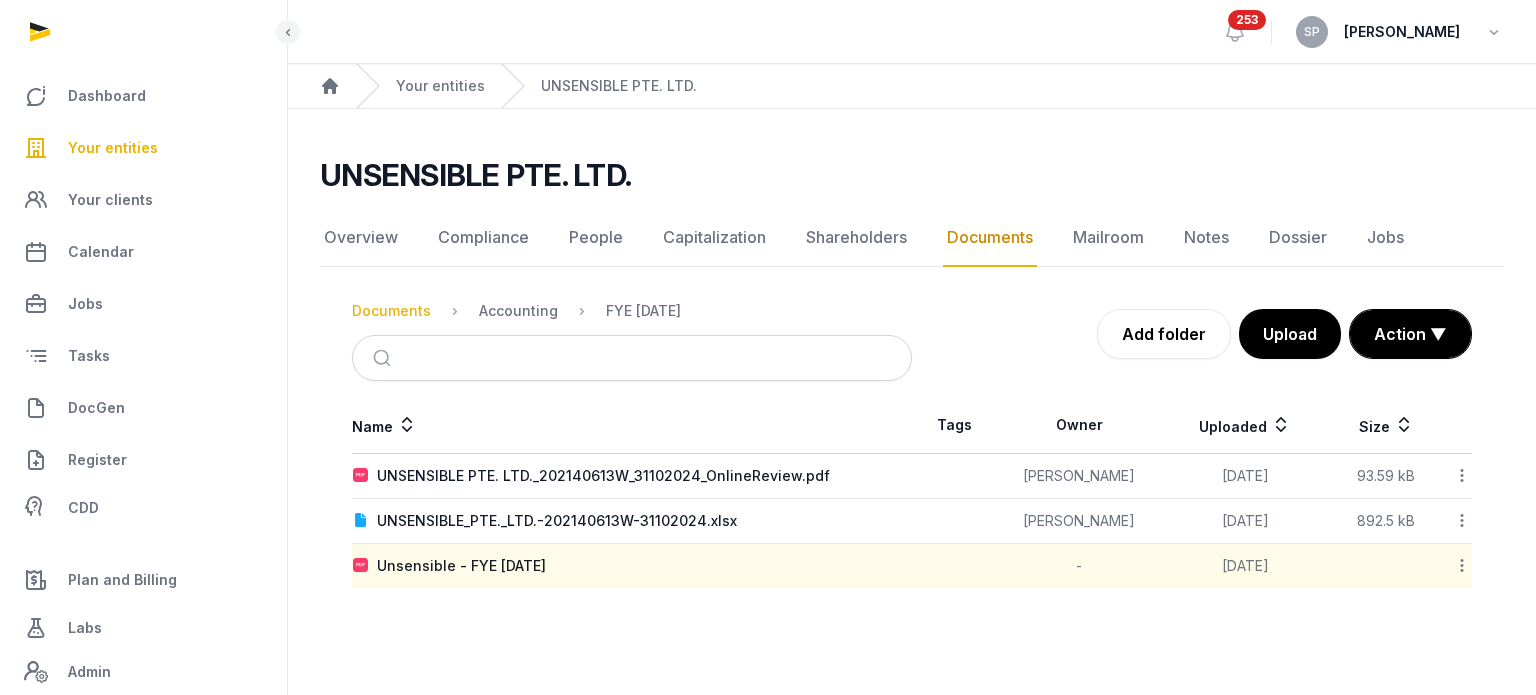 click on "Documents" at bounding box center [391, 311] 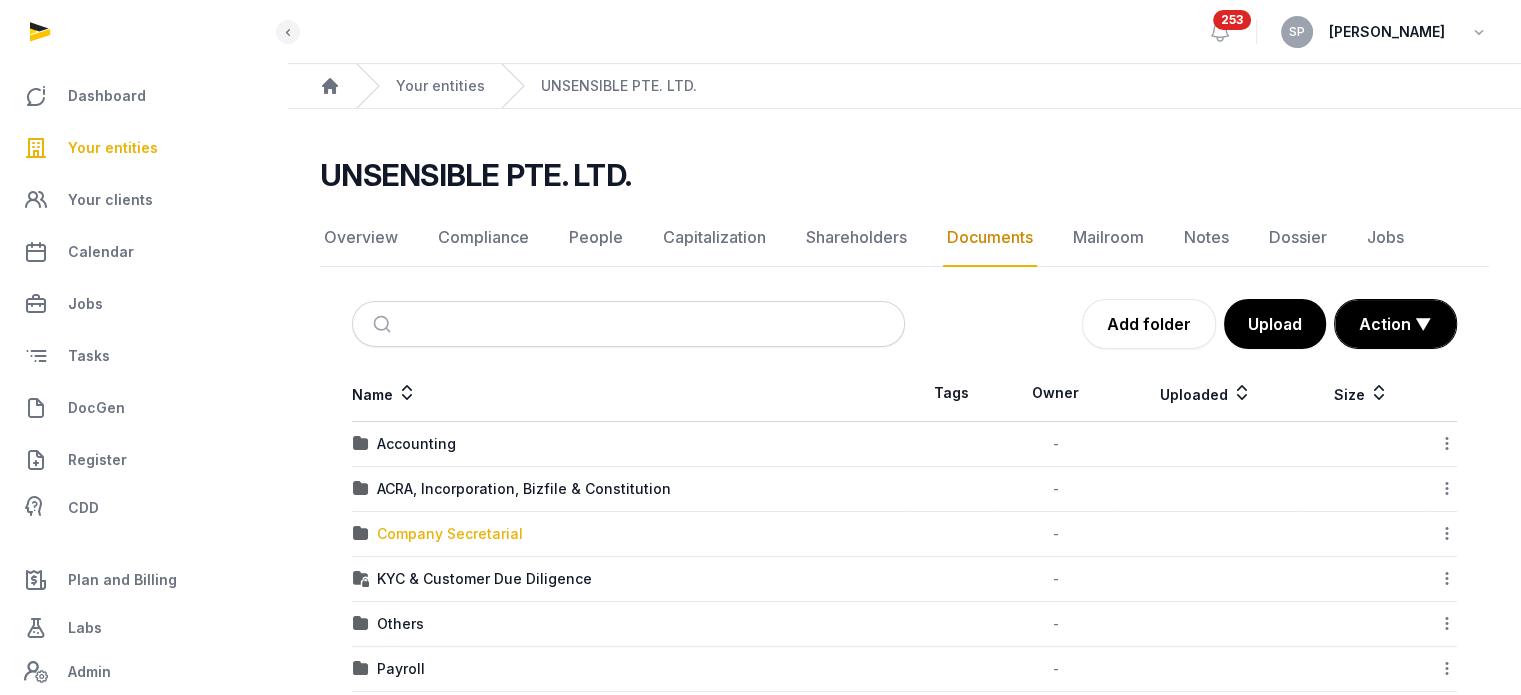 click on "Company Secretarial" at bounding box center (450, 534) 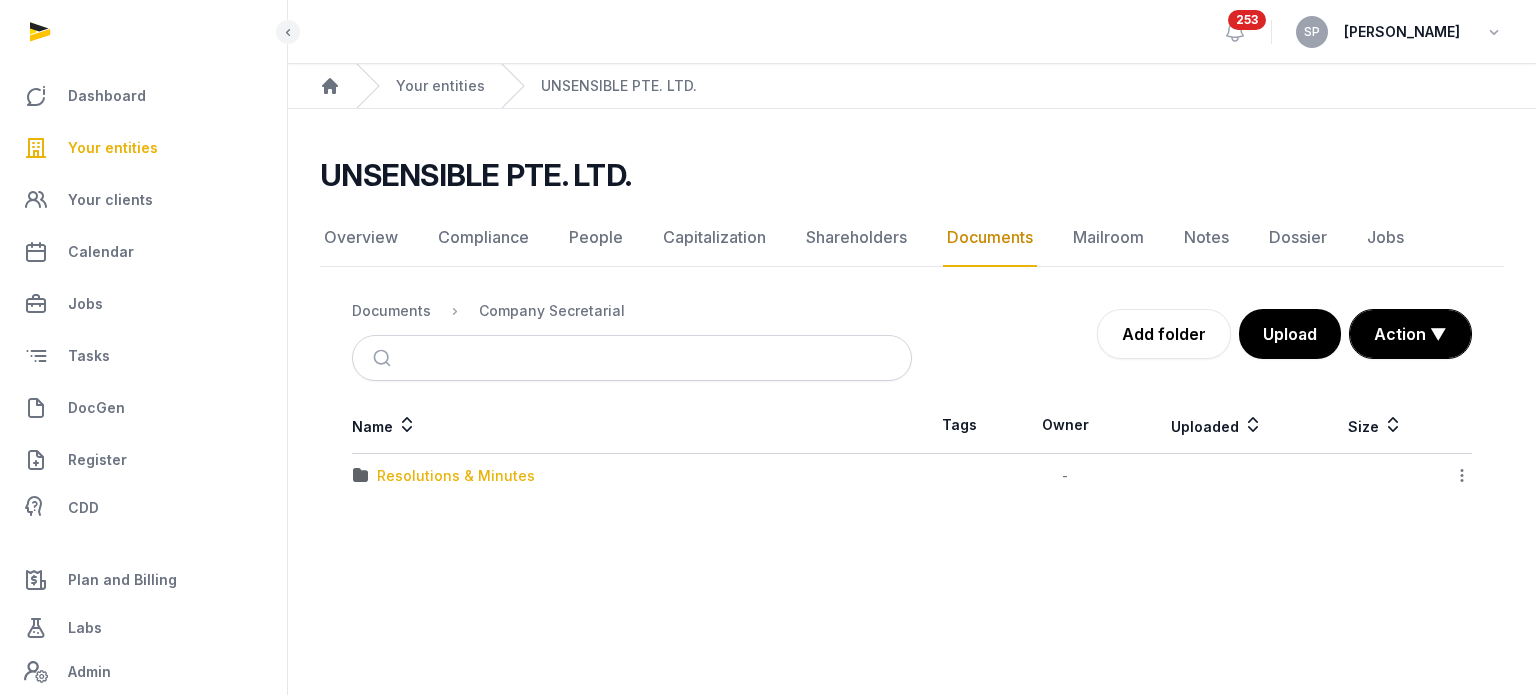 click on "Resolutions & Minutes" at bounding box center (456, 476) 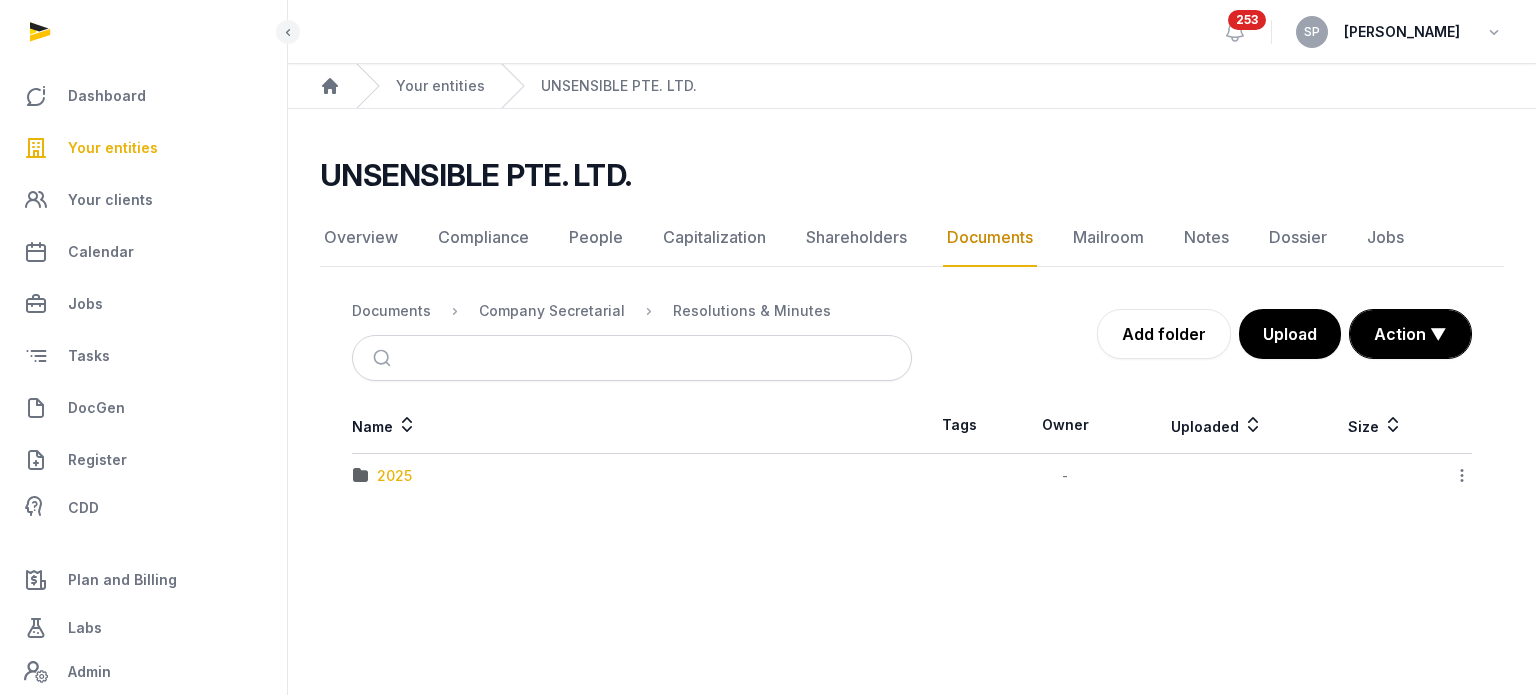 click on "2025" at bounding box center [394, 476] 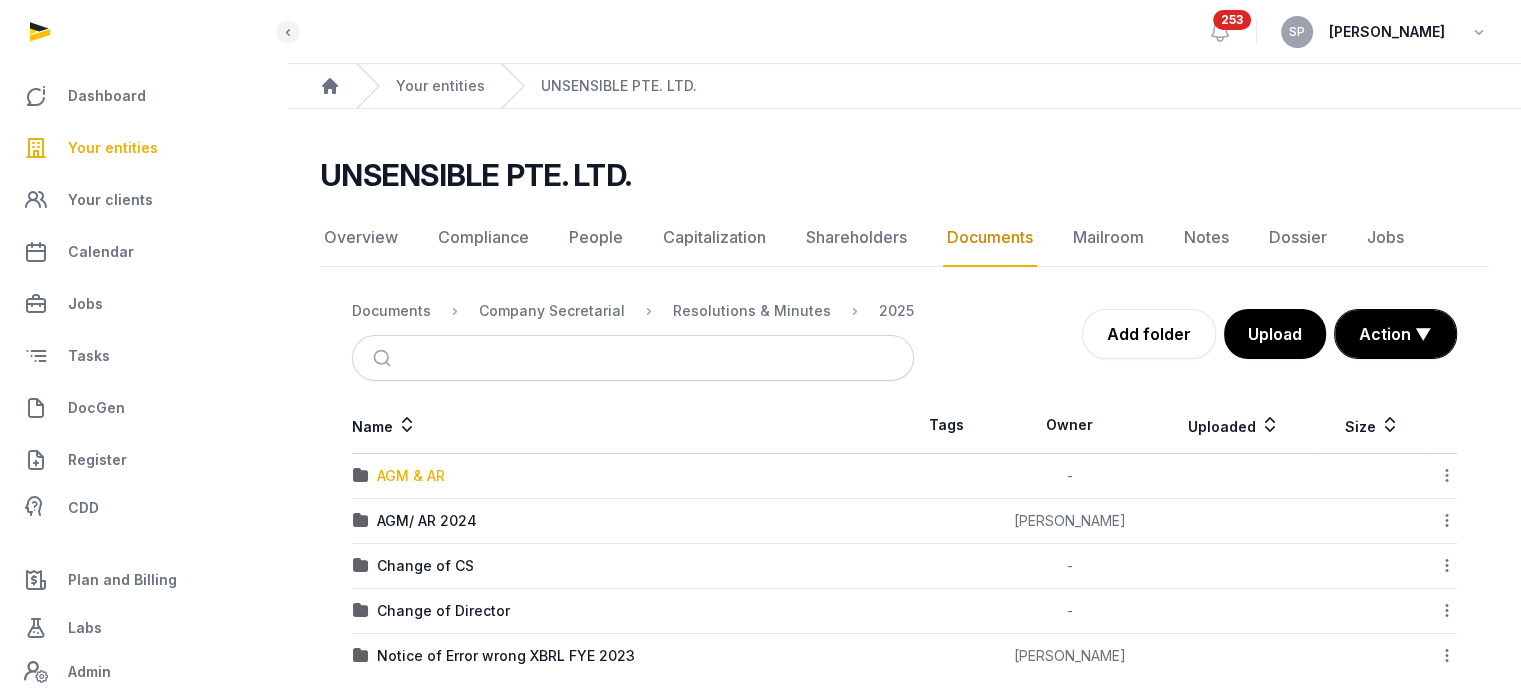 click on "AGM & AR" at bounding box center [411, 476] 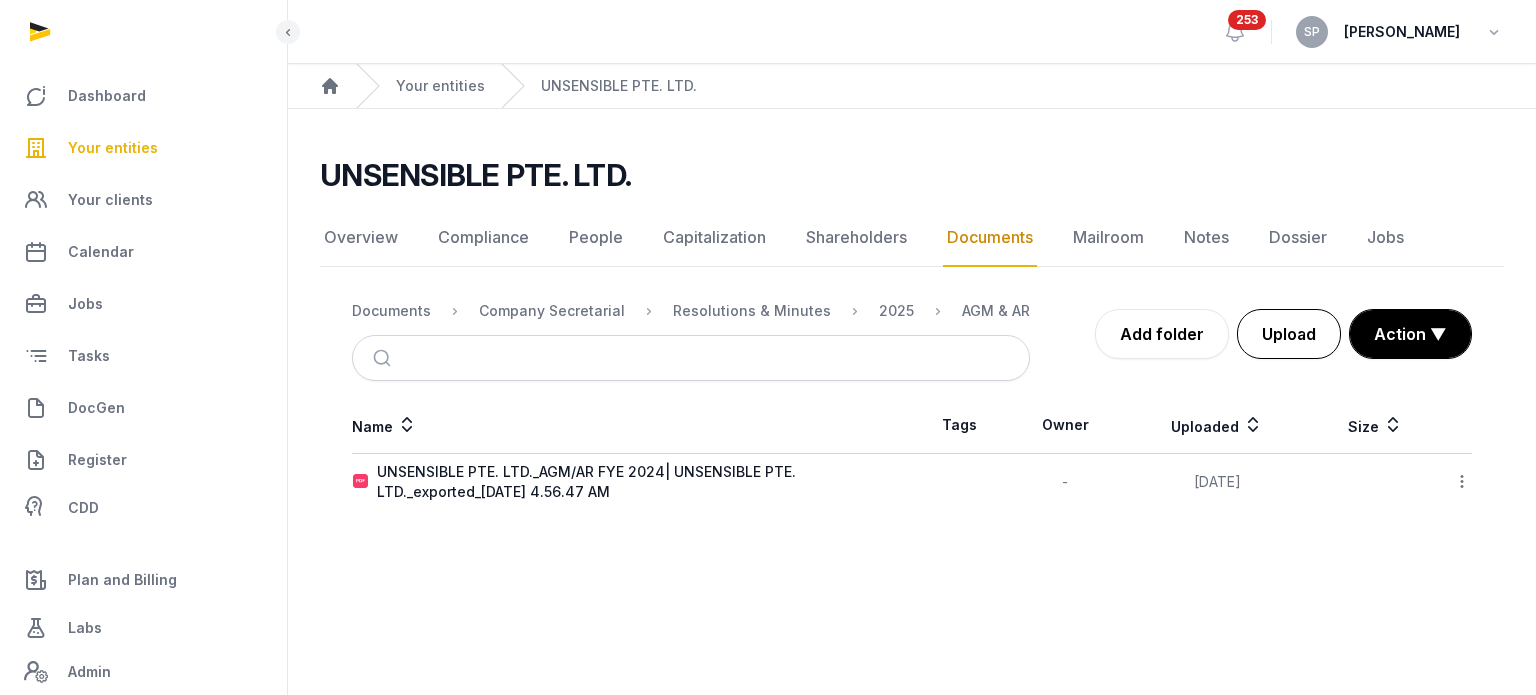 click on "Upload" at bounding box center (1289, 334) 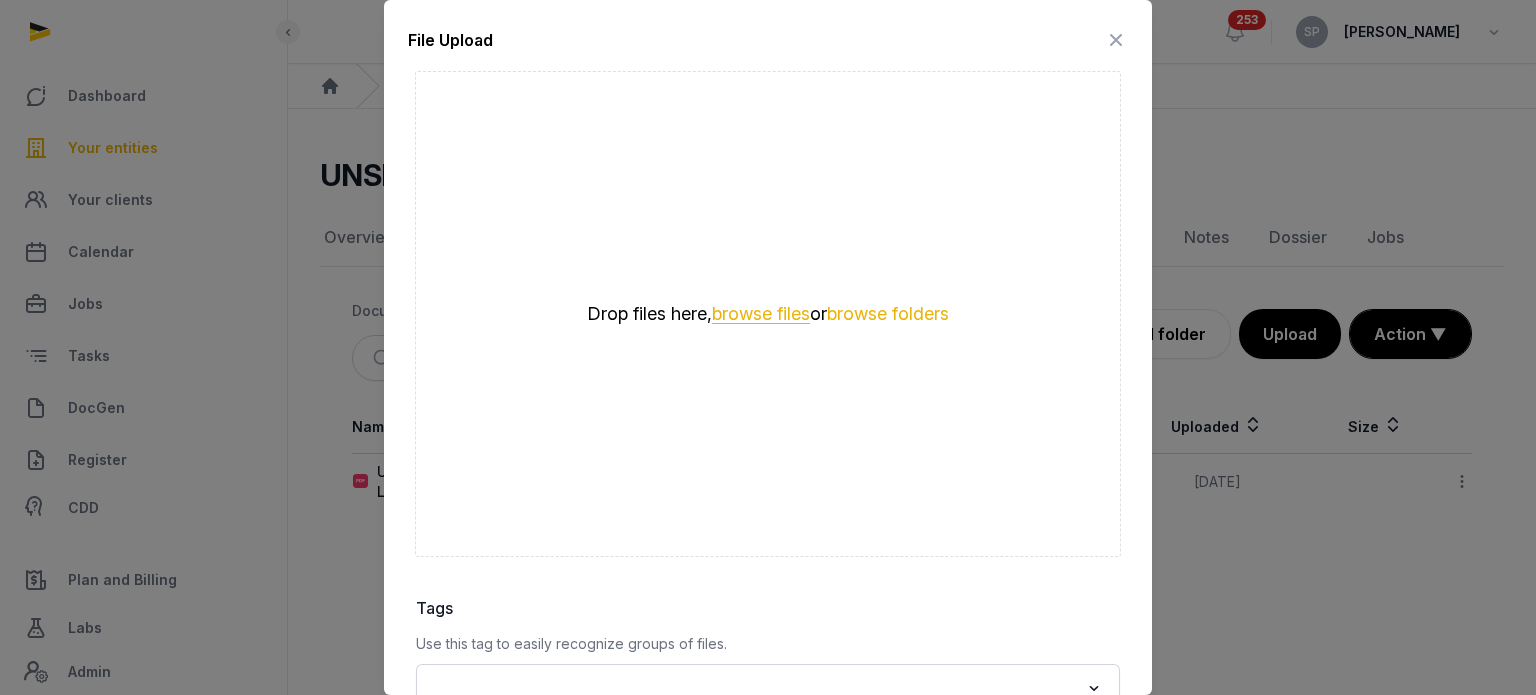 click on "browse files" at bounding box center (761, 314) 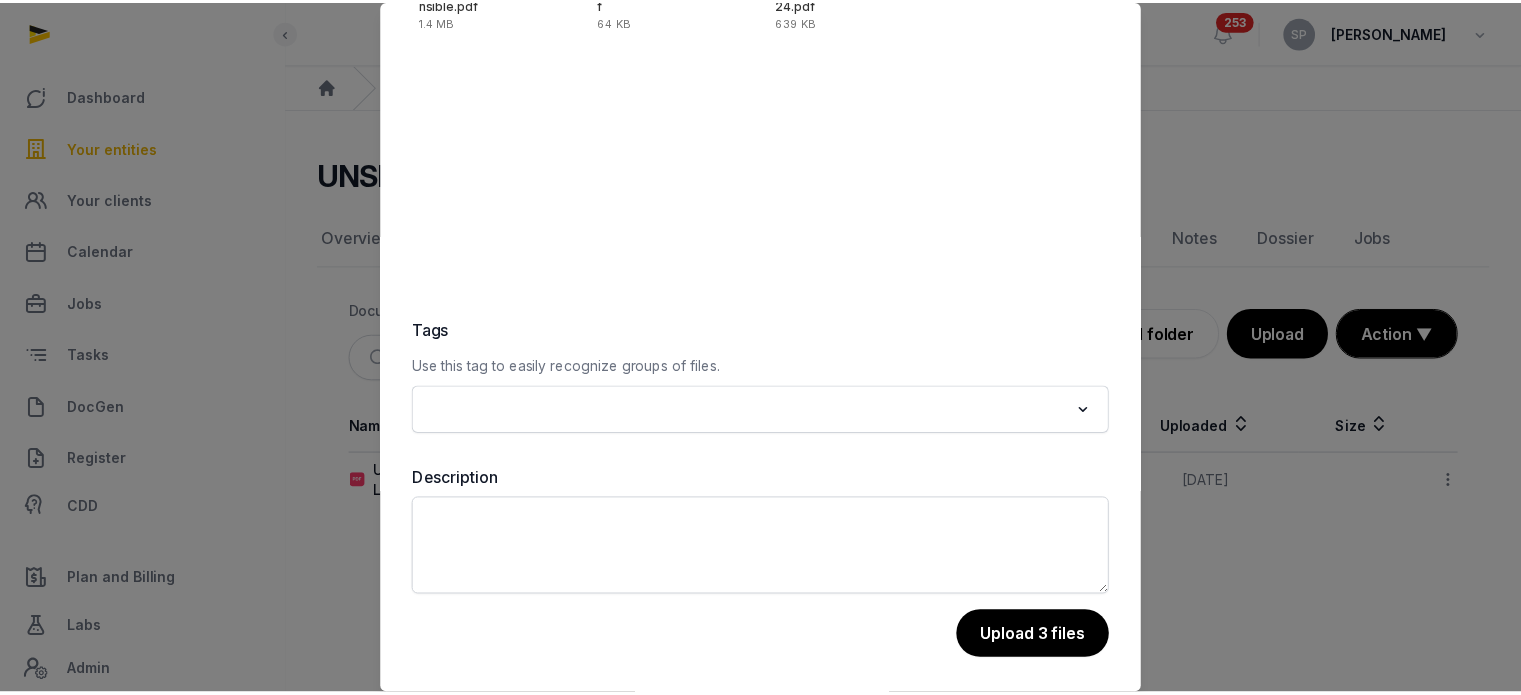 scroll, scrollTop: 282, scrollLeft: 0, axis: vertical 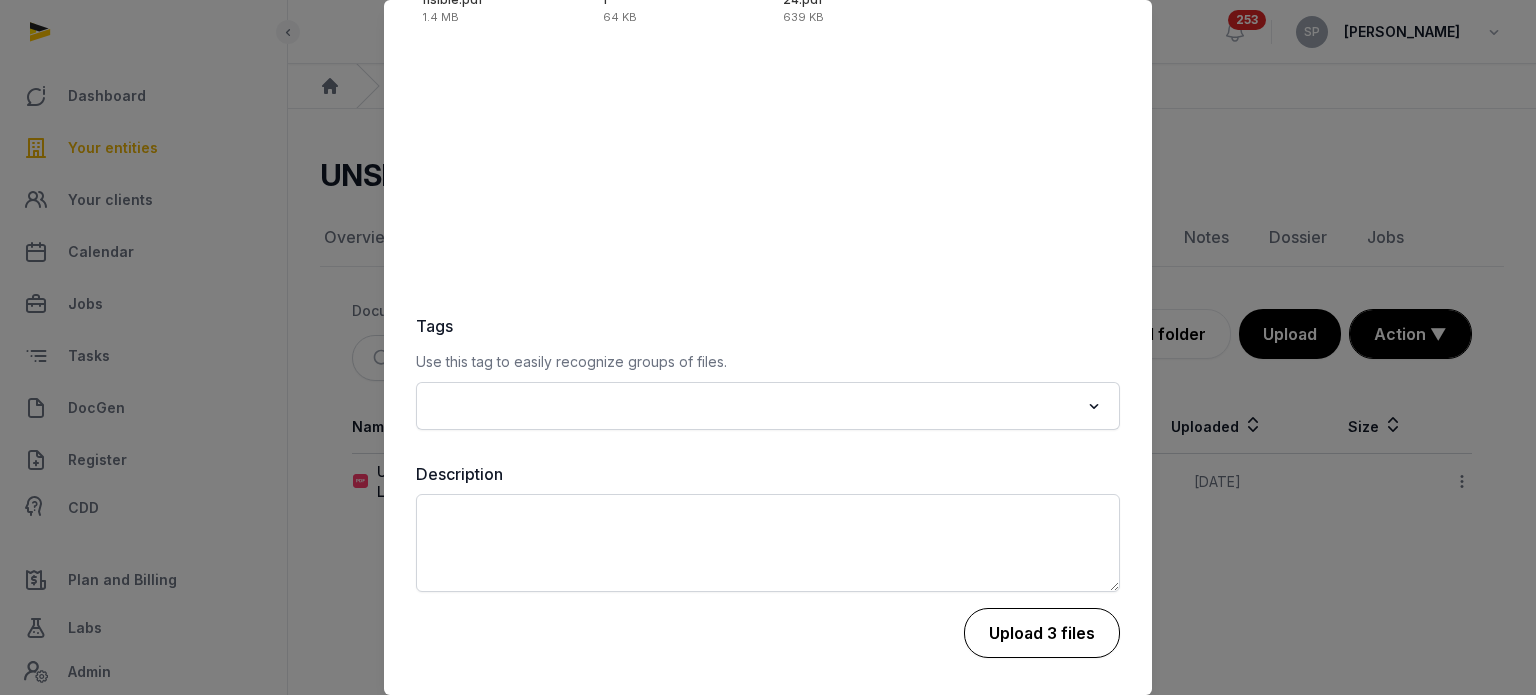 click on "Upload 3 files" at bounding box center [1042, 633] 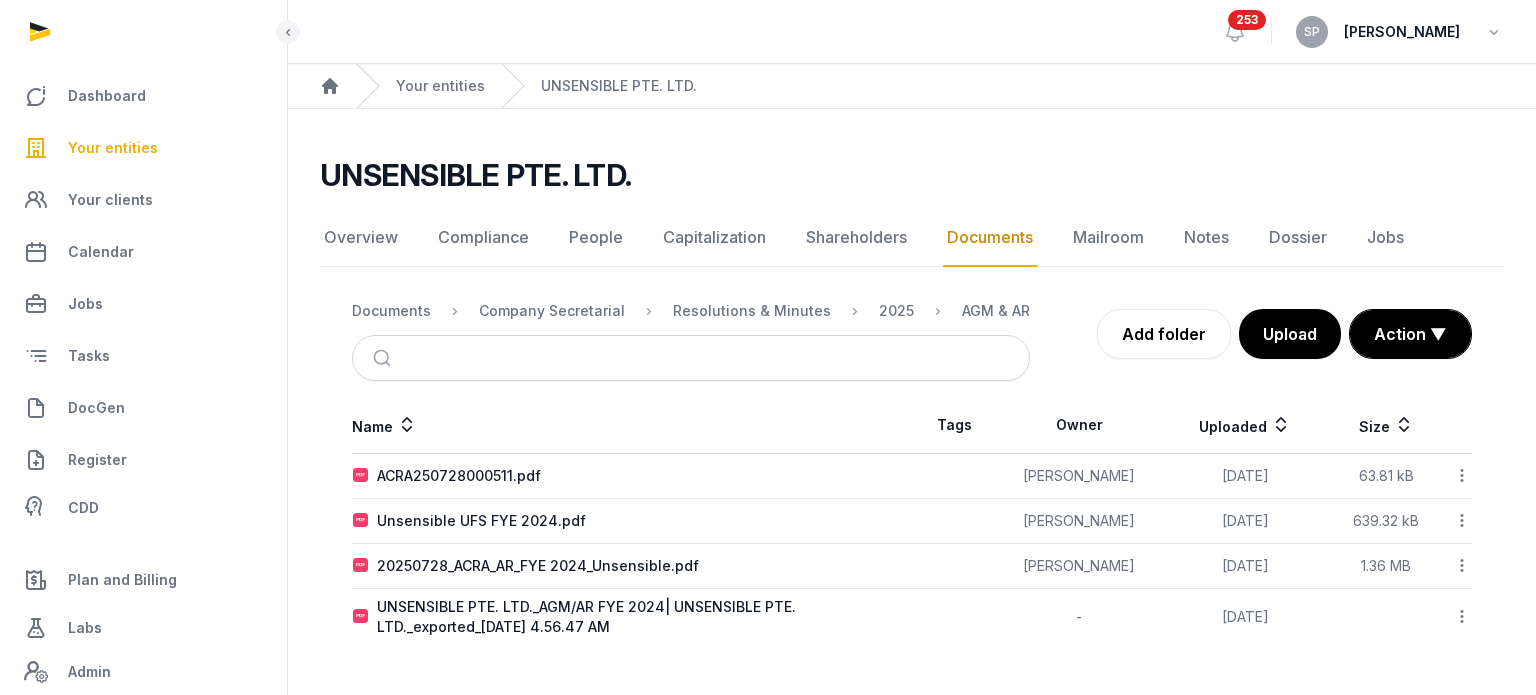 click 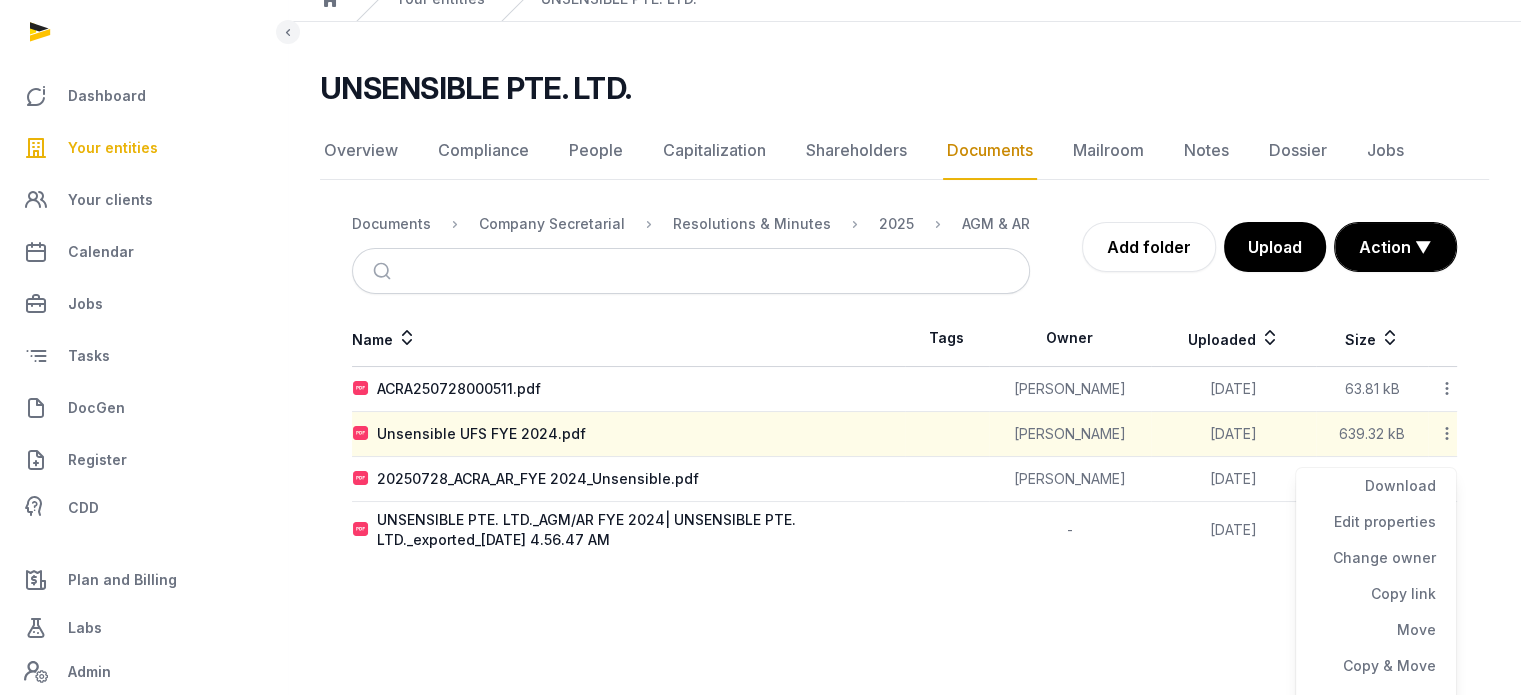 scroll, scrollTop: 110, scrollLeft: 0, axis: vertical 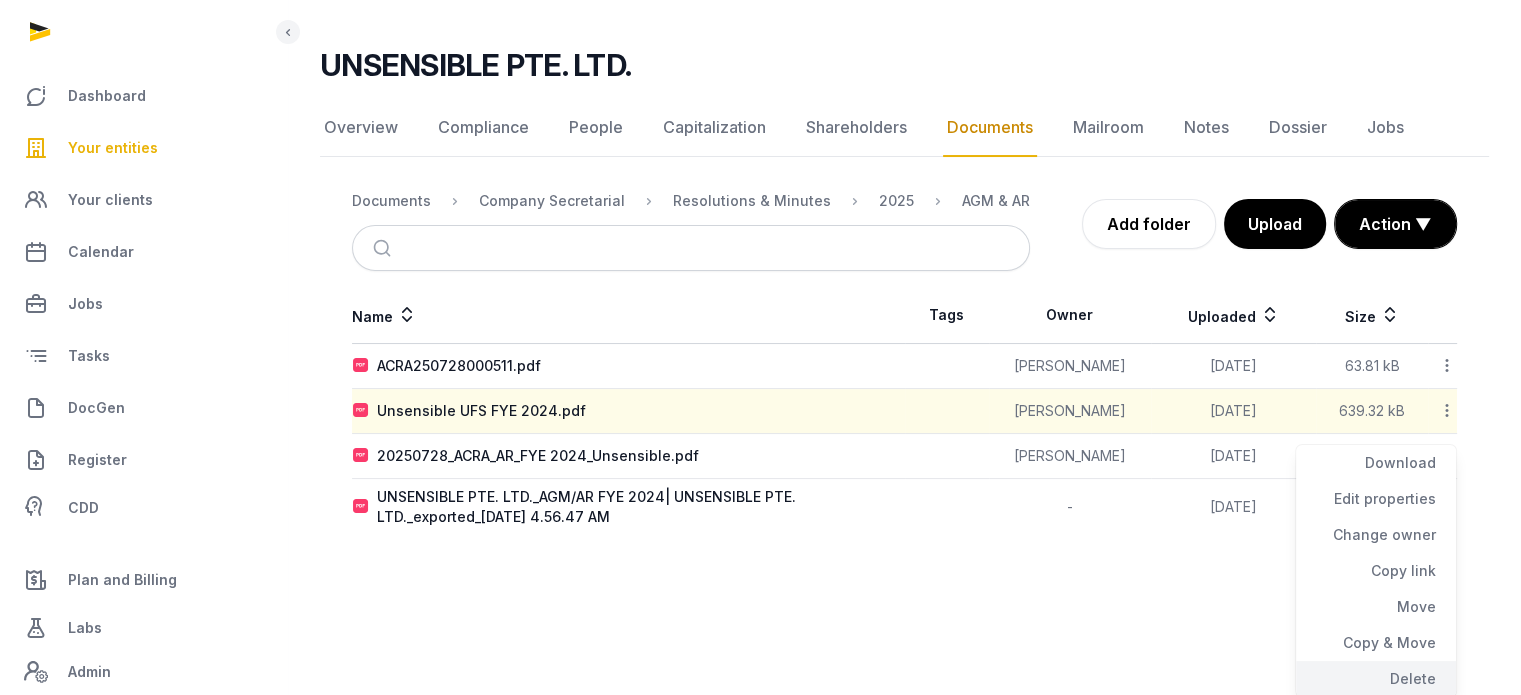 click on "Delete" 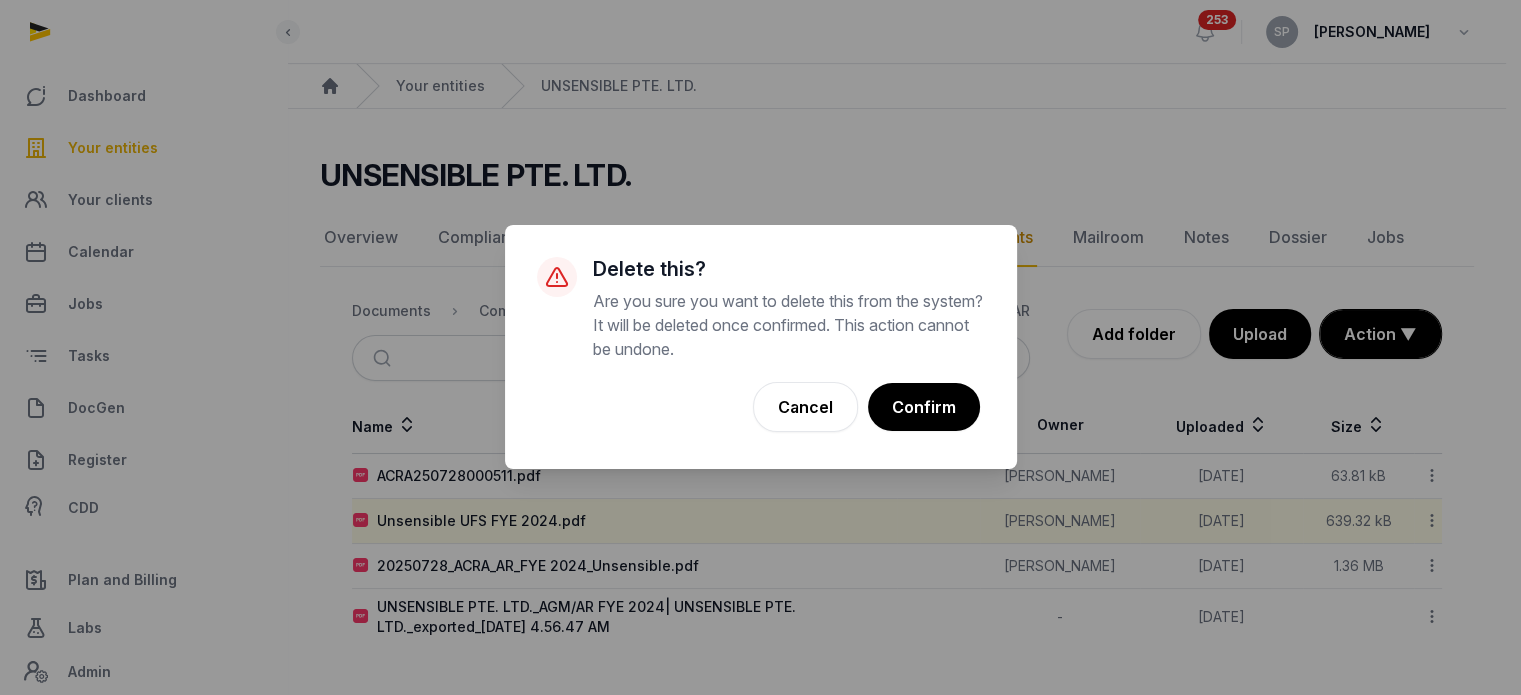 scroll, scrollTop: 0, scrollLeft: 0, axis: both 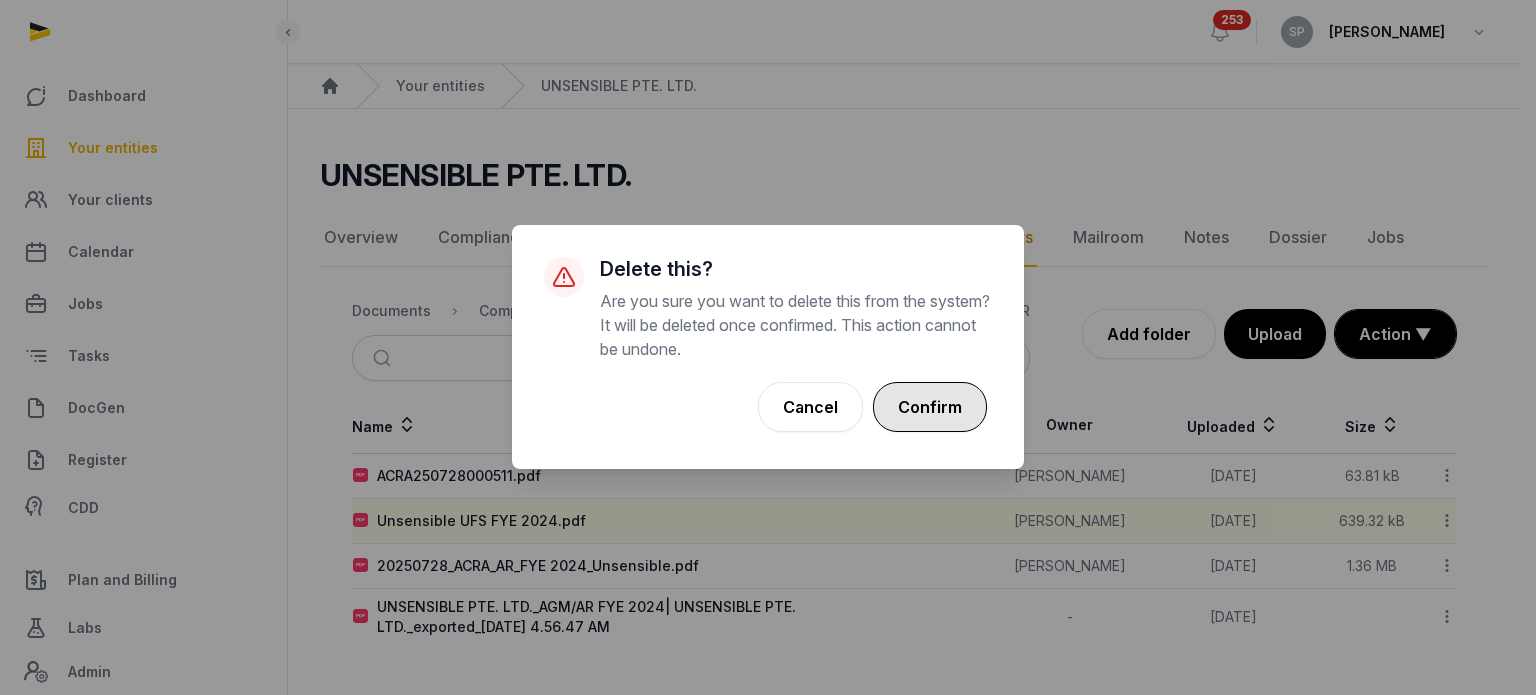click on "Confirm" at bounding box center [930, 407] 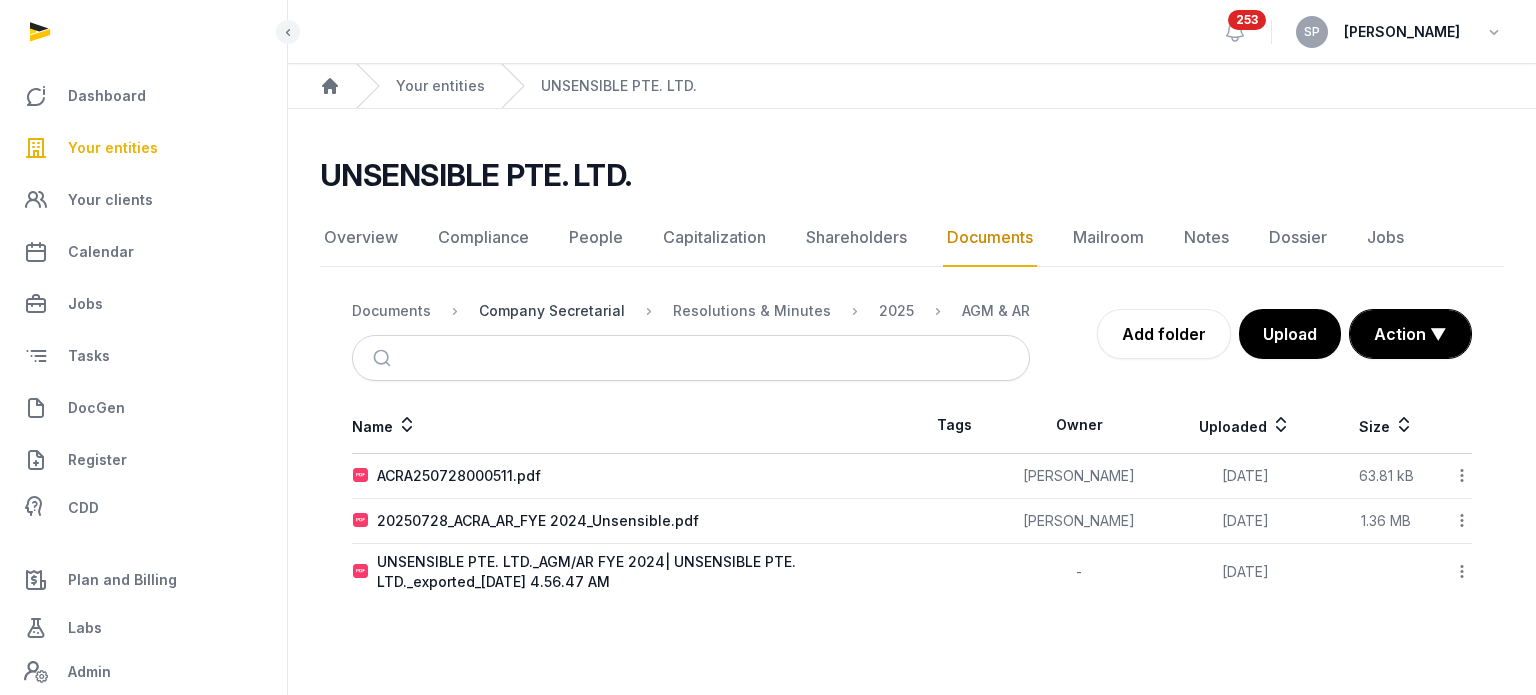 click on "Company Secretarial" at bounding box center [552, 311] 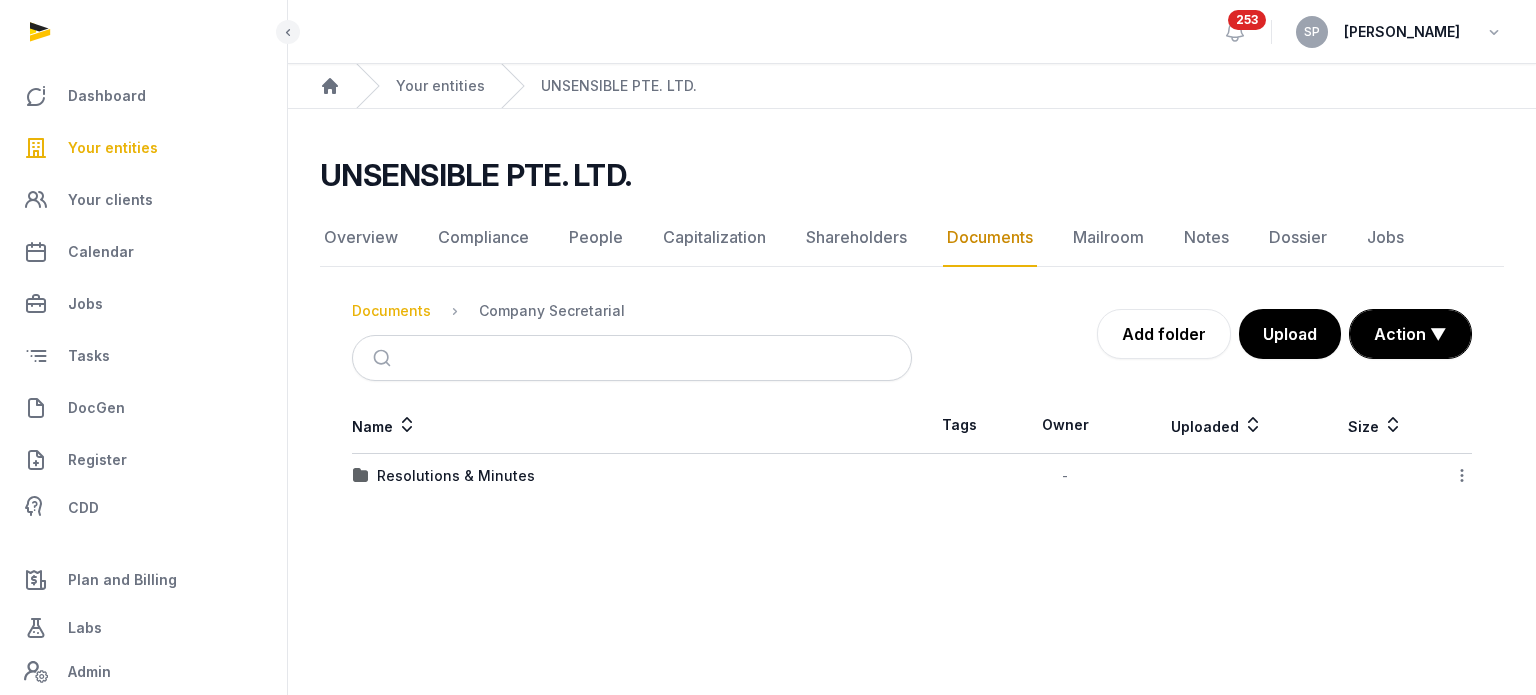 click on "Documents" at bounding box center (391, 311) 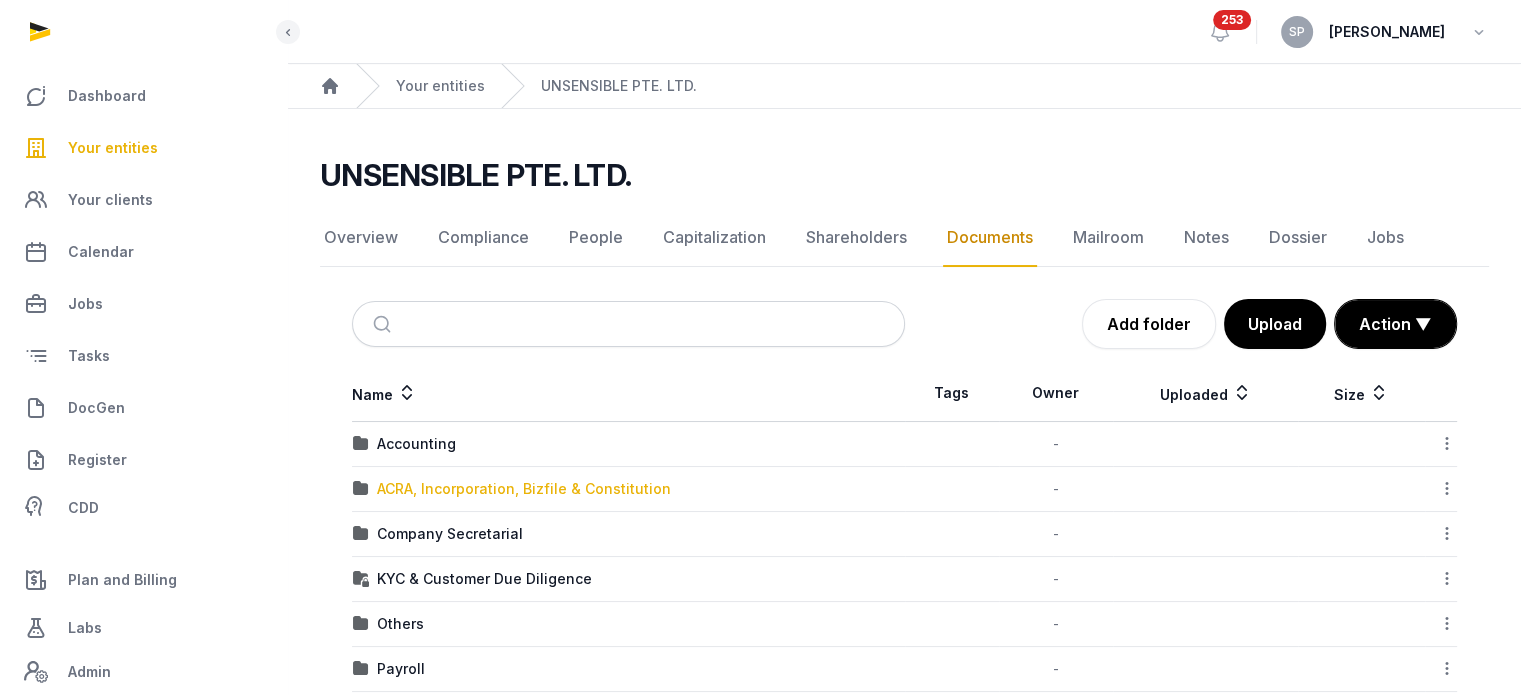 click on "ACRA, Incorporation, Bizfile & Constitution" at bounding box center (524, 489) 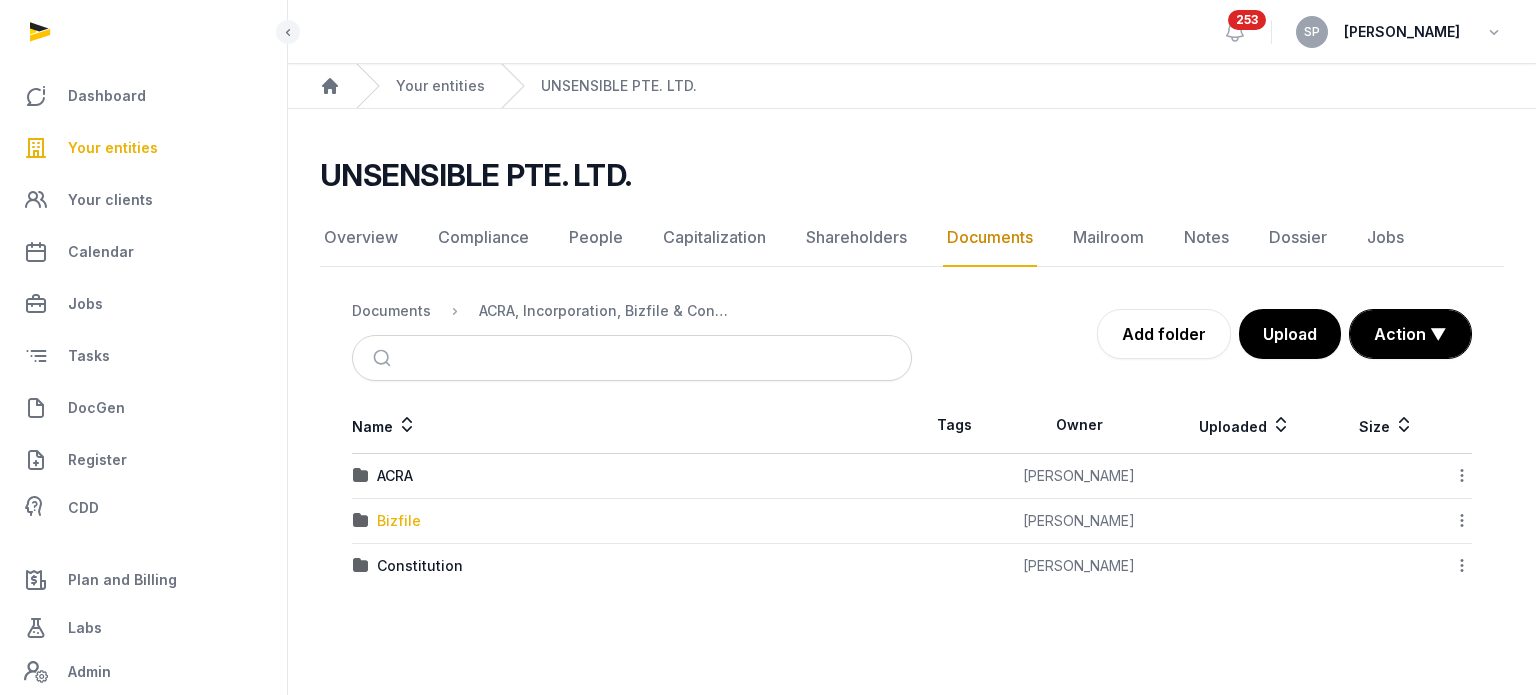 click on "Bizfile" at bounding box center (399, 521) 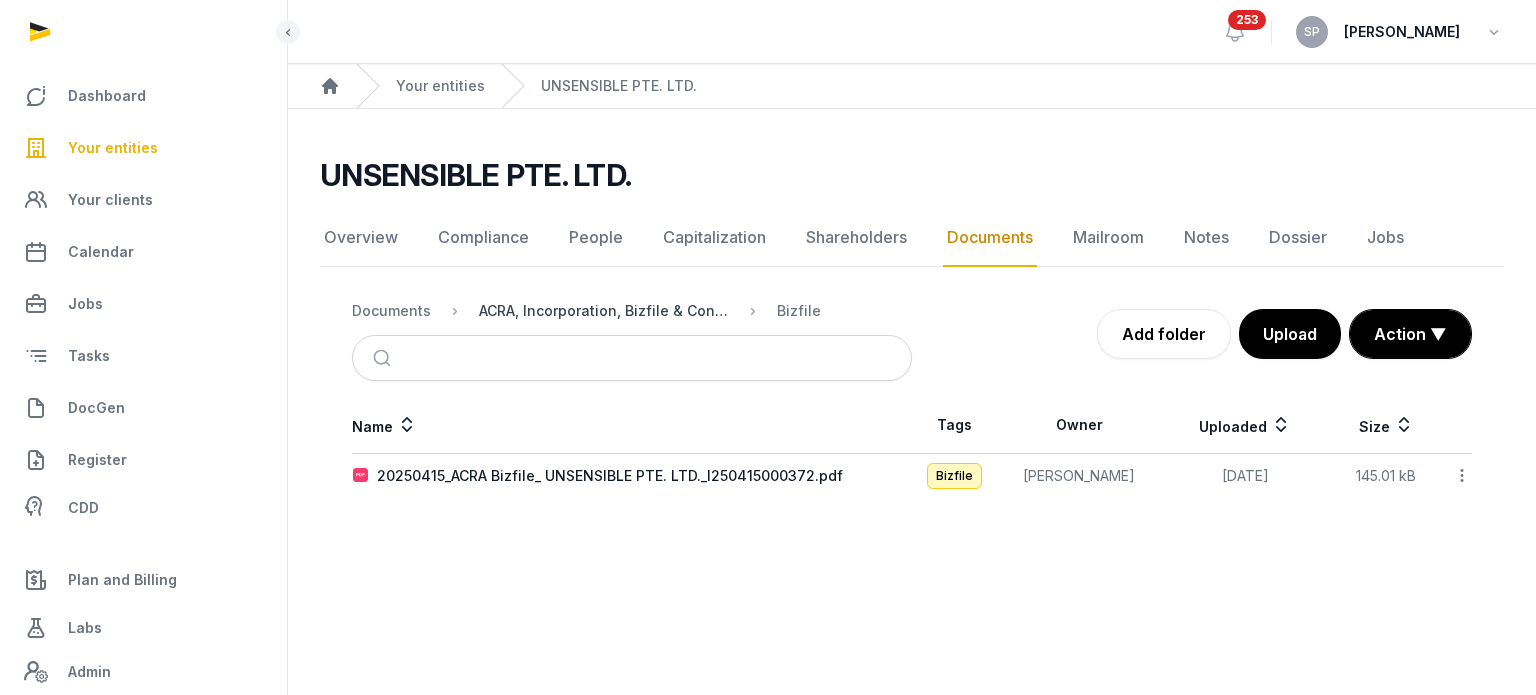 click on "ACRA, Incorporation, Bizfile & Constitution" at bounding box center (604, 311) 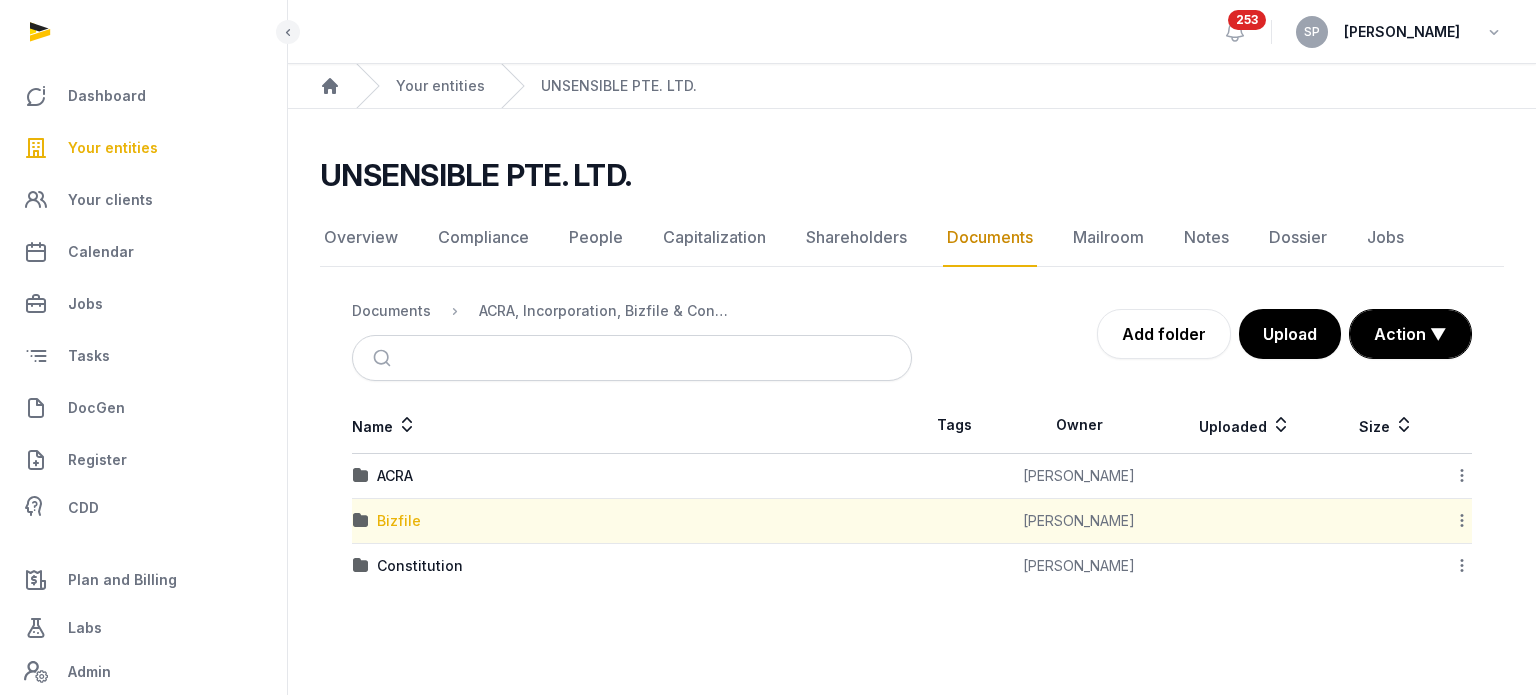 click on "Bizfile" at bounding box center (399, 521) 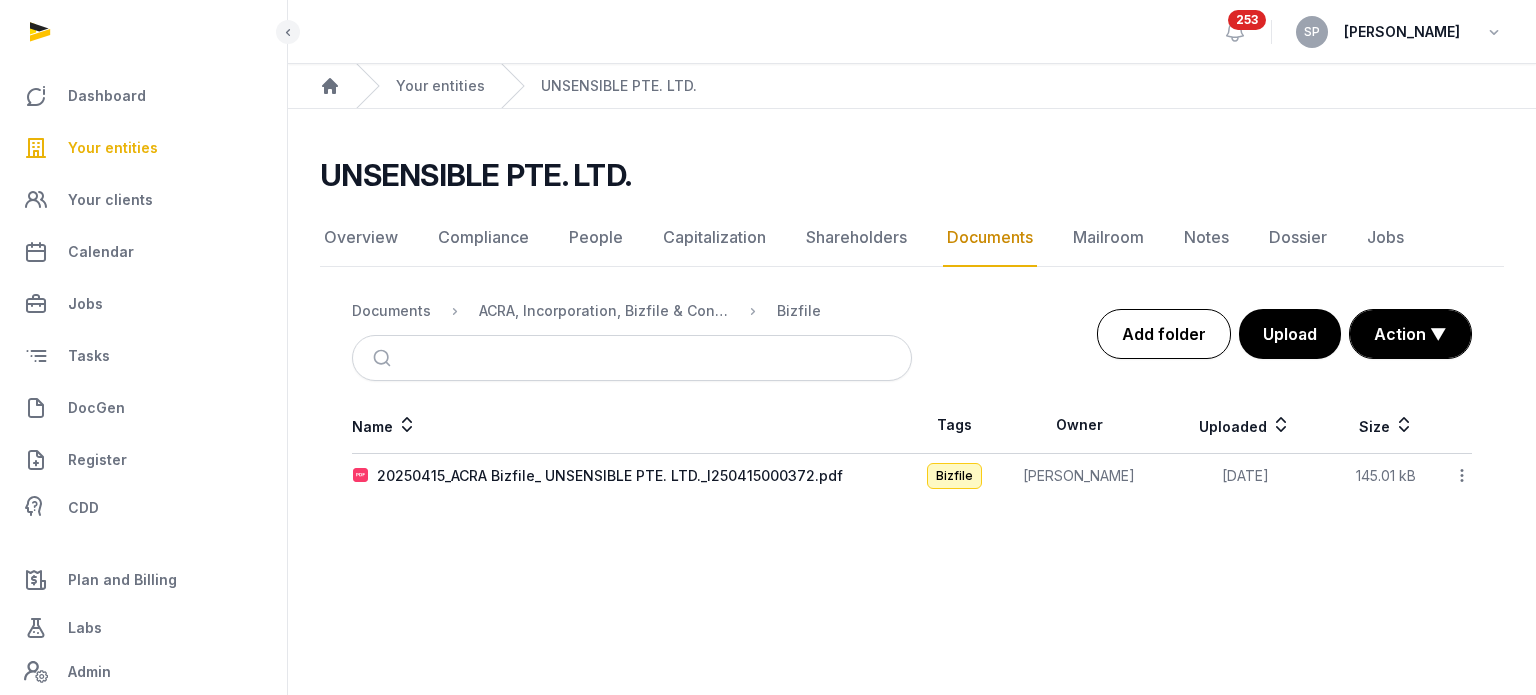 click on "Add folder" at bounding box center (1164, 334) 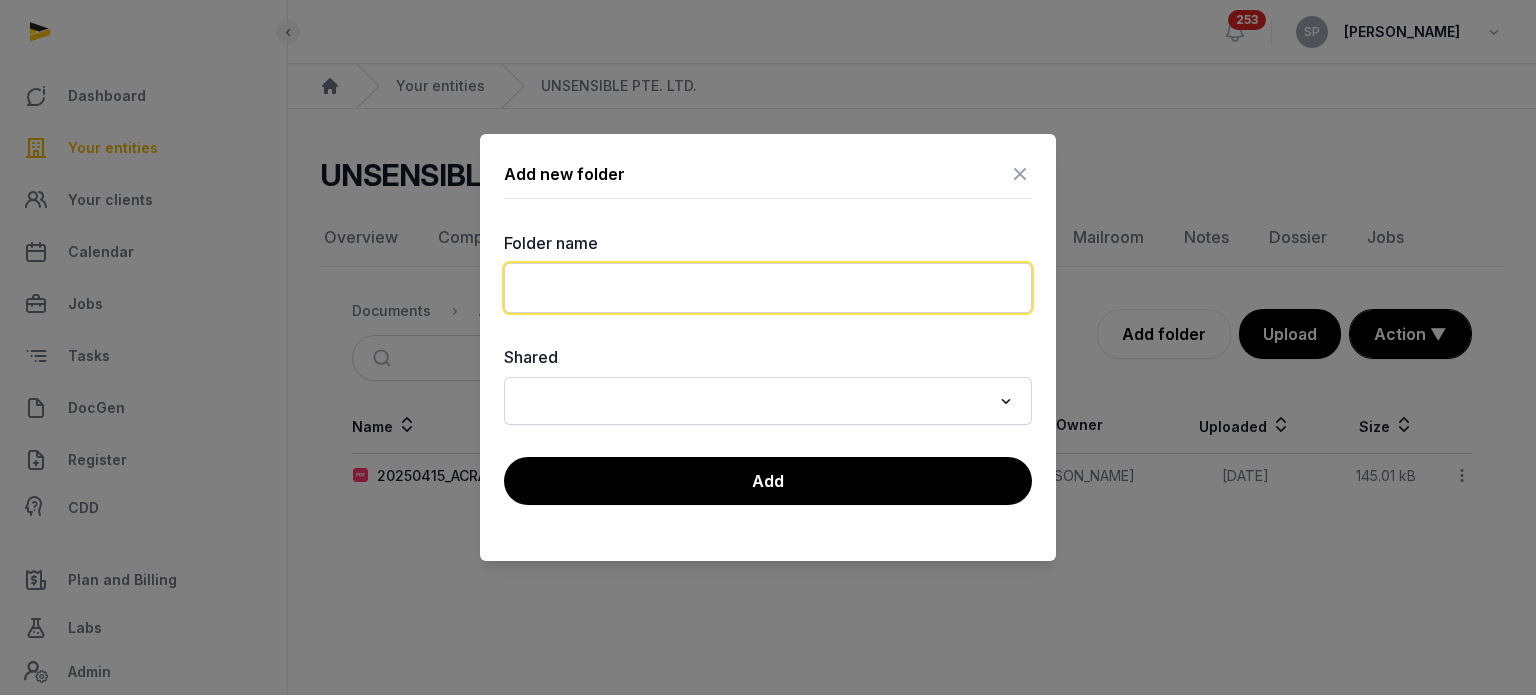 click 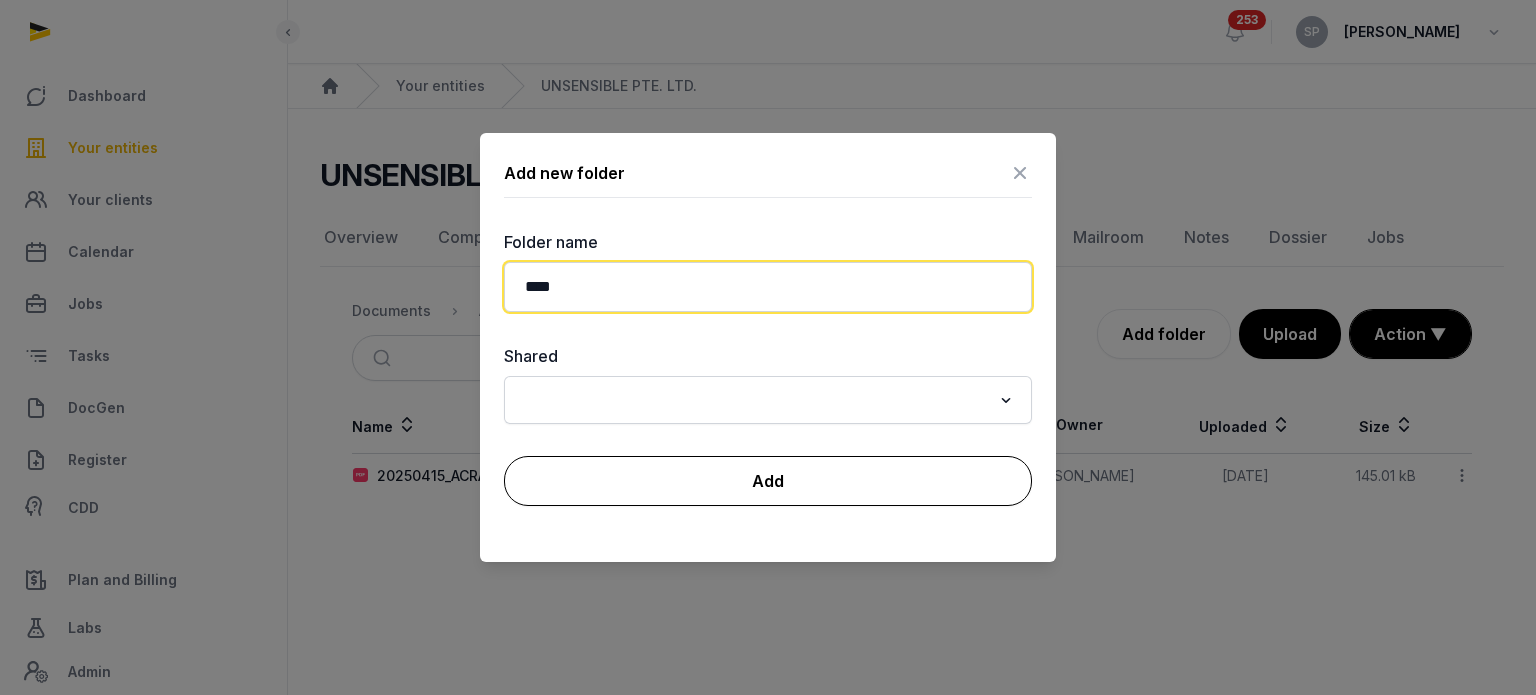 type on "****" 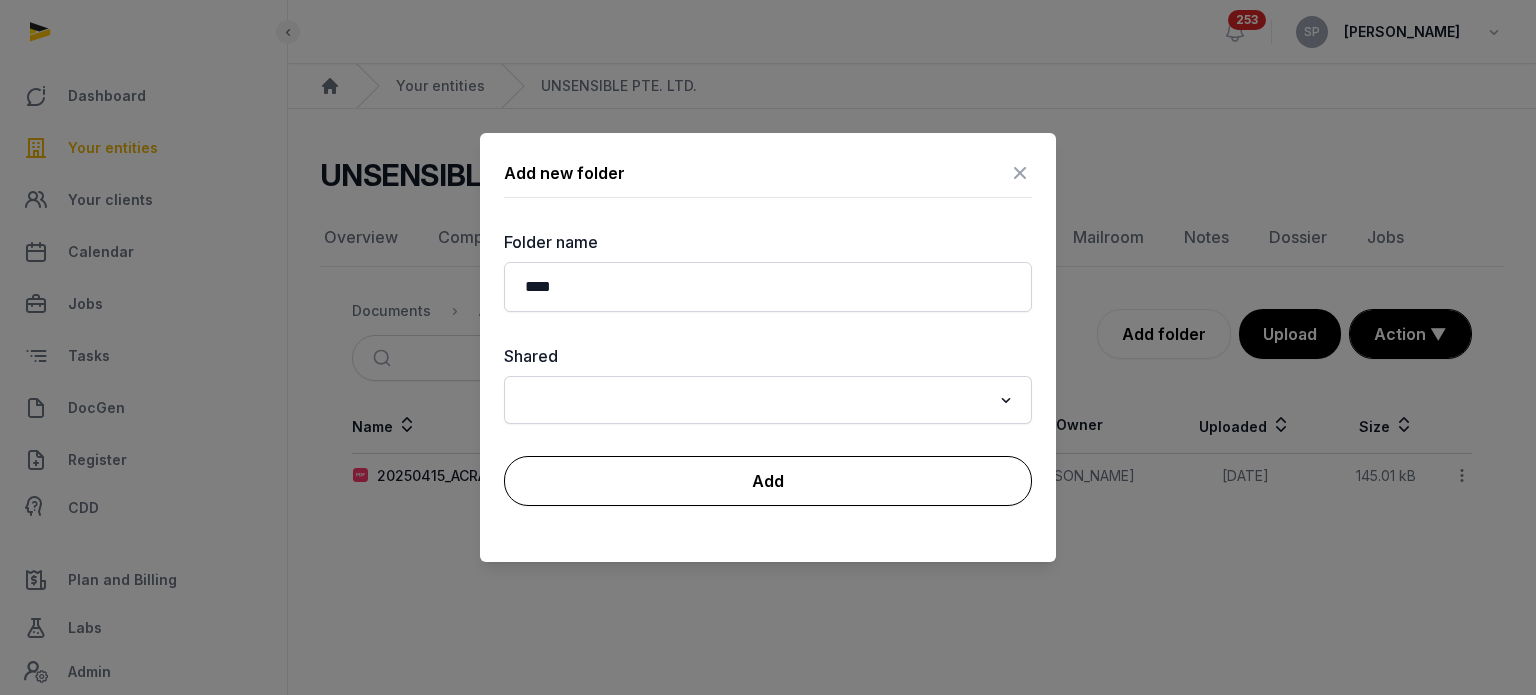 click on "Add" at bounding box center (768, 481) 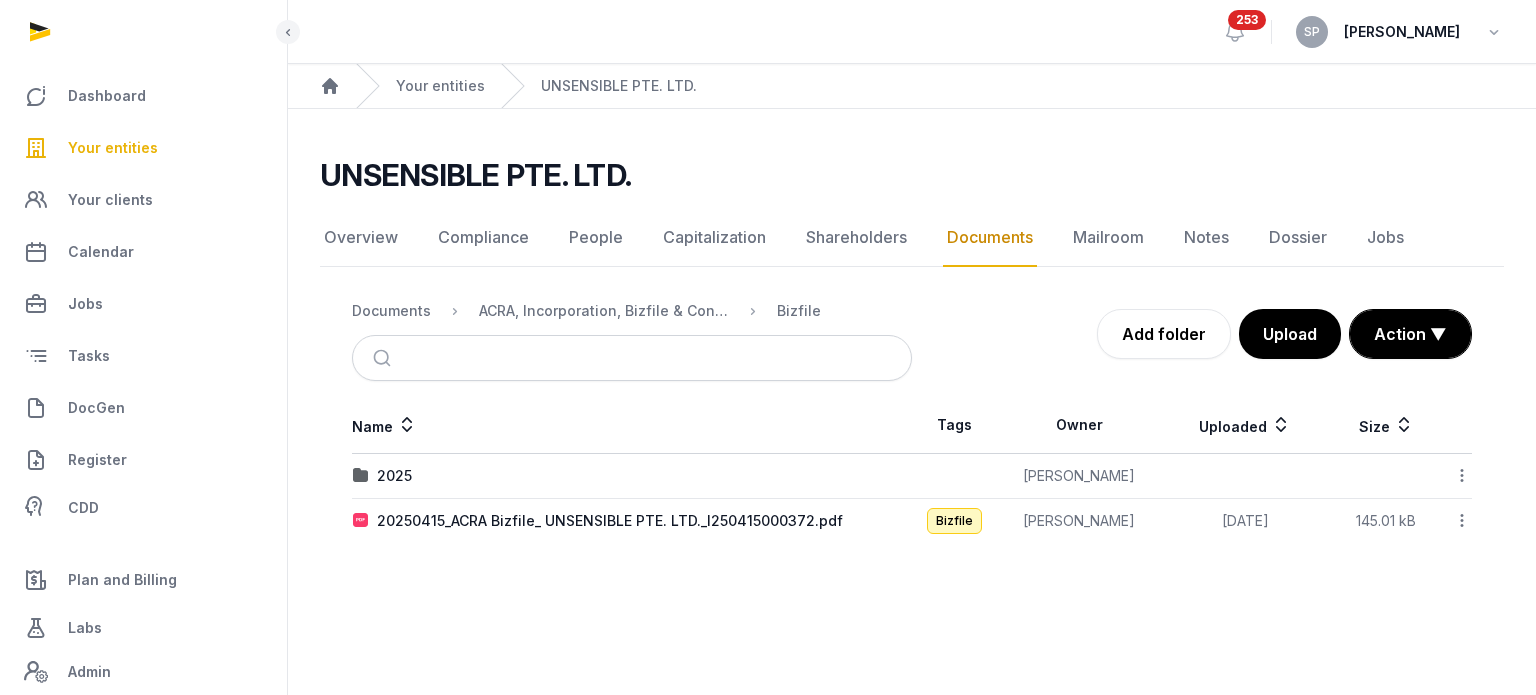 click 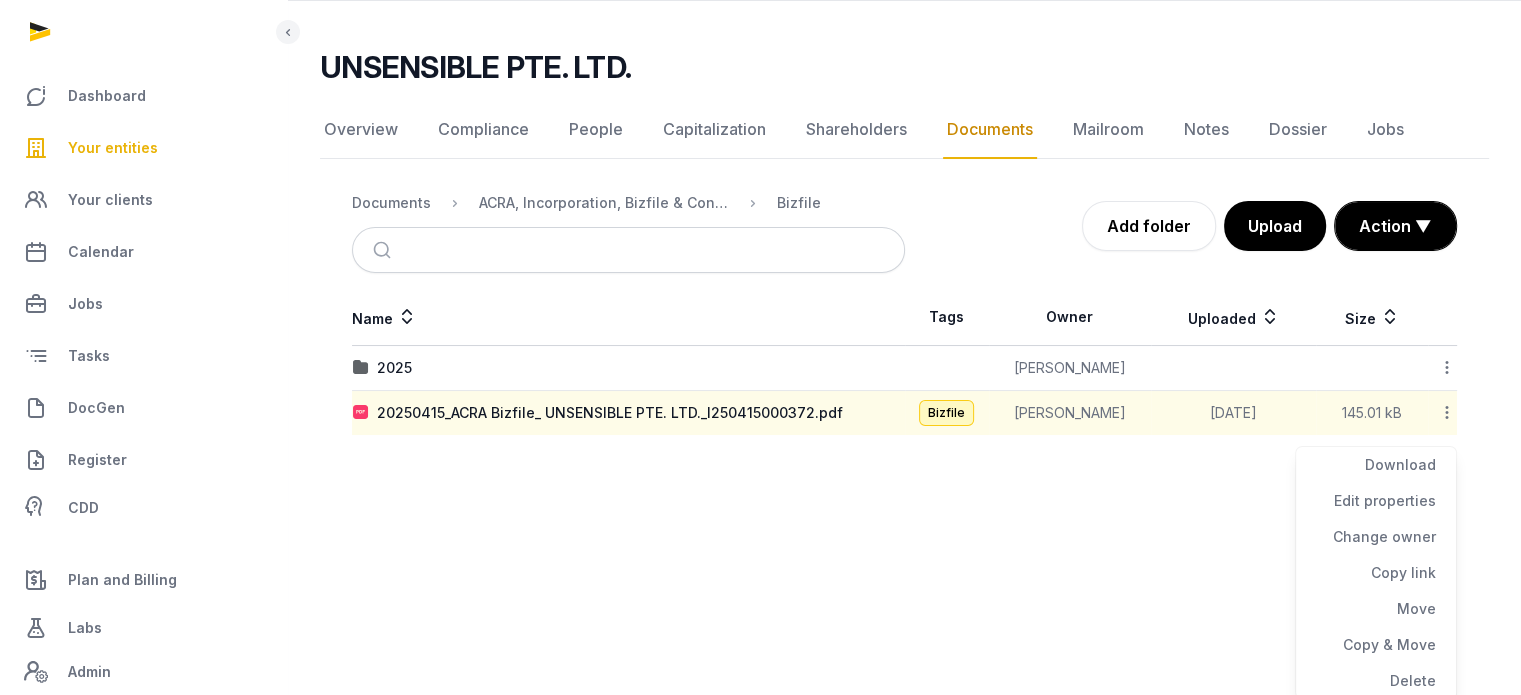 scroll, scrollTop: 110, scrollLeft: 0, axis: vertical 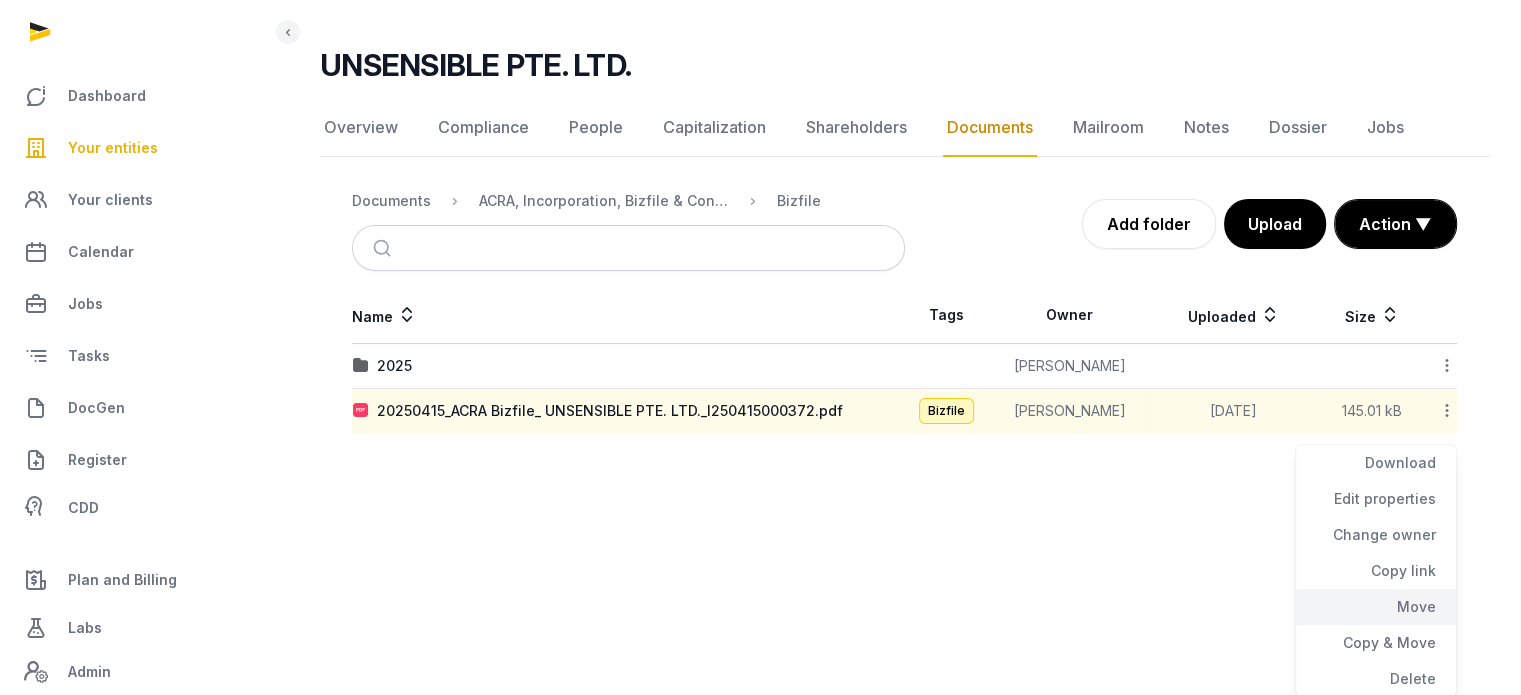click on "Move" 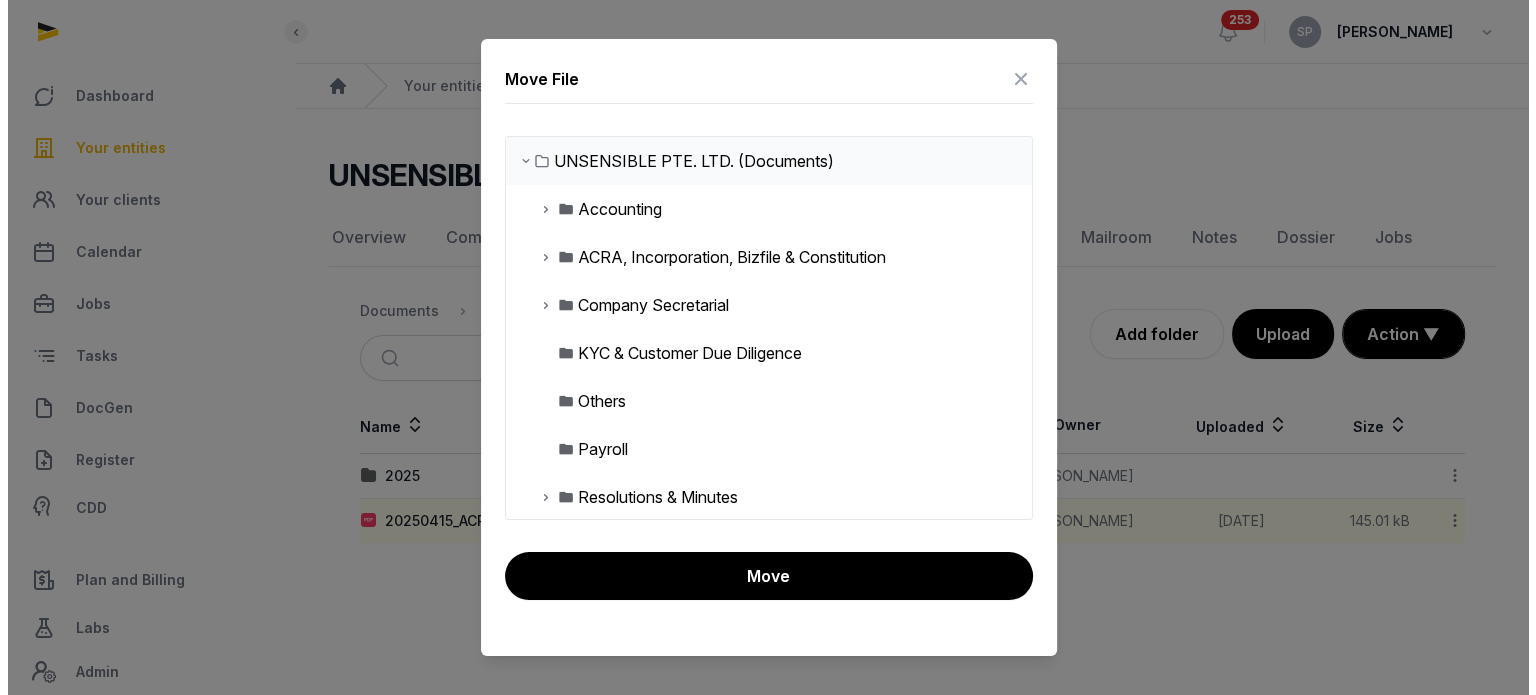 scroll, scrollTop: 0, scrollLeft: 0, axis: both 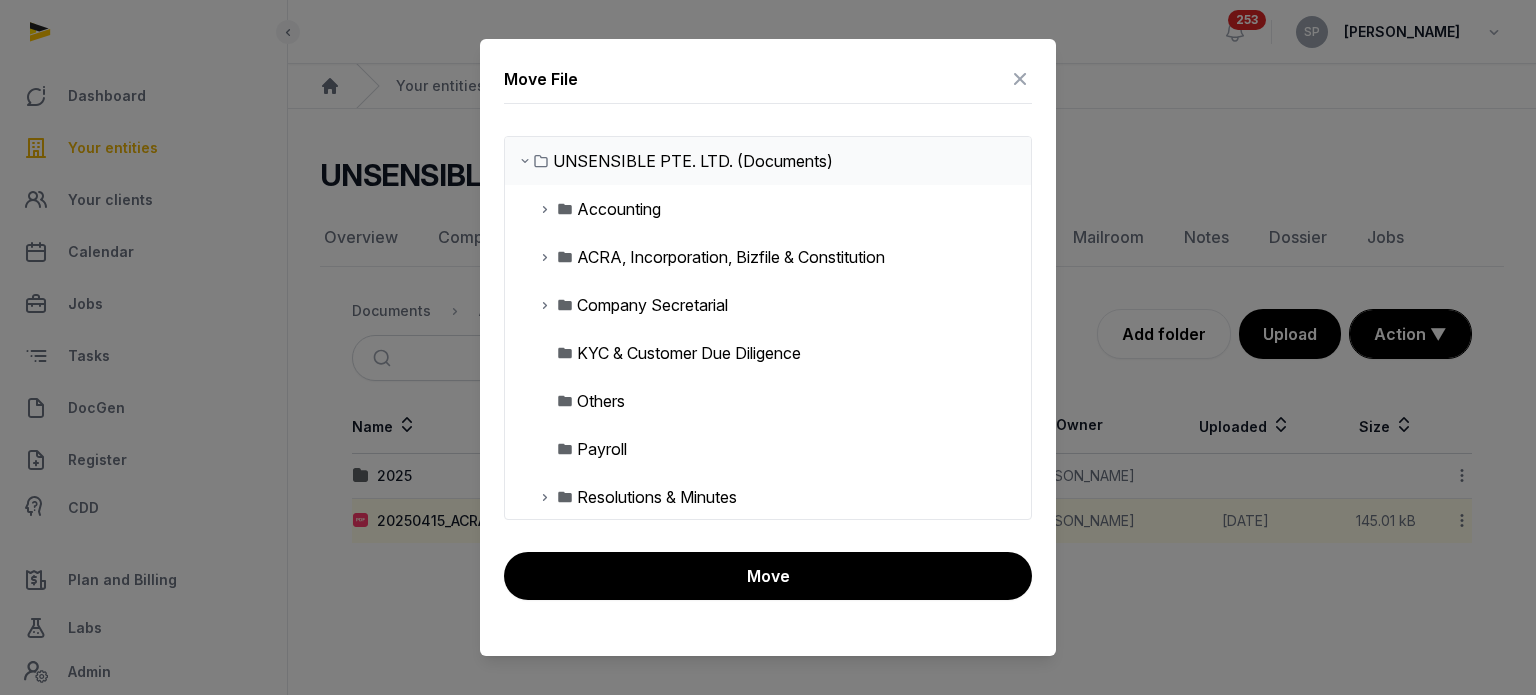 click at bounding box center (545, 257) 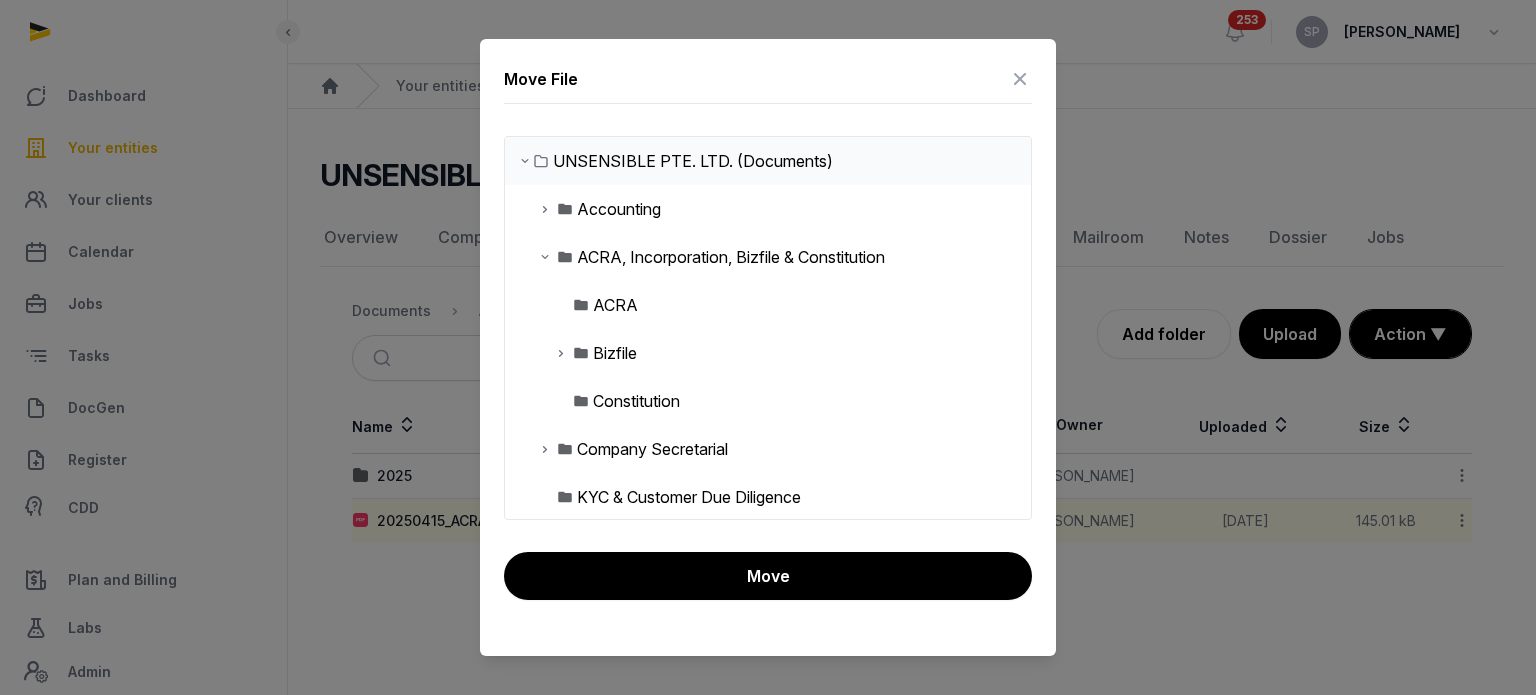 click at bounding box center [561, 353] 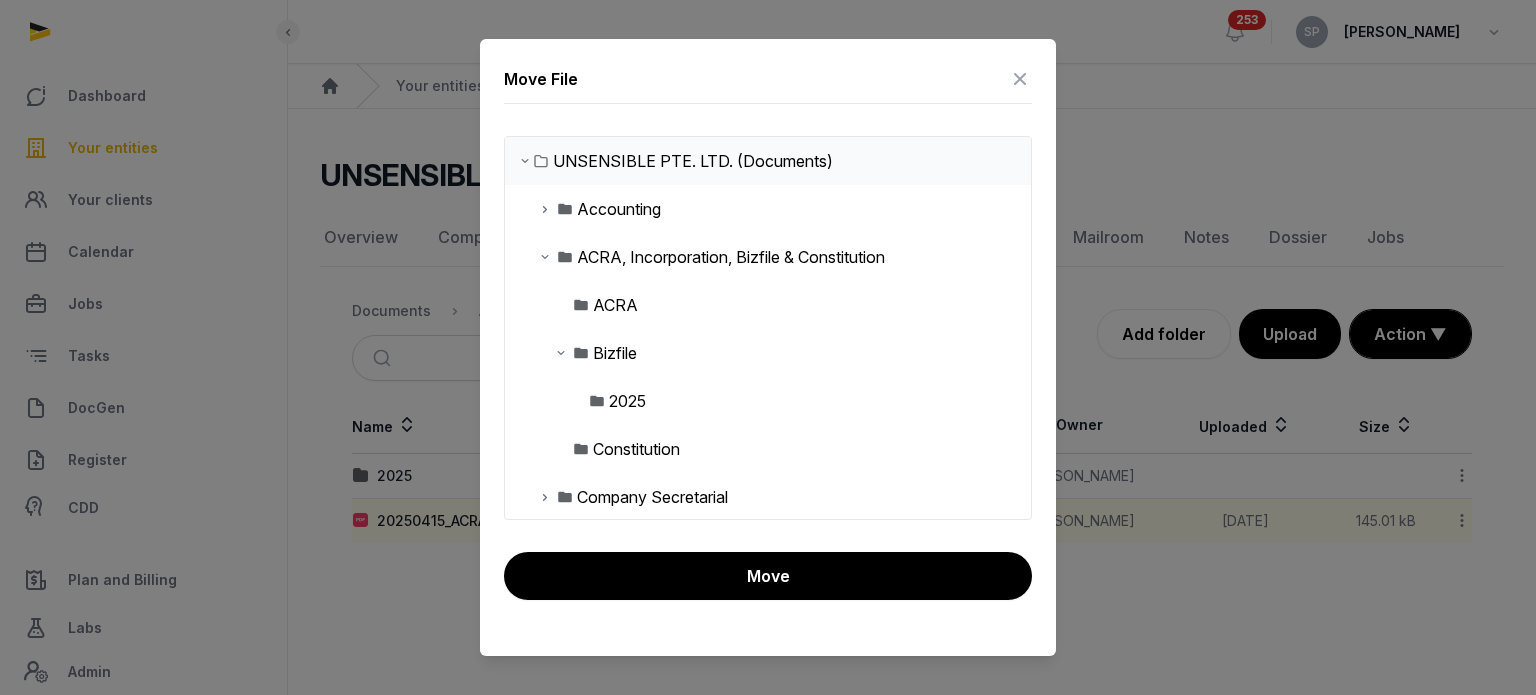click at bounding box center [597, 401] 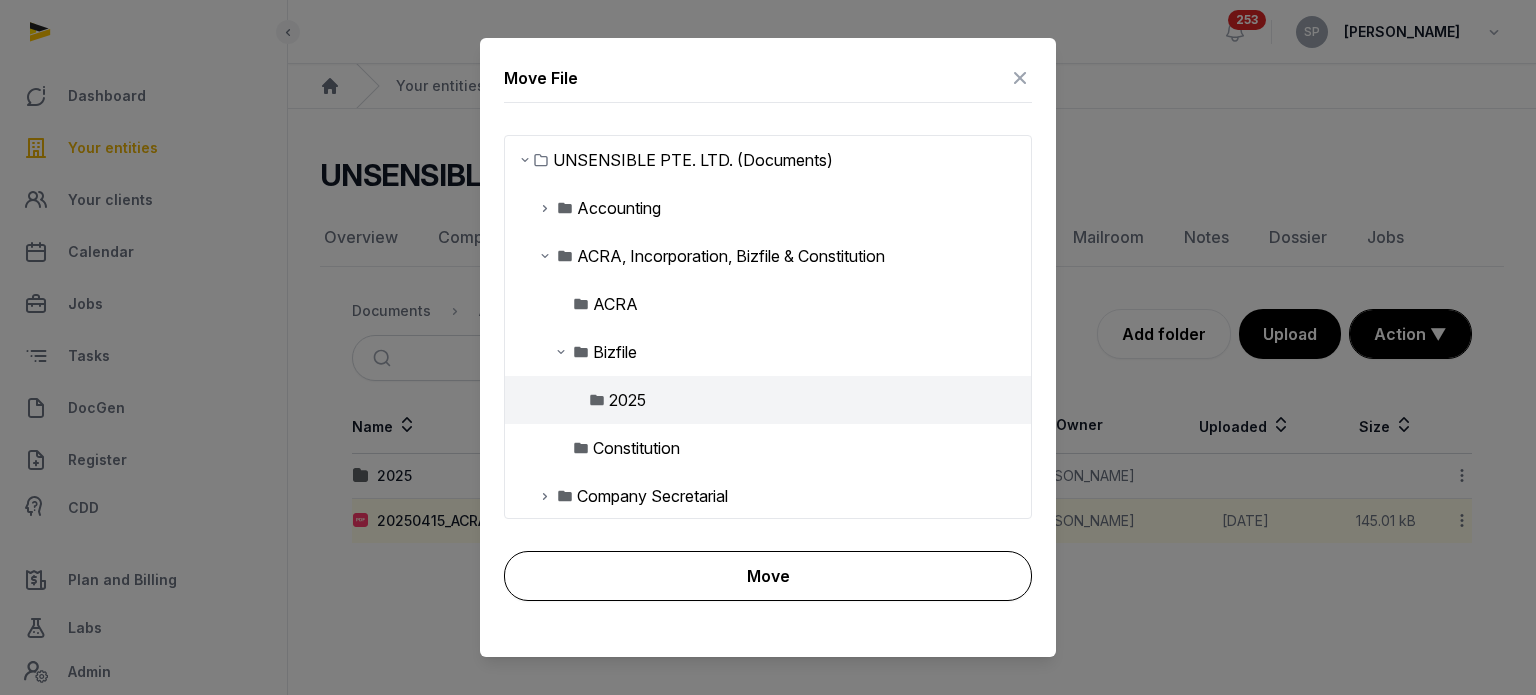 click on "Move" at bounding box center [768, 576] 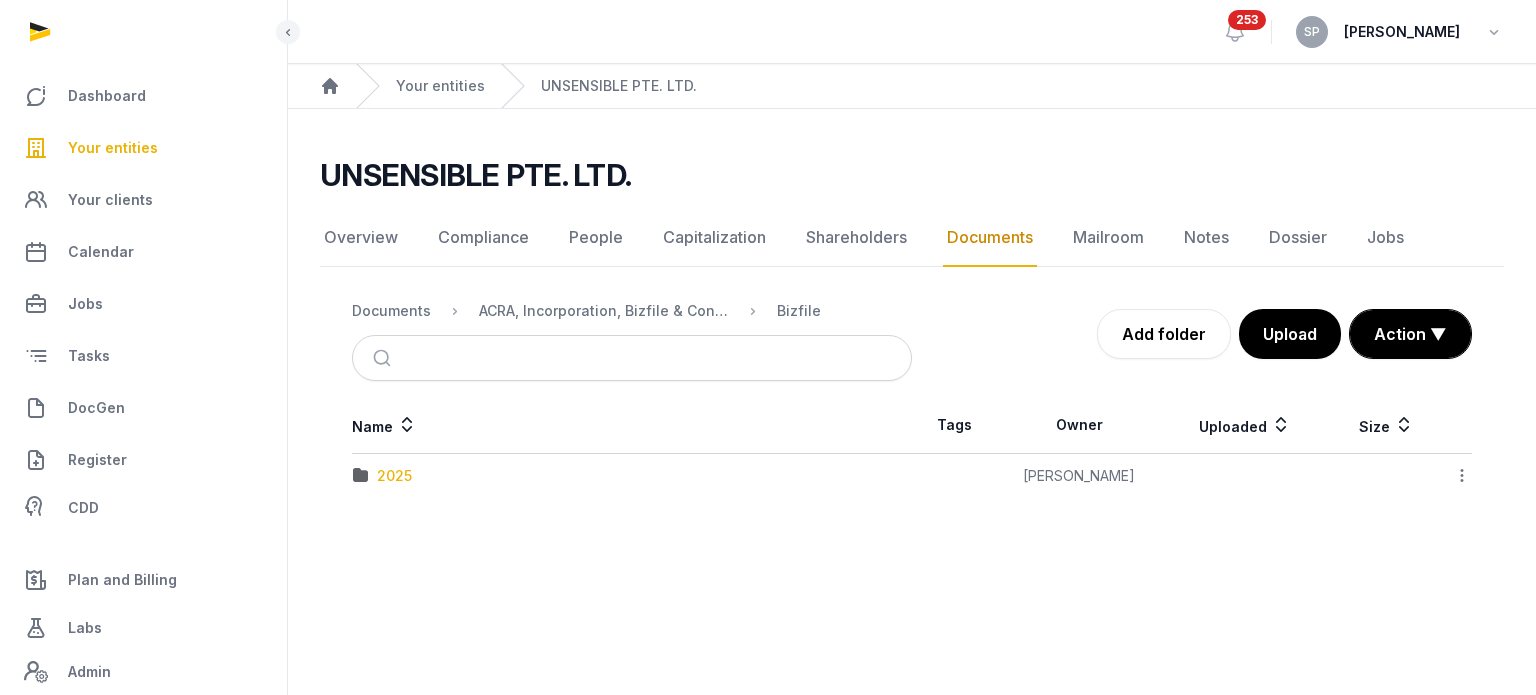 click on "2025" at bounding box center [394, 476] 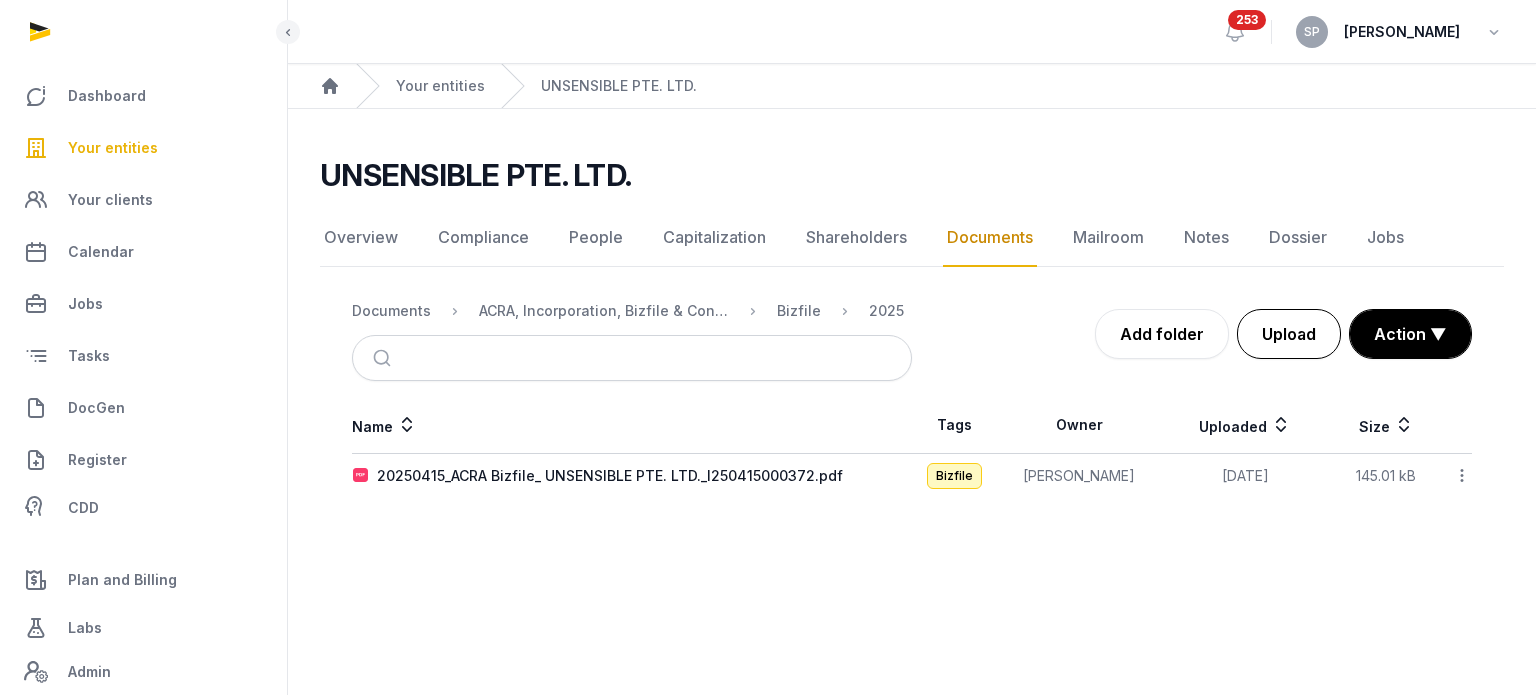 click on "Upload" at bounding box center [1289, 334] 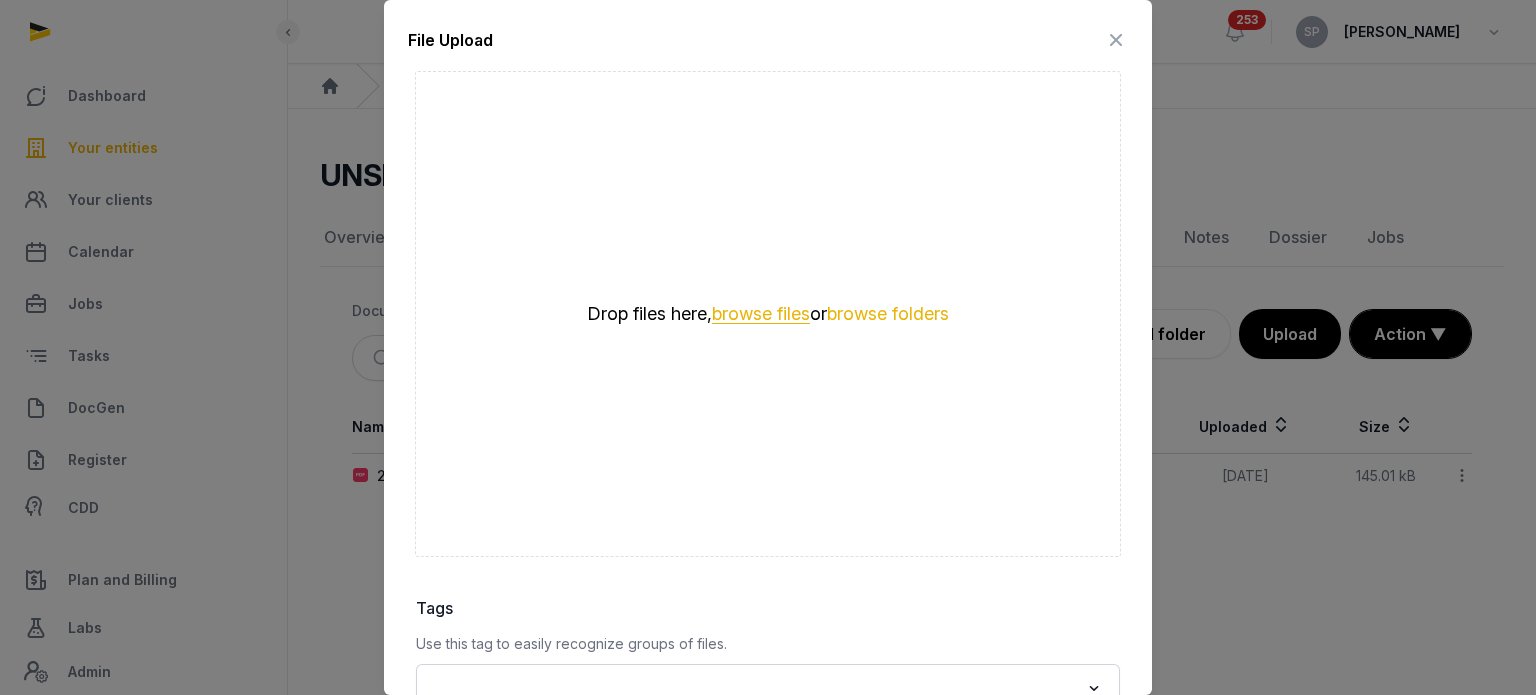 click on "browse files" at bounding box center [761, 314] 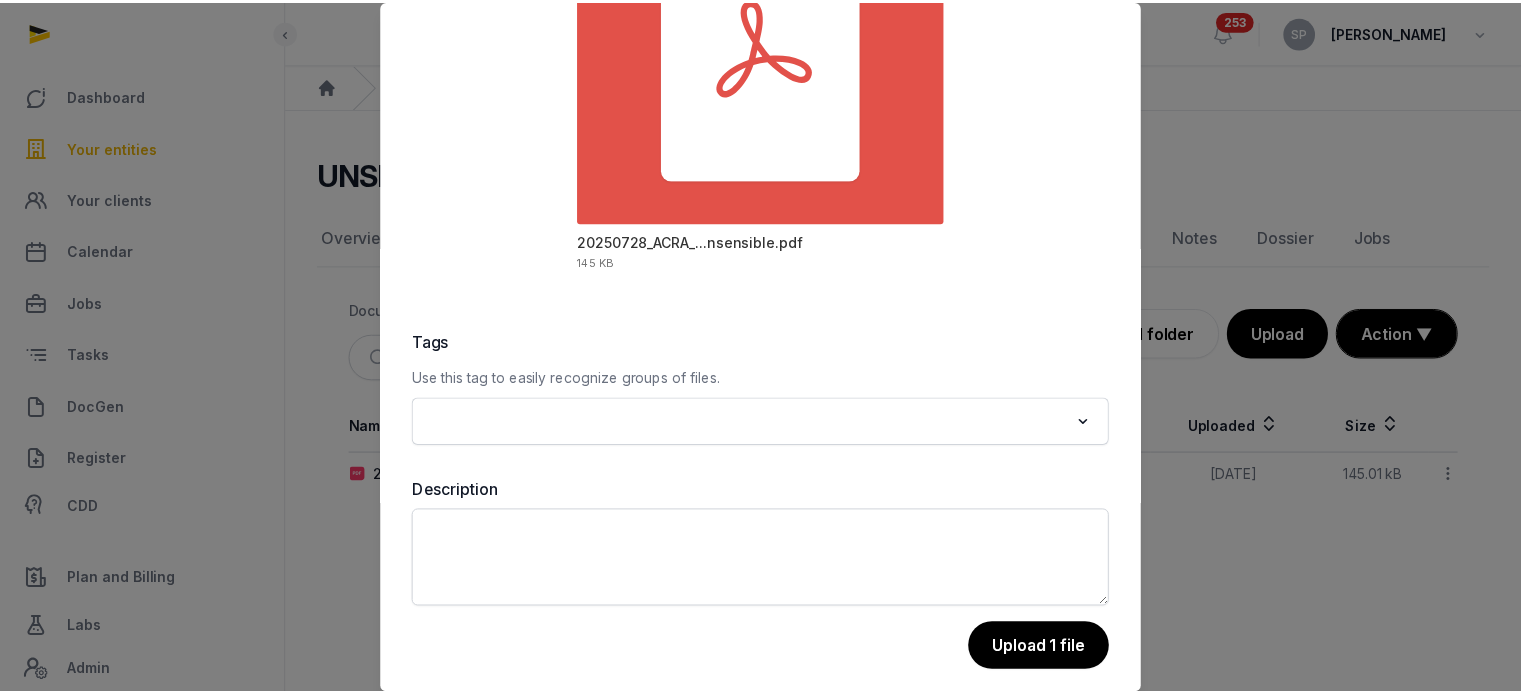 scroll, scrollTop: 282, scrollLeft: 0, axis: vertical 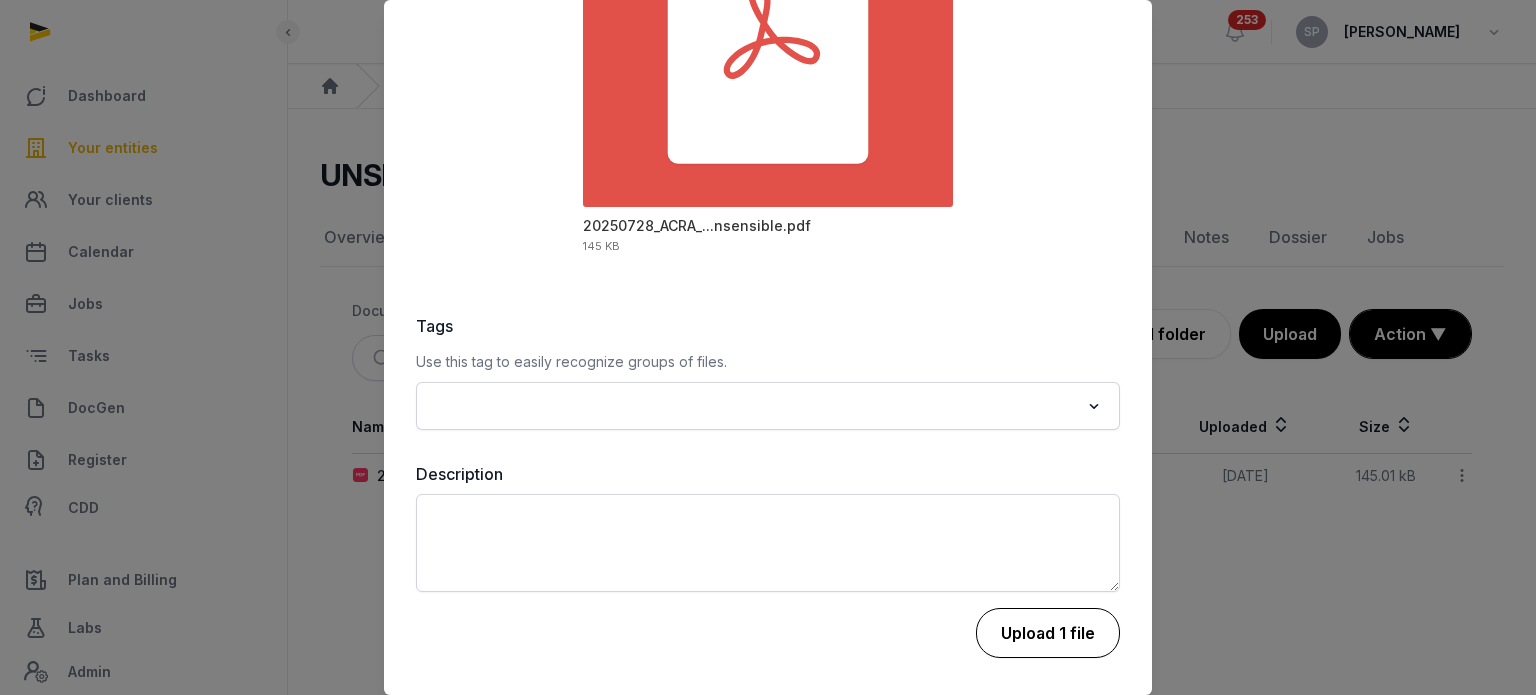 click on "Upload 1 file" at bounding box center (1048, 633) 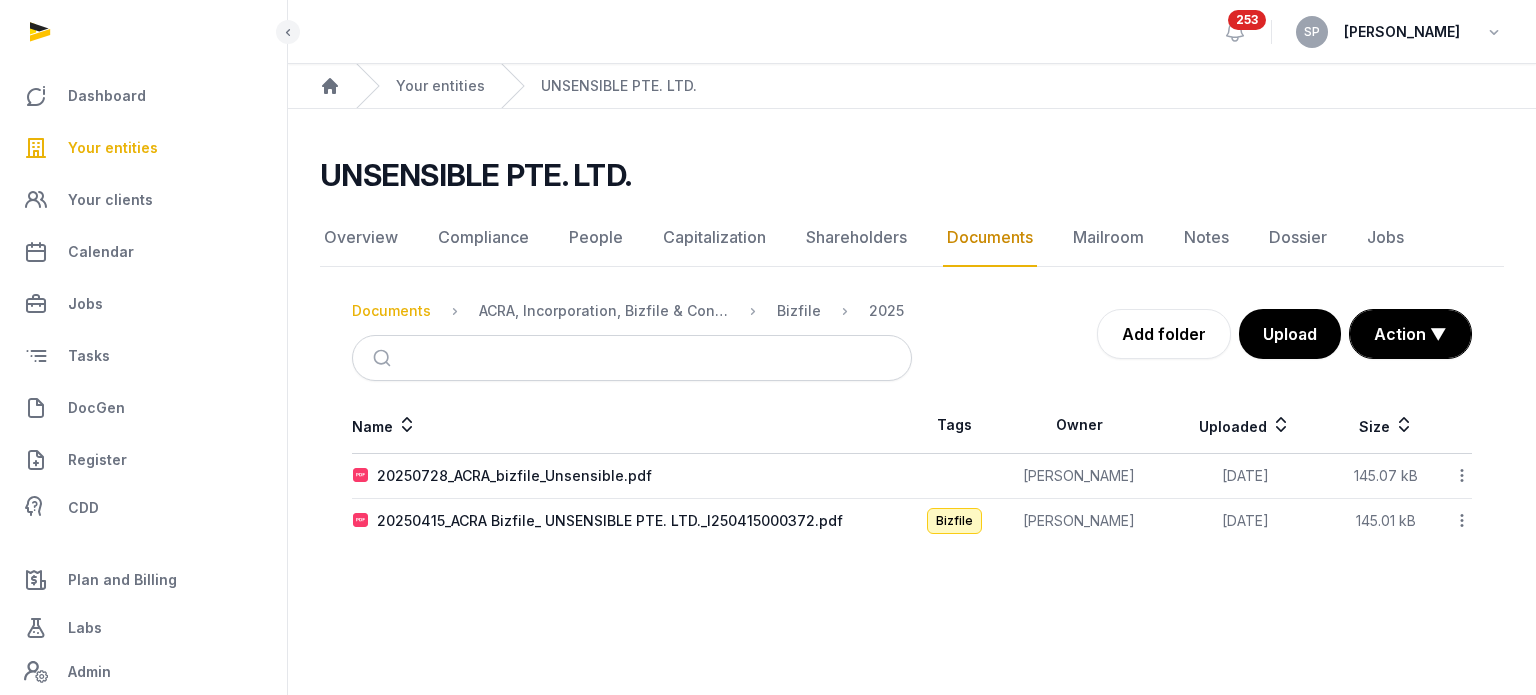 click on "Documents" at bounding box center [391, 311] 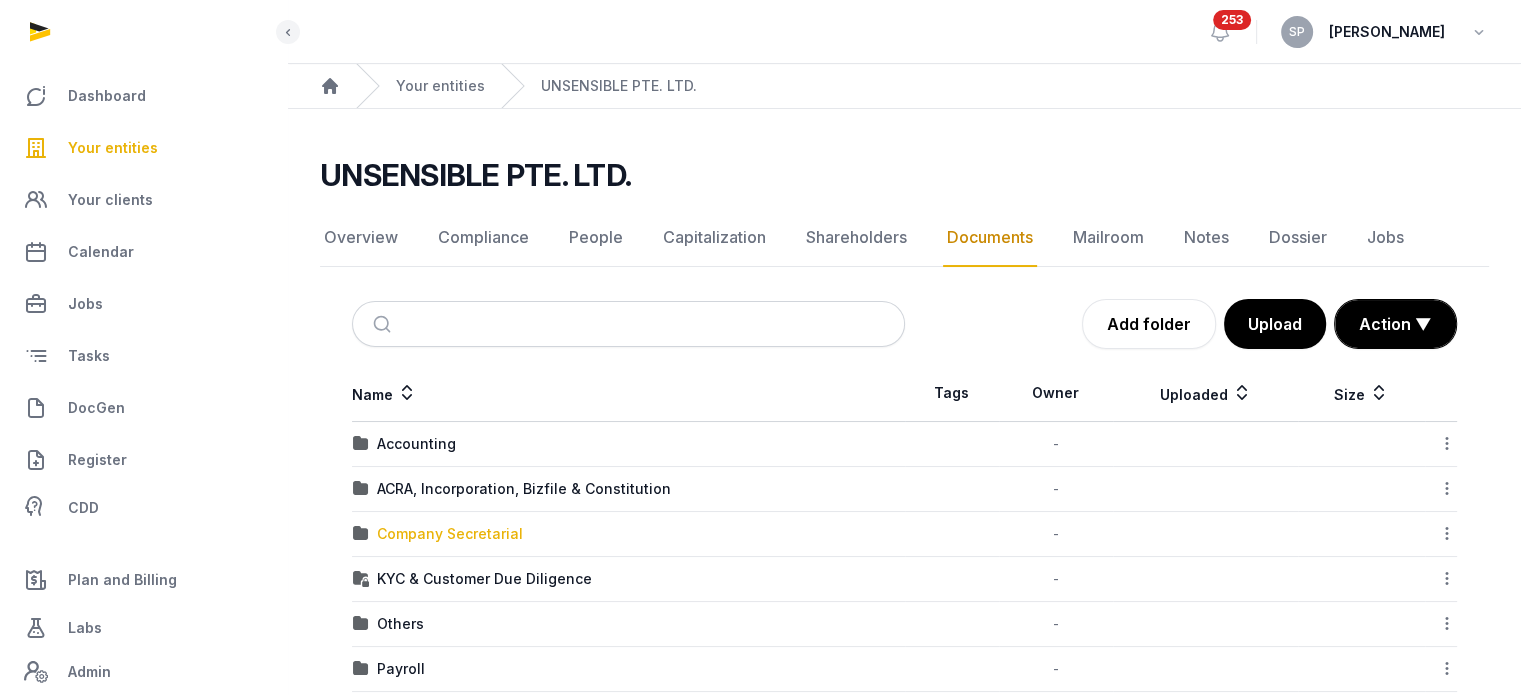 click on "Company Secretarial" at bounding box center [450, 534] 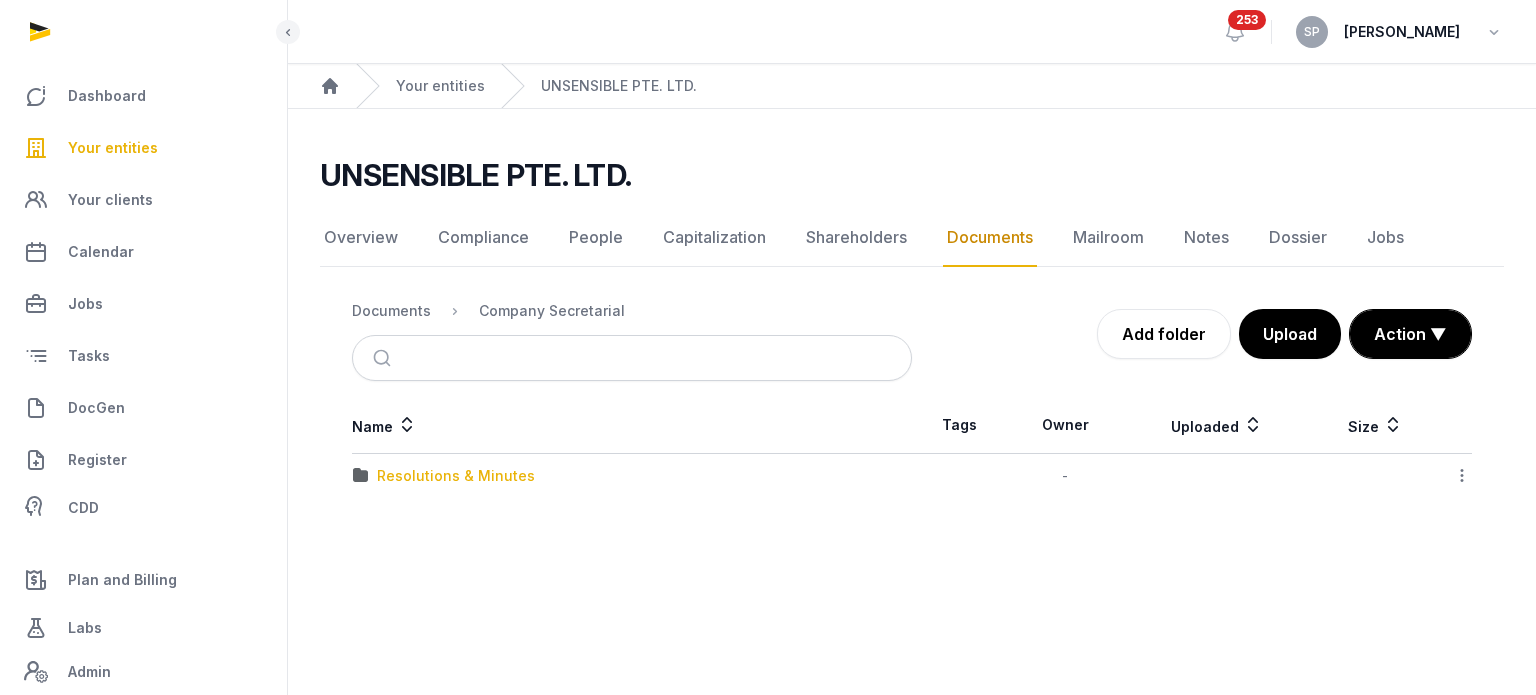 click on "Resolutions & Minutes" at bounding box center (456, 476) 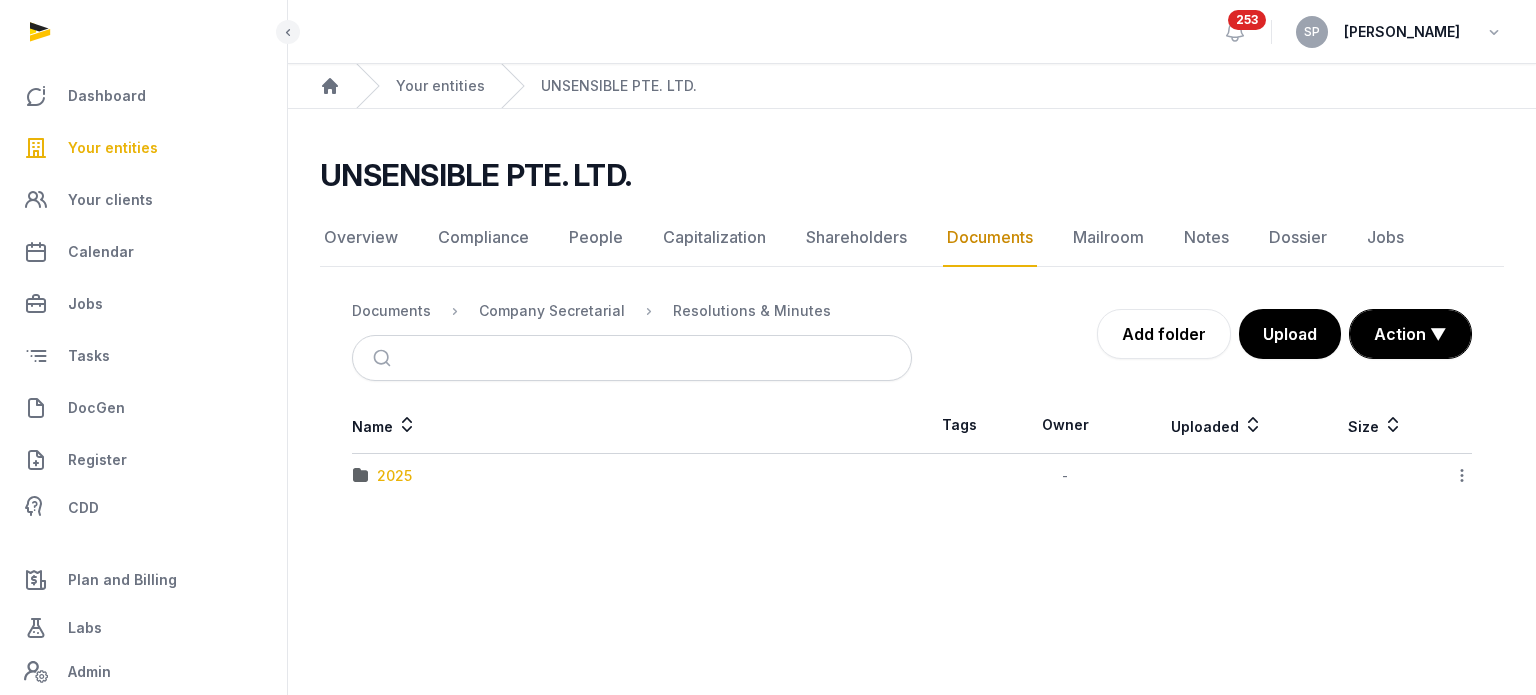 click on "2025" at bounding box center [394, 476] 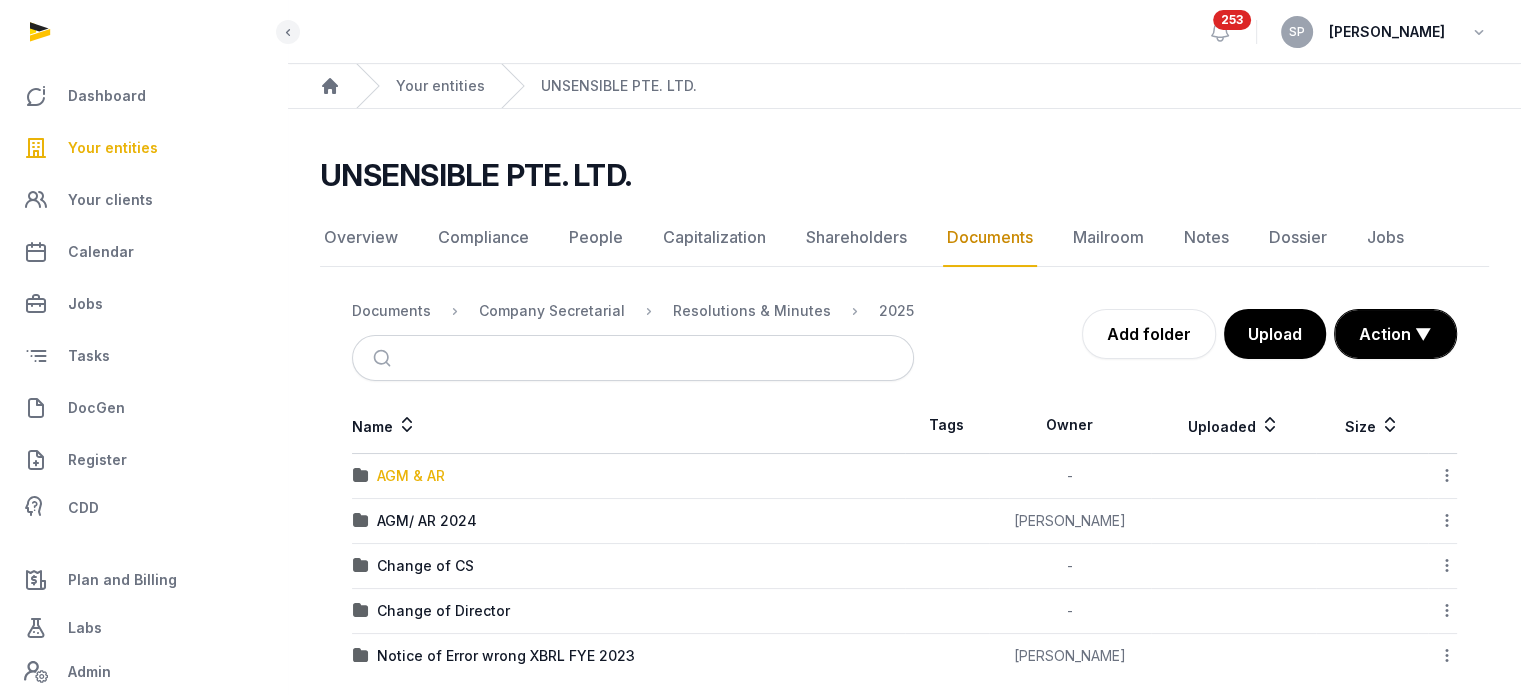 click on "AGM & AR" at bounding box center [411, 476] 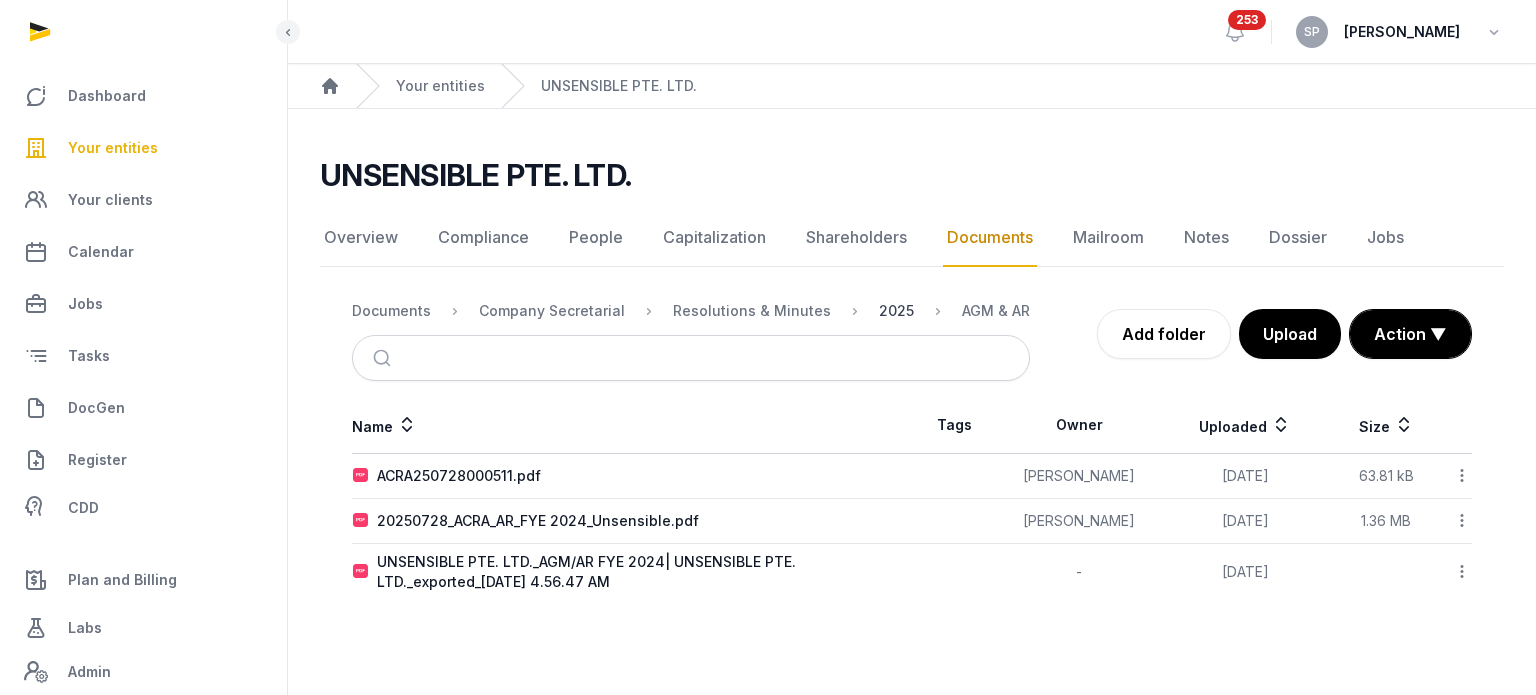 click on "2025" at bounding box center (896, 311) 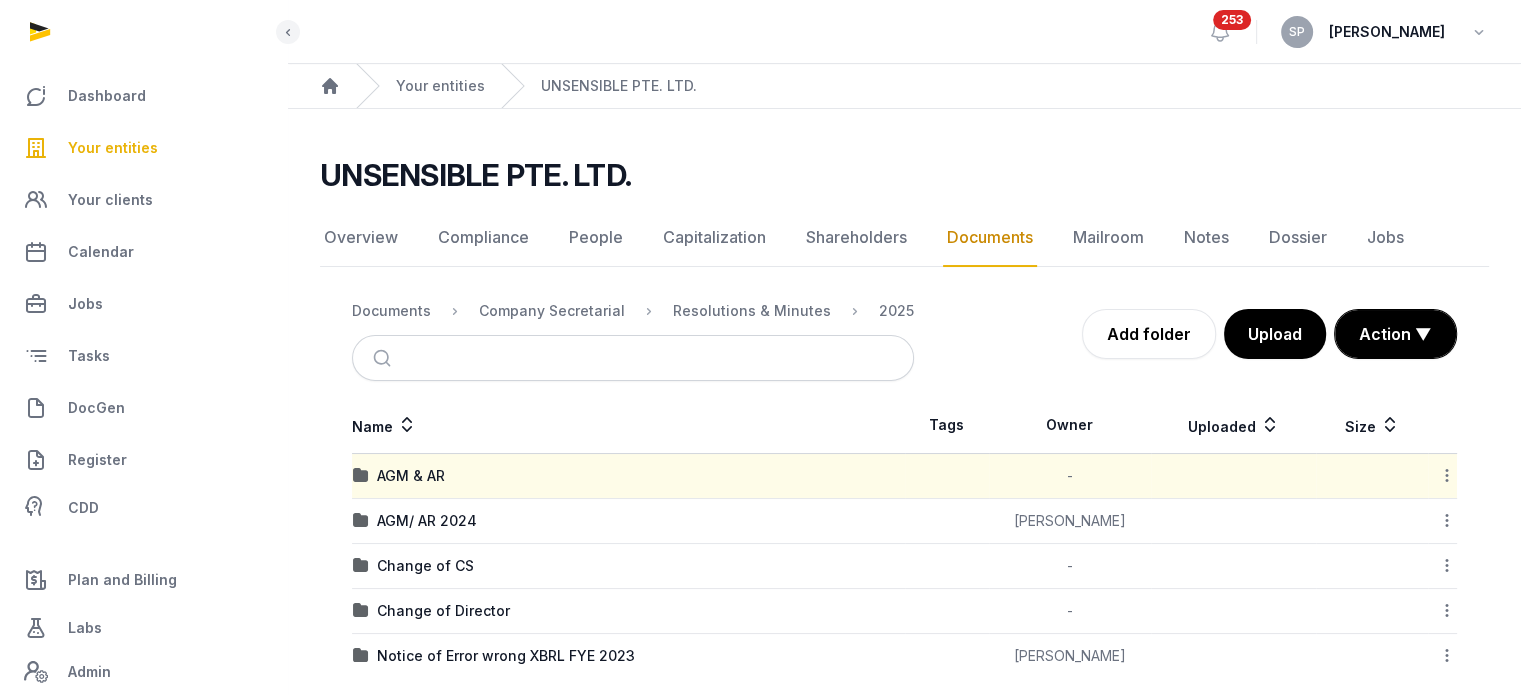 click 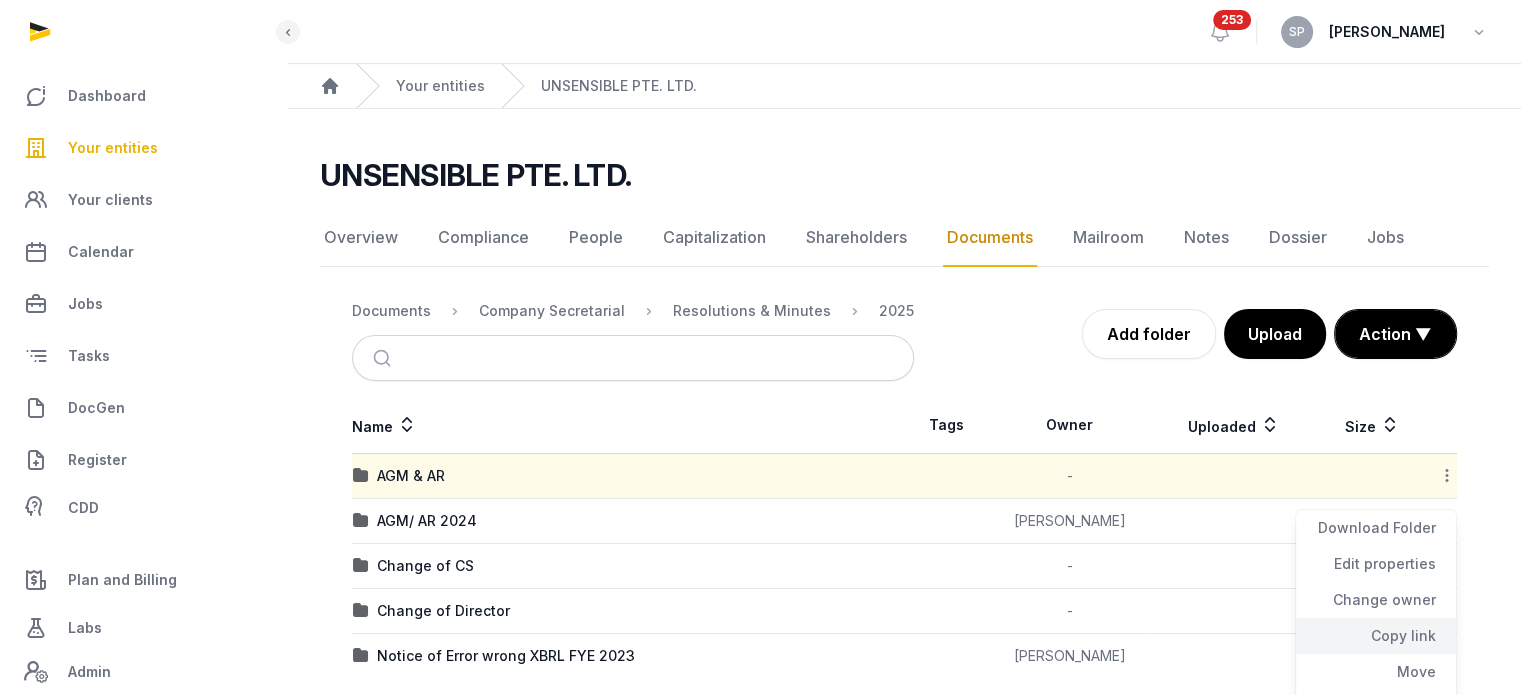 click on "Copy link" 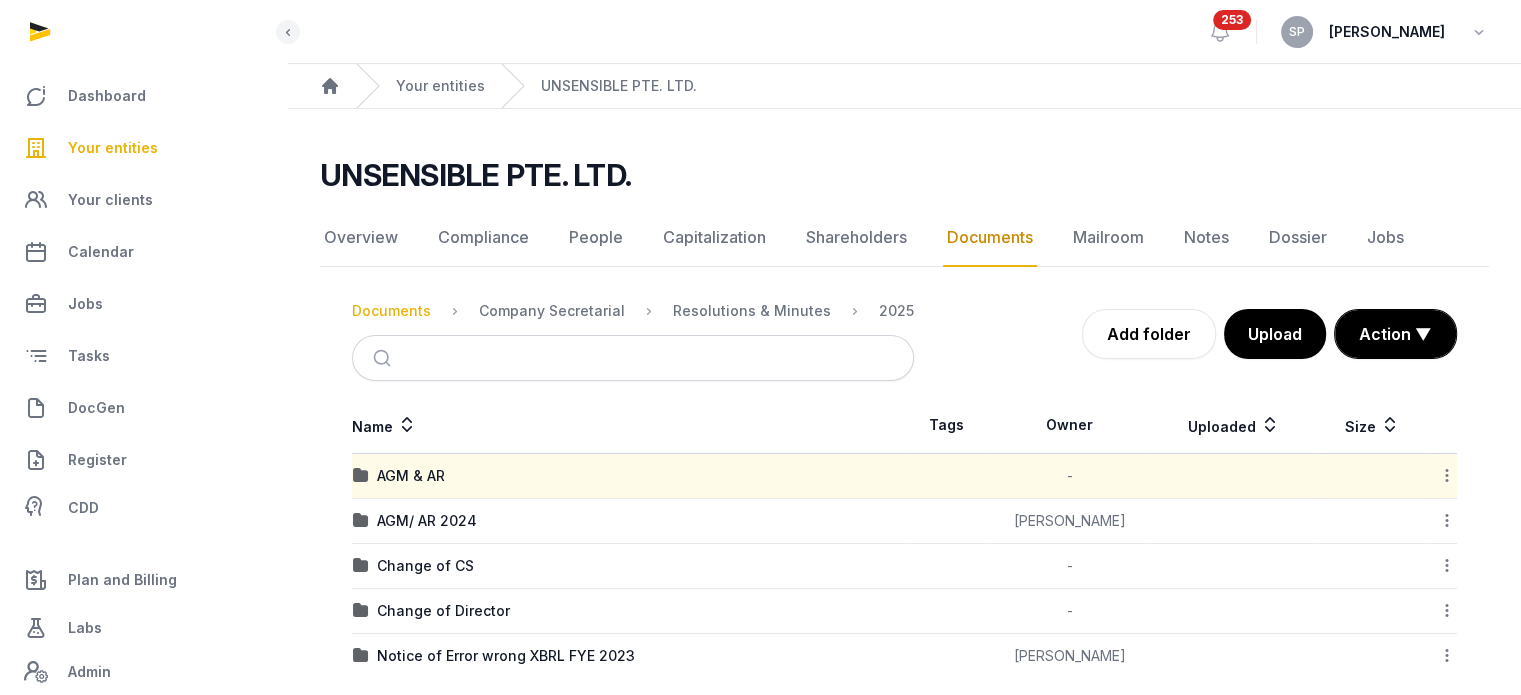 click on "Documents" at bounding box center (391, 311) 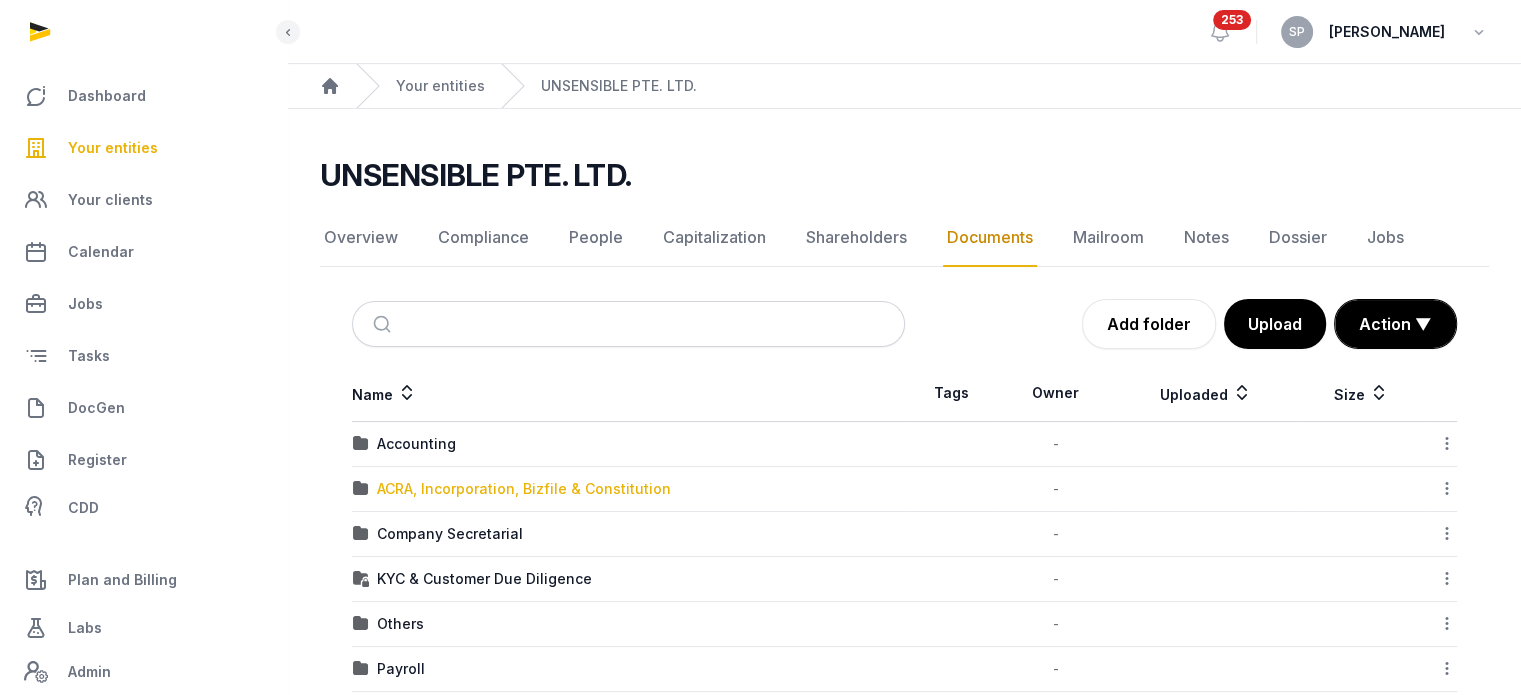 click on "ACRA, Incorporation, Bizfile & Constitution" at bounding box center [524, 489] 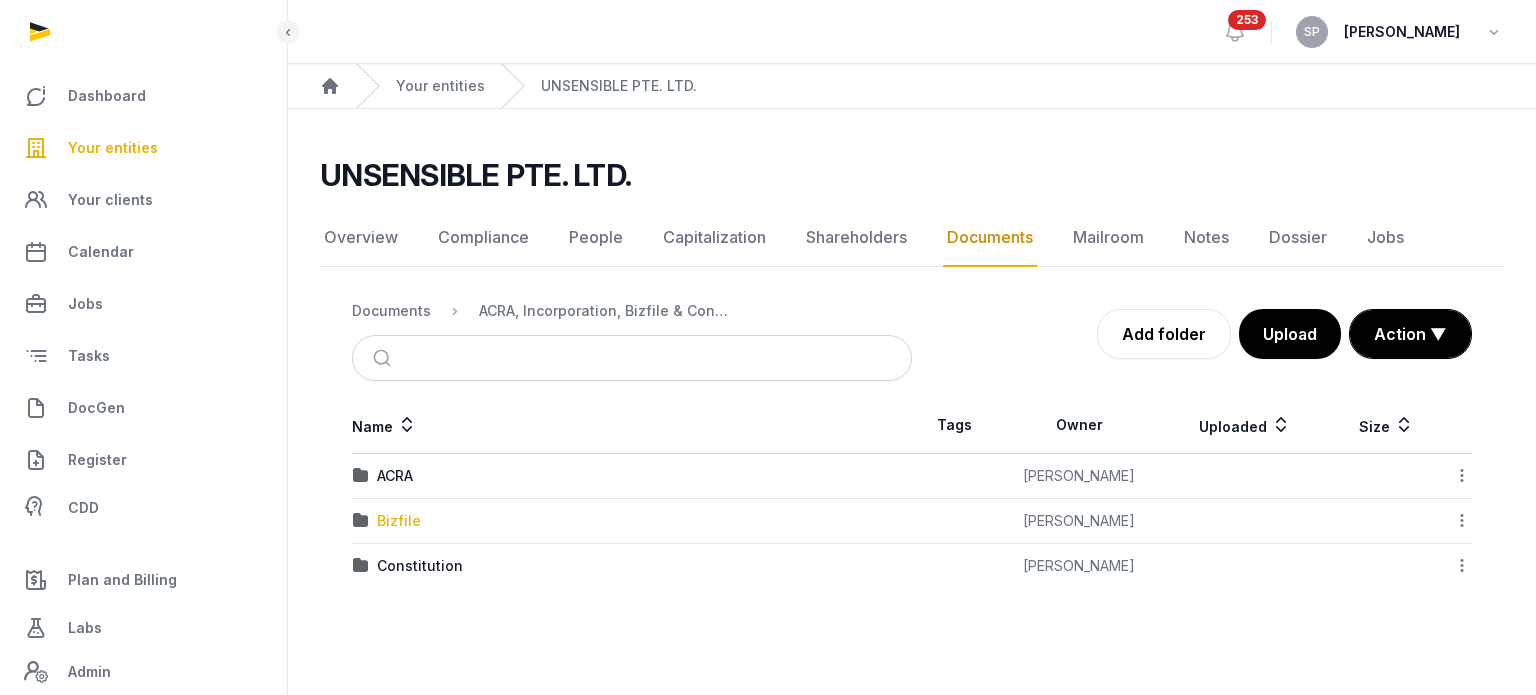 click on "Bizfile" at bounding box center (399, 521) 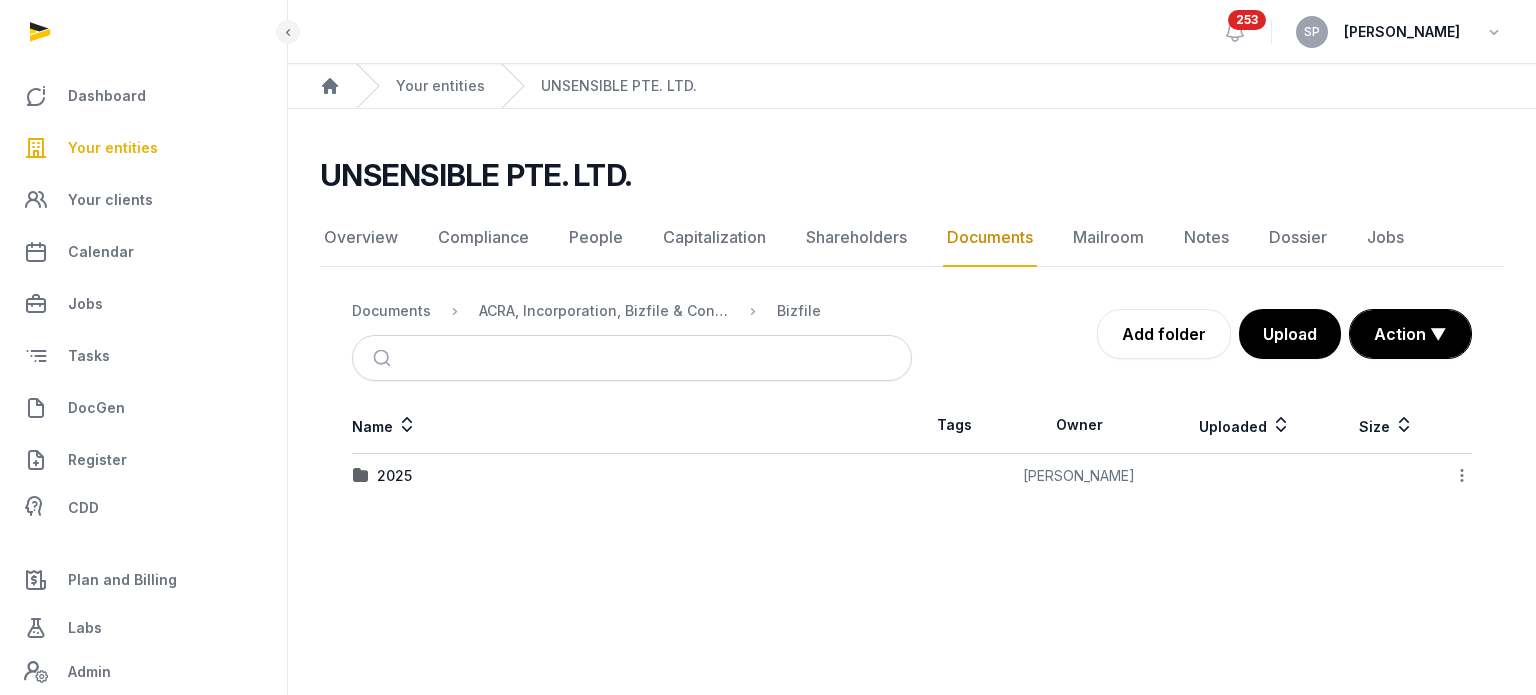 click on "2025" at bounding box center [632, 476] 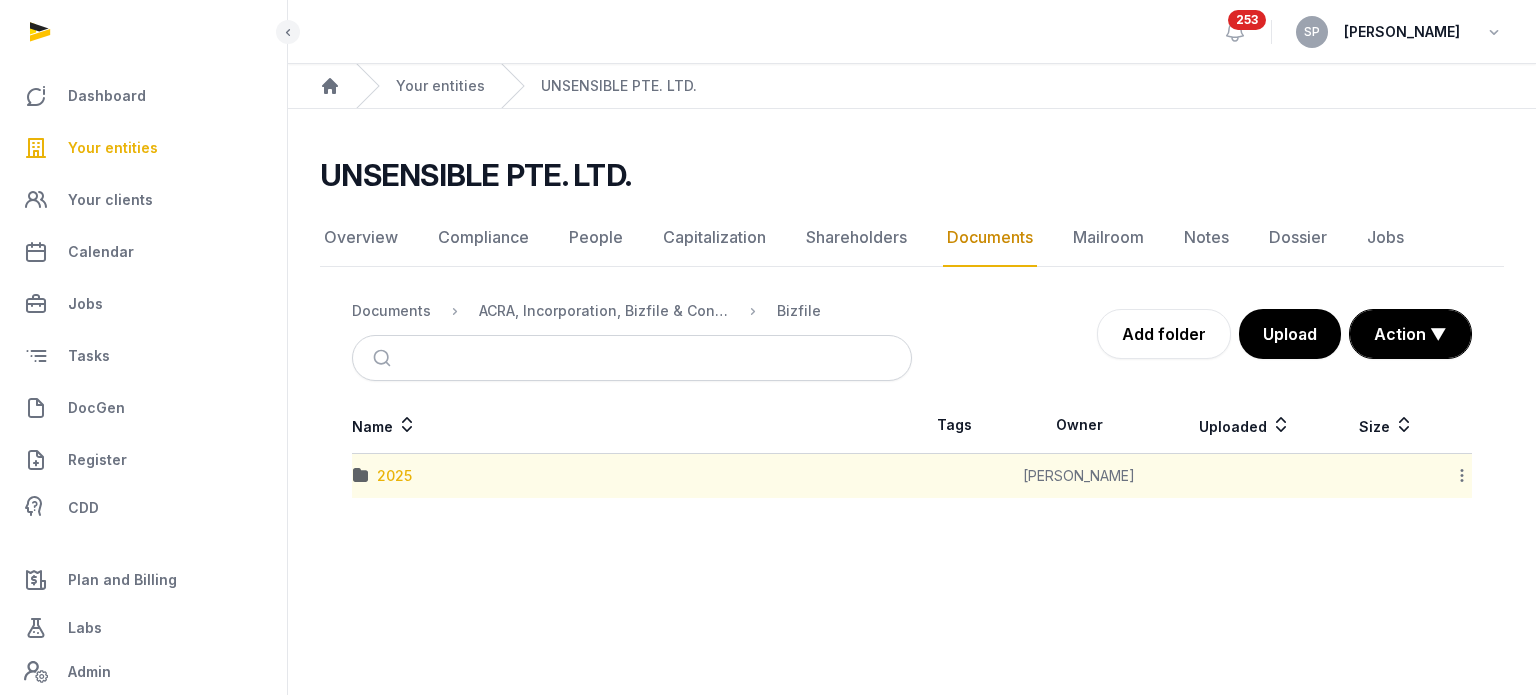 click on "2025" at bounding box center (394, 476) 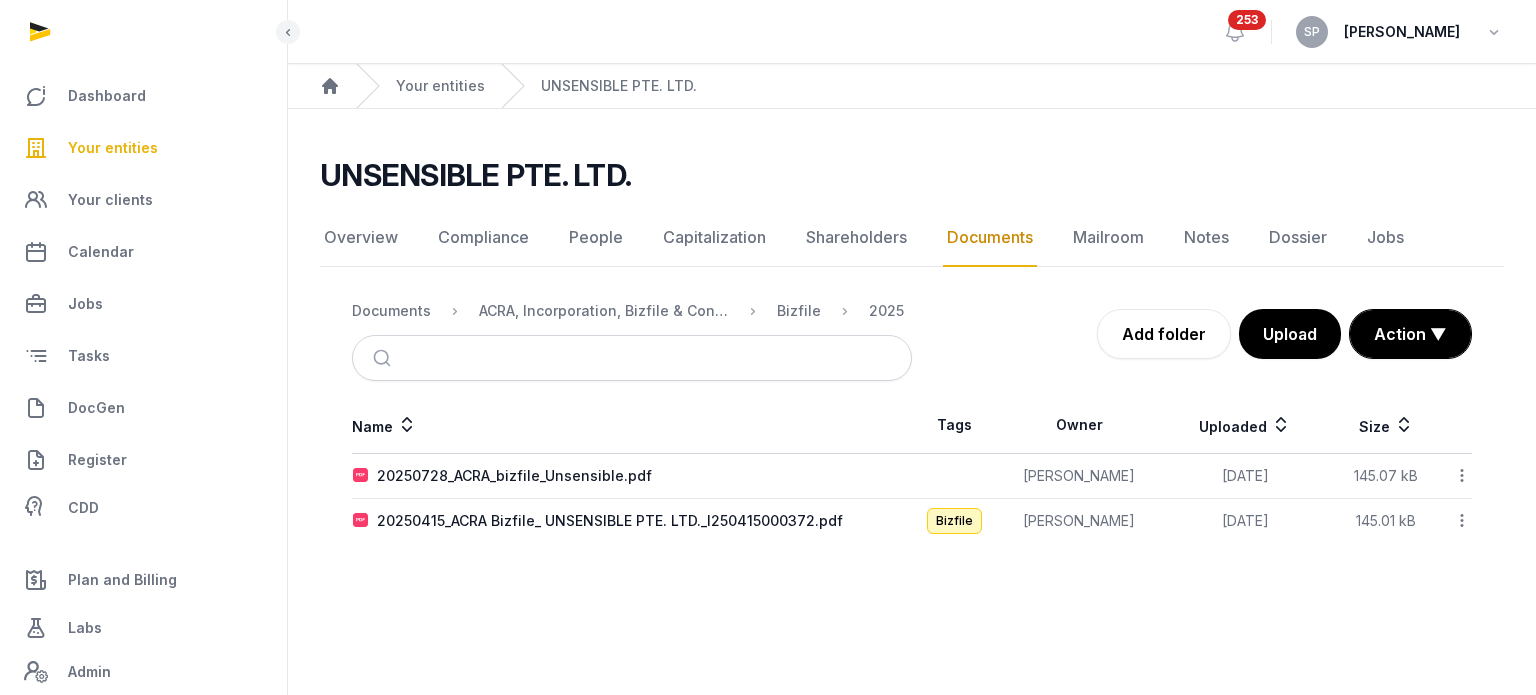 click 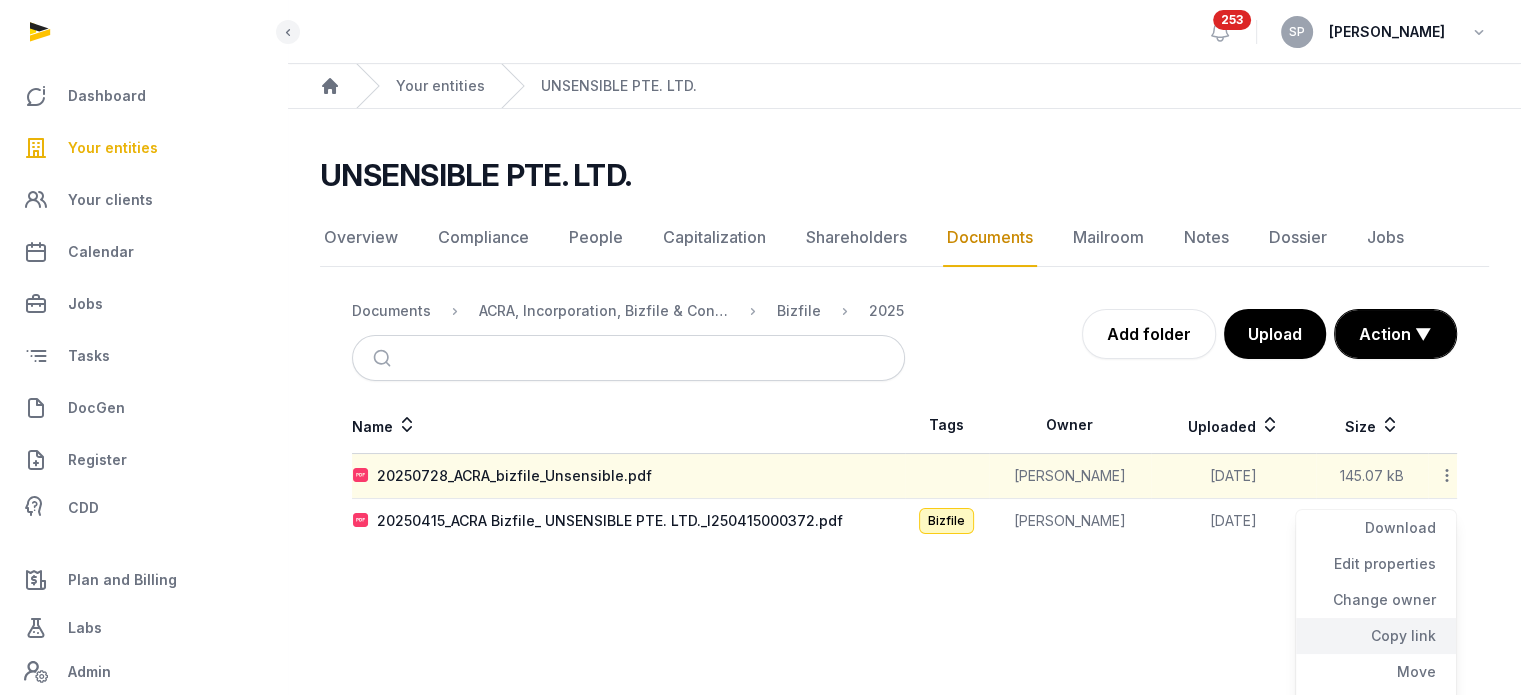 click on "Copy link" 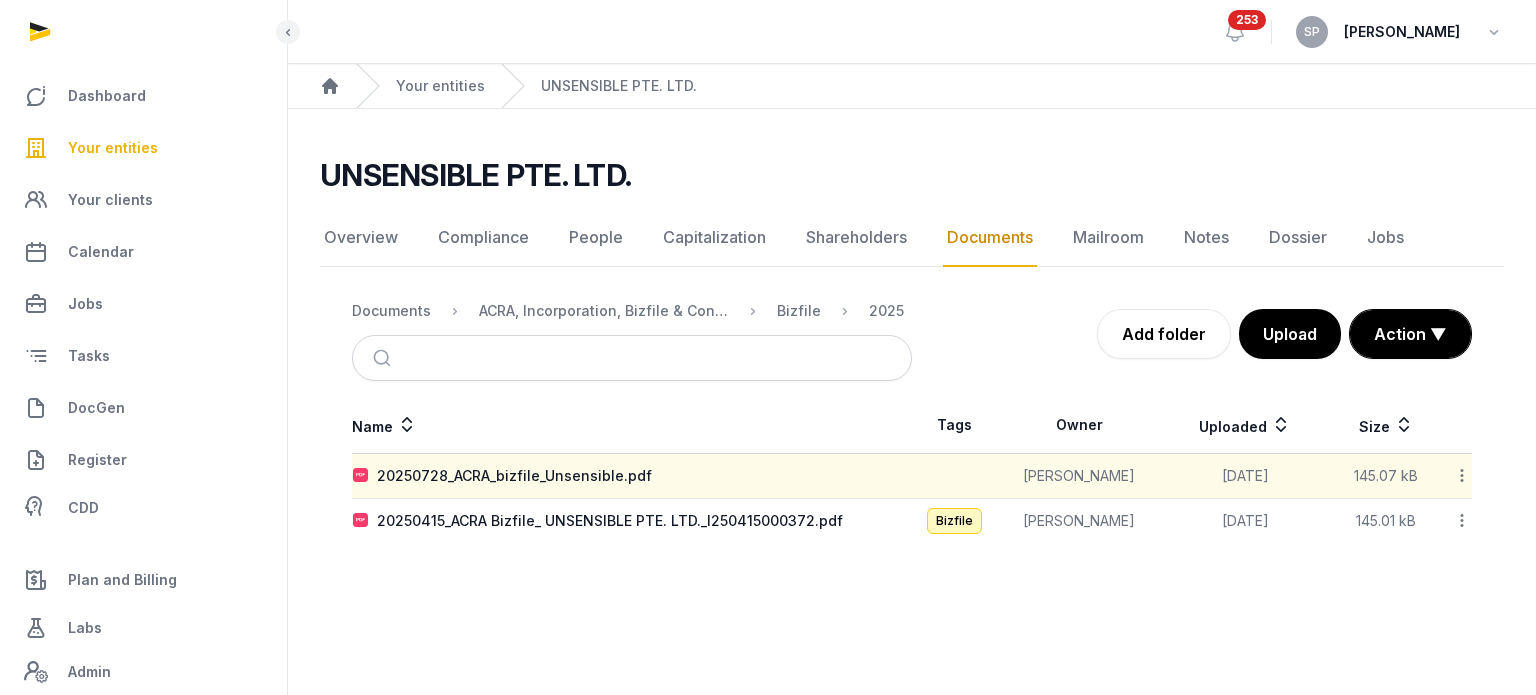 click on "Your entities" at bounding box center [113, 148] 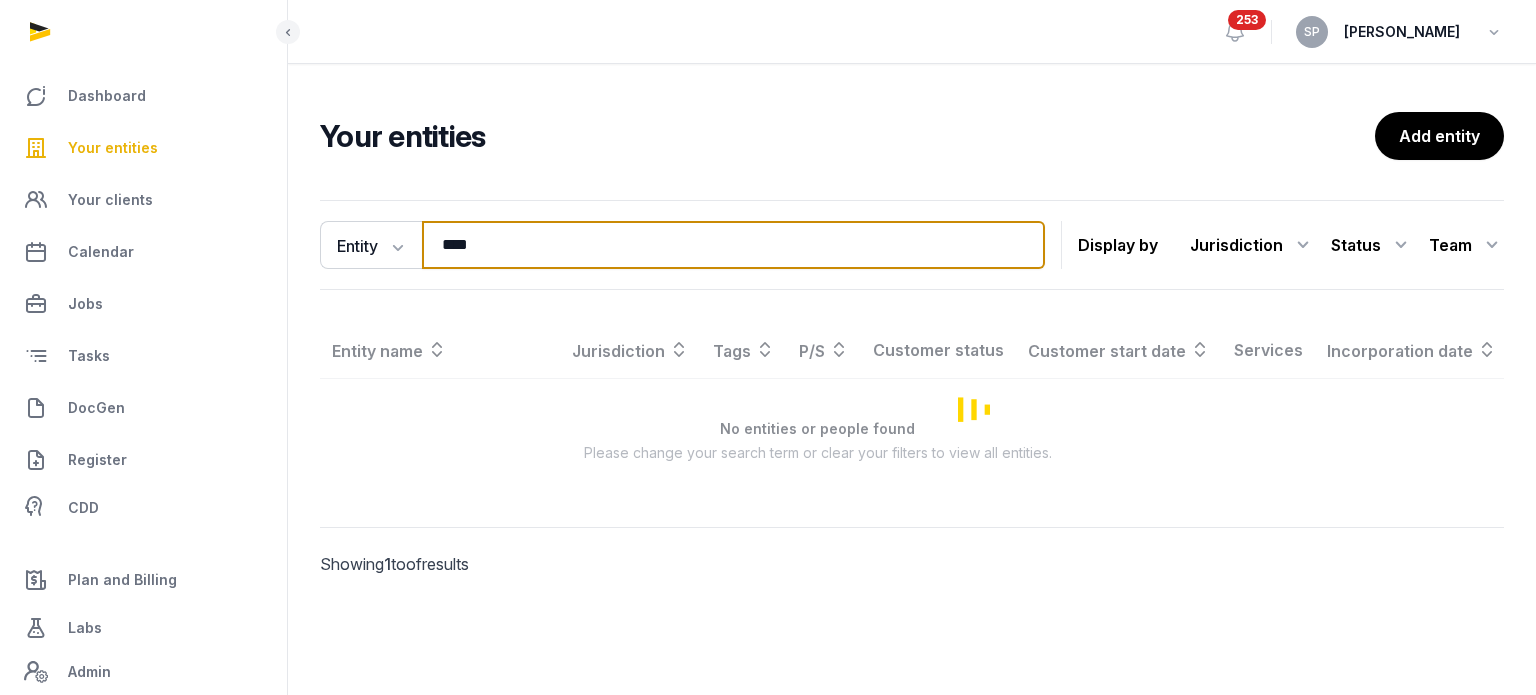 click on "****" at bounding box center (733, 245) 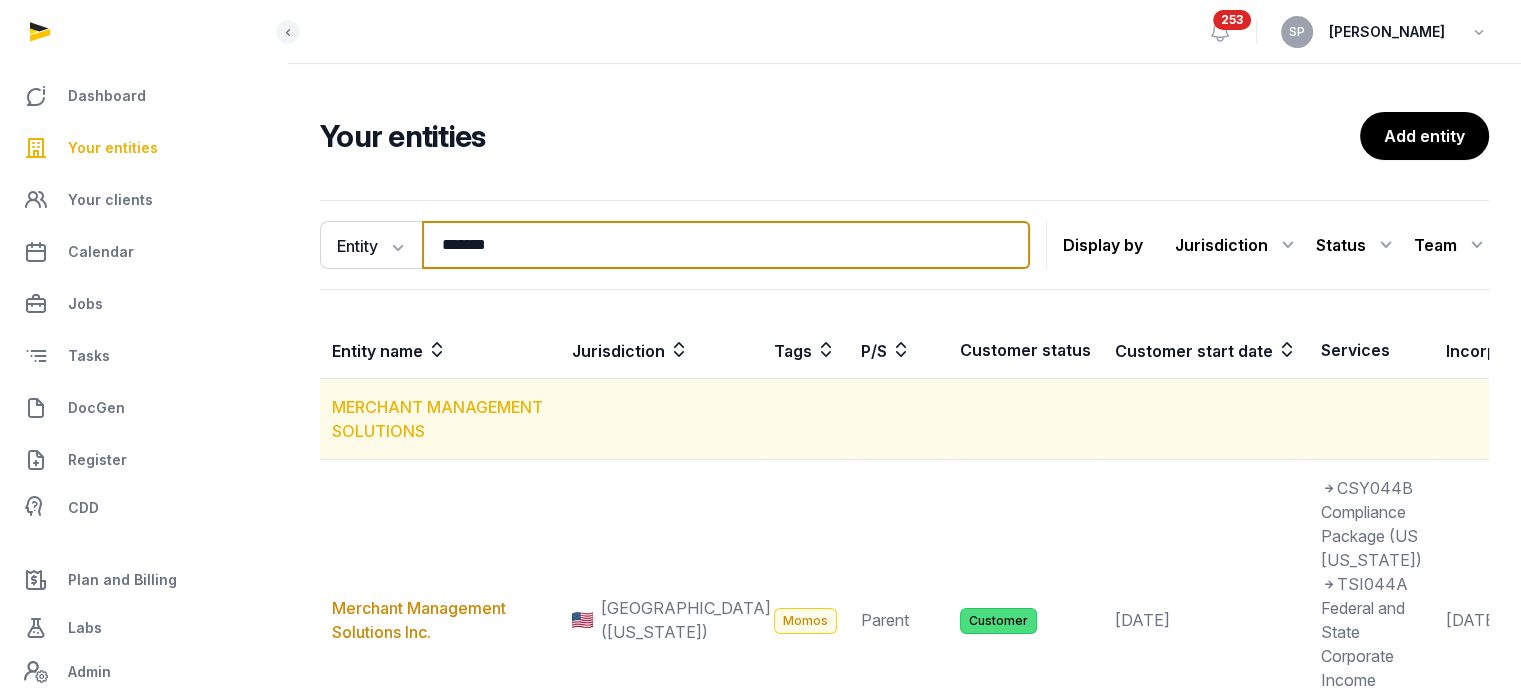 type on "*******" 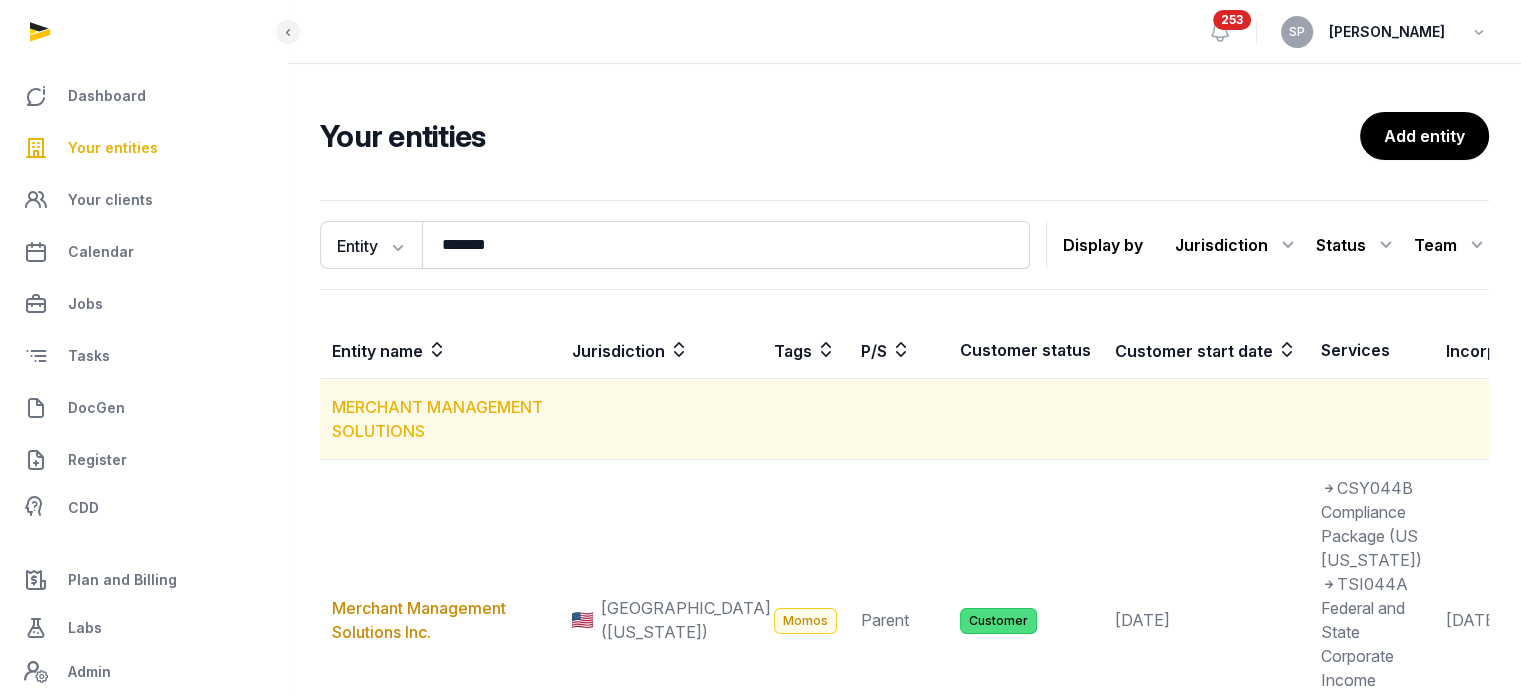 click on "MERCHANT MANAGEMENT SOLUTIONS" at bounding box center [437, 419] 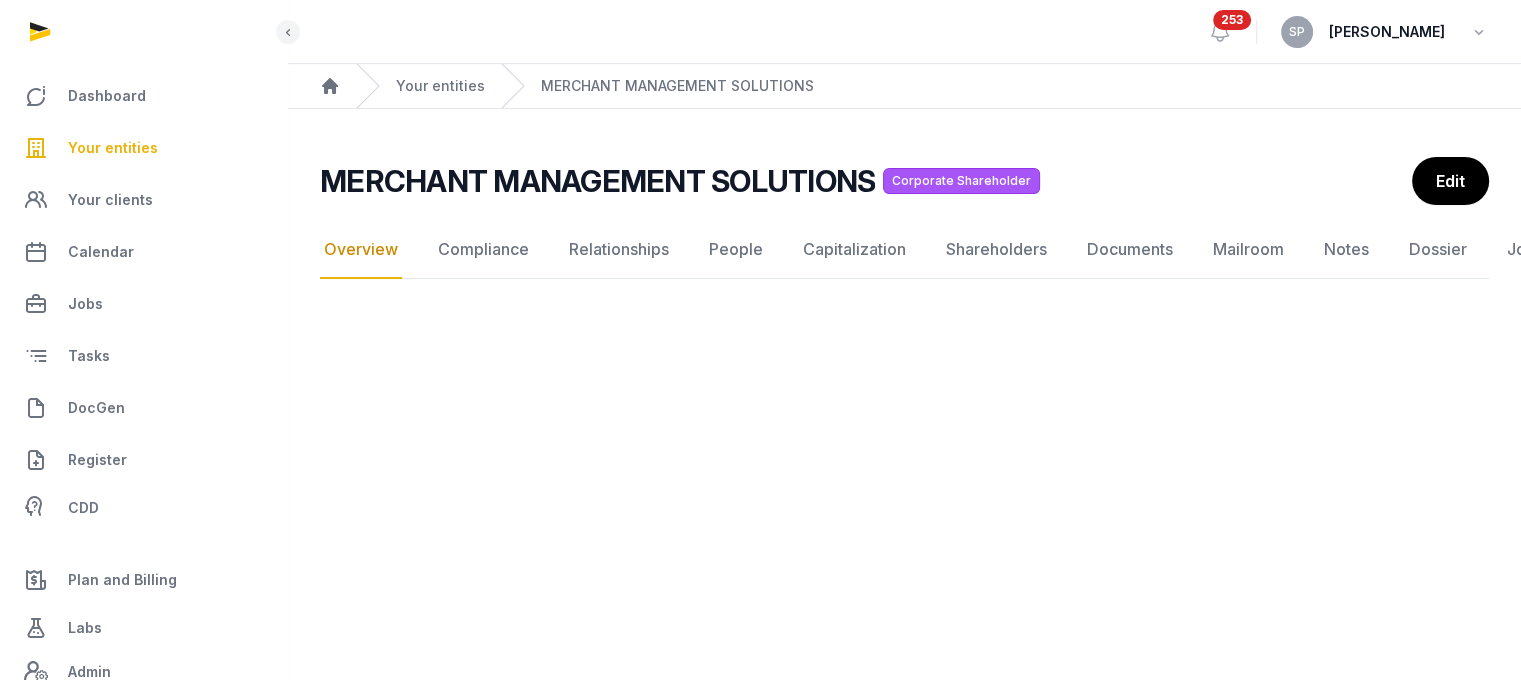 click on "Your entities" at bounding box center [113, 148] 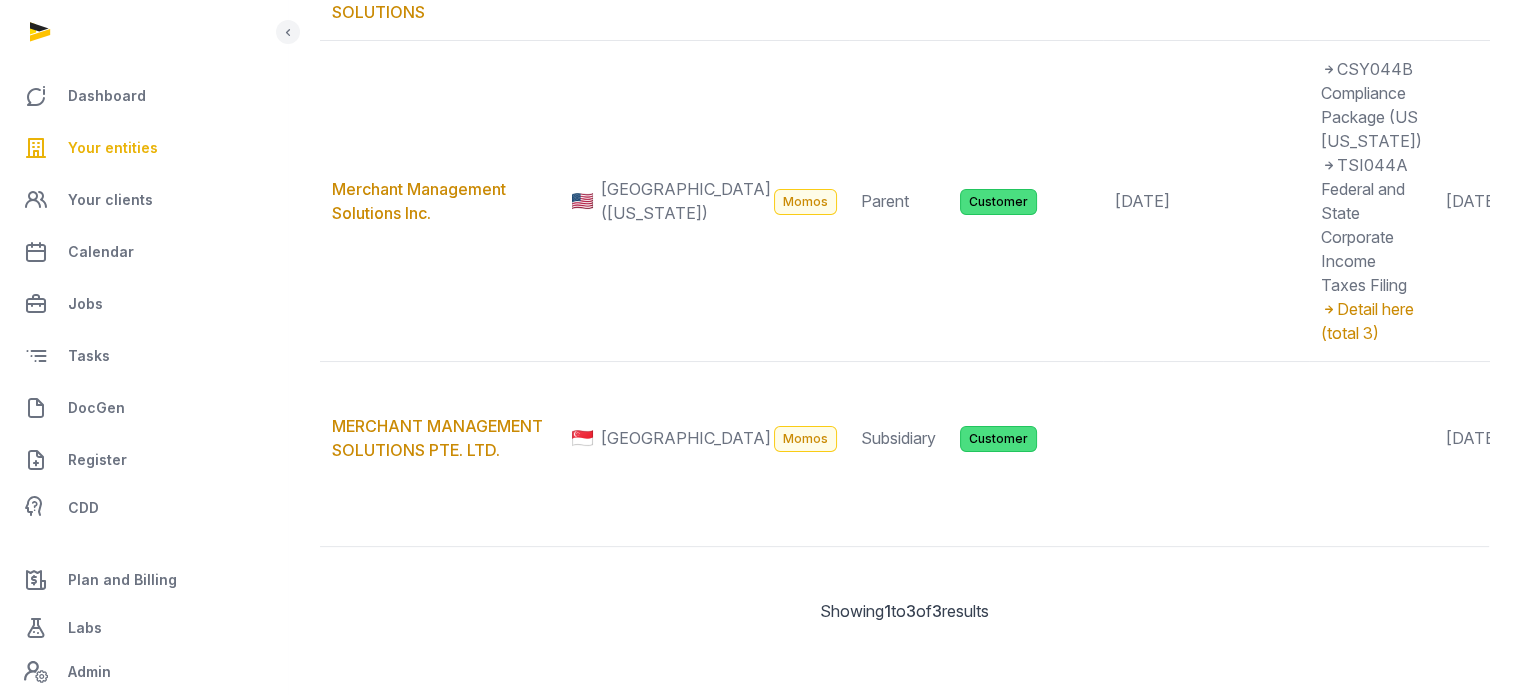scroll, scrollTop: 424, scrollLeft: 0, axis: vertical 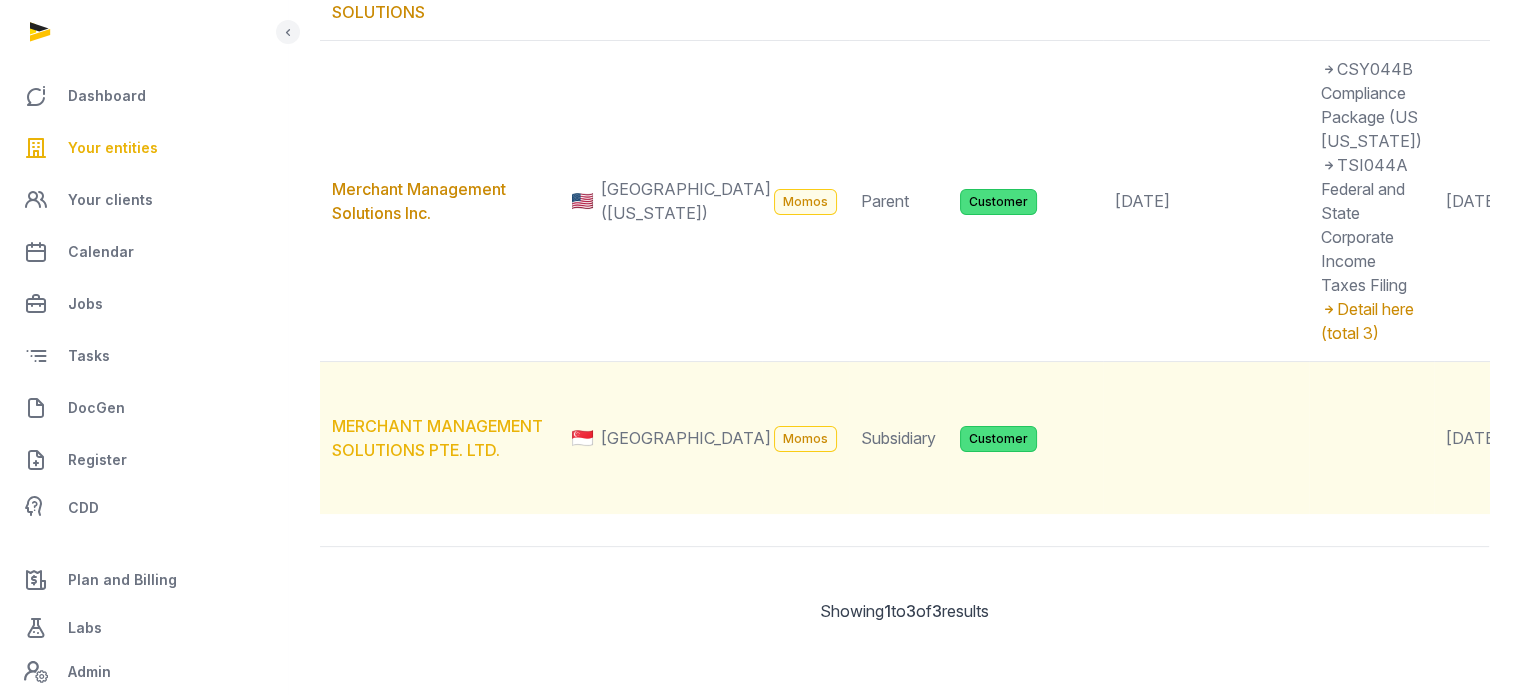 click on "MERCHANT MANAGEMENT SOLUTIONS PTE. LTD." at bounding box center [437, 438] 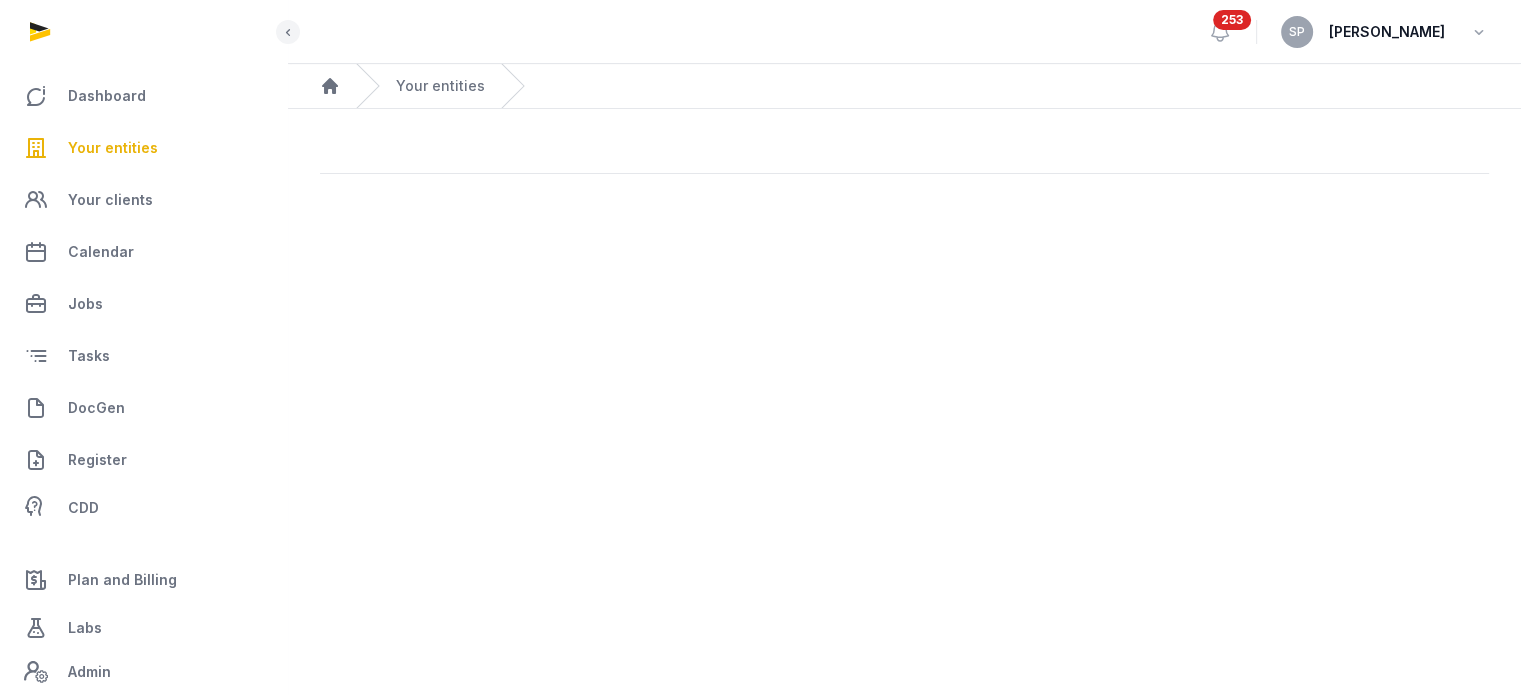 scroll, scrollTop: 0, scrollLeft: 0, axis: both 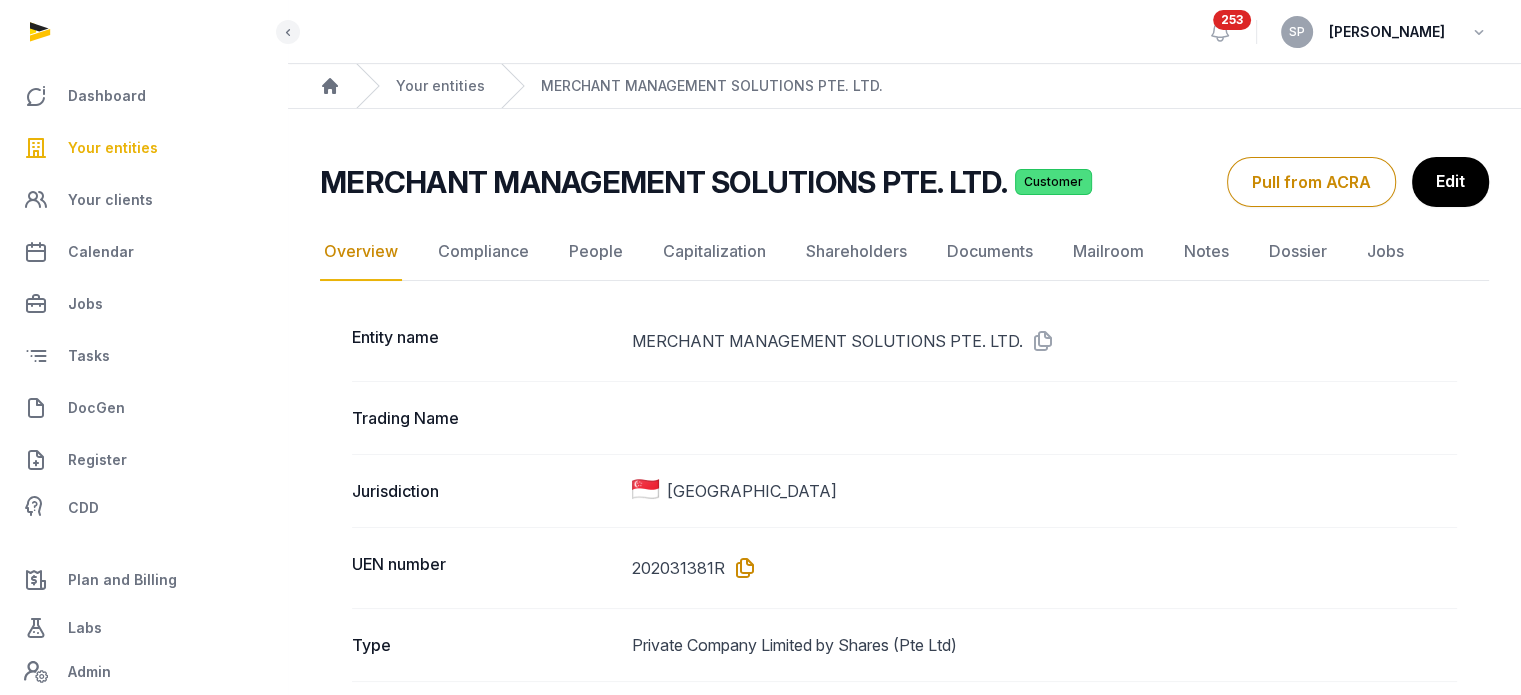 click at bounding box center [741, 568] 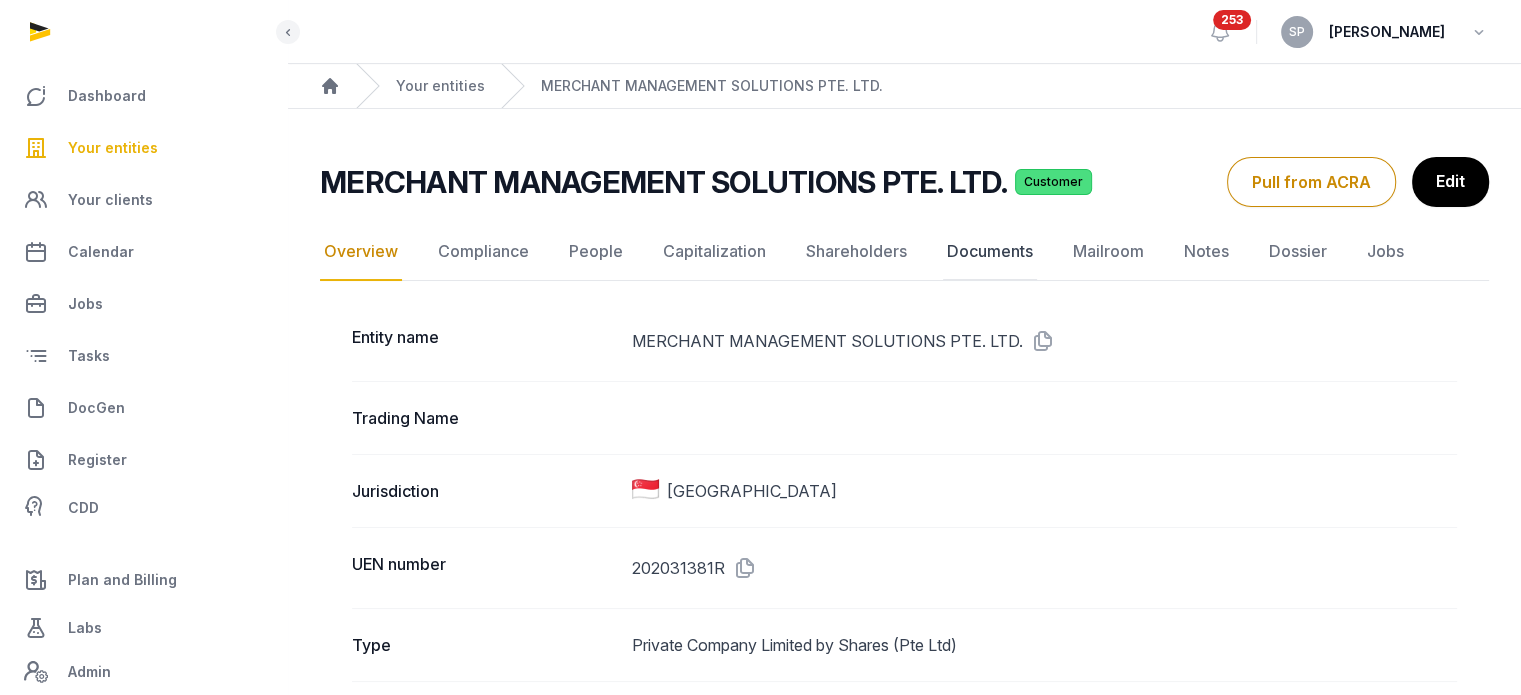 click on "Documents" 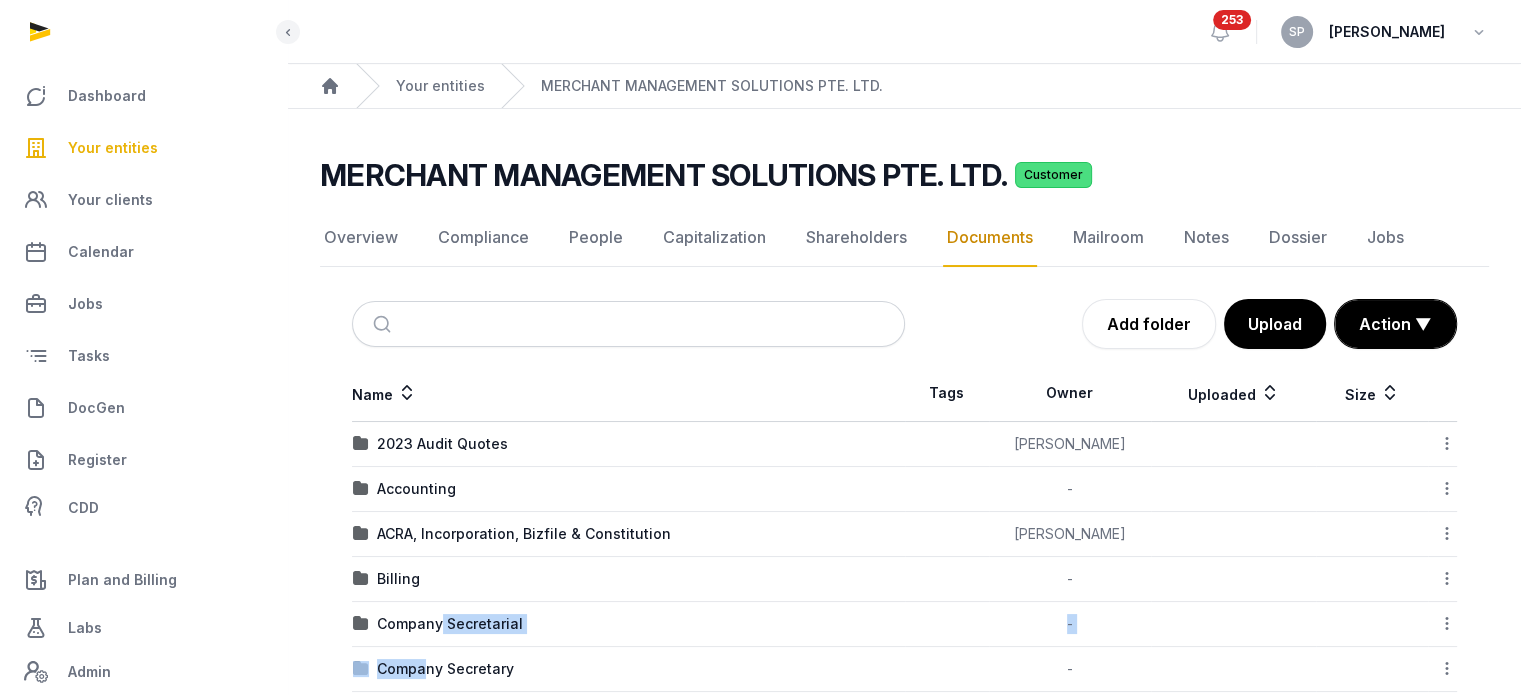 drag, startPoint x: 422, startPoint y: 650, endPoint x: 437, endPoint y: 635, distance: 21.213203 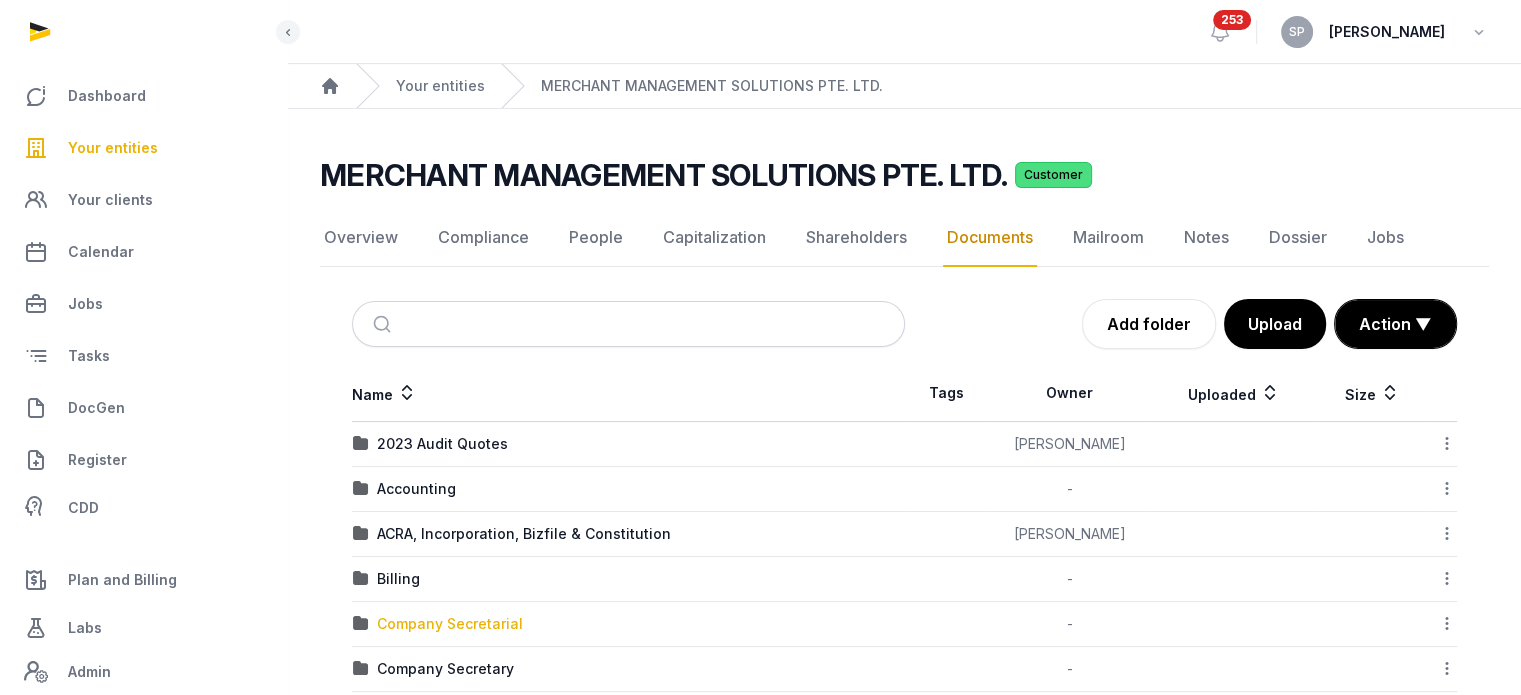 click on "Company Secretarial" at bounding box center [450, 624] 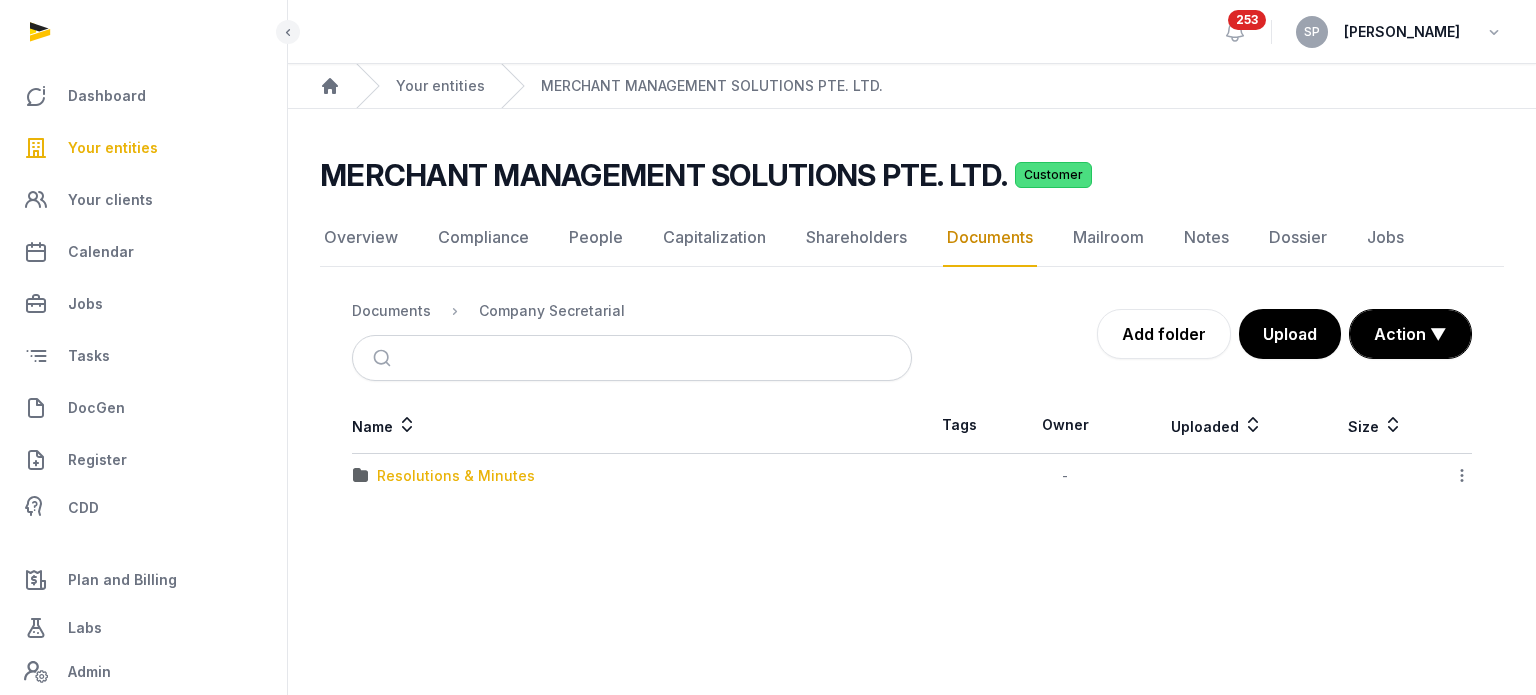 click on "Resolutions & Minutes" at bounding box center (456, 476) 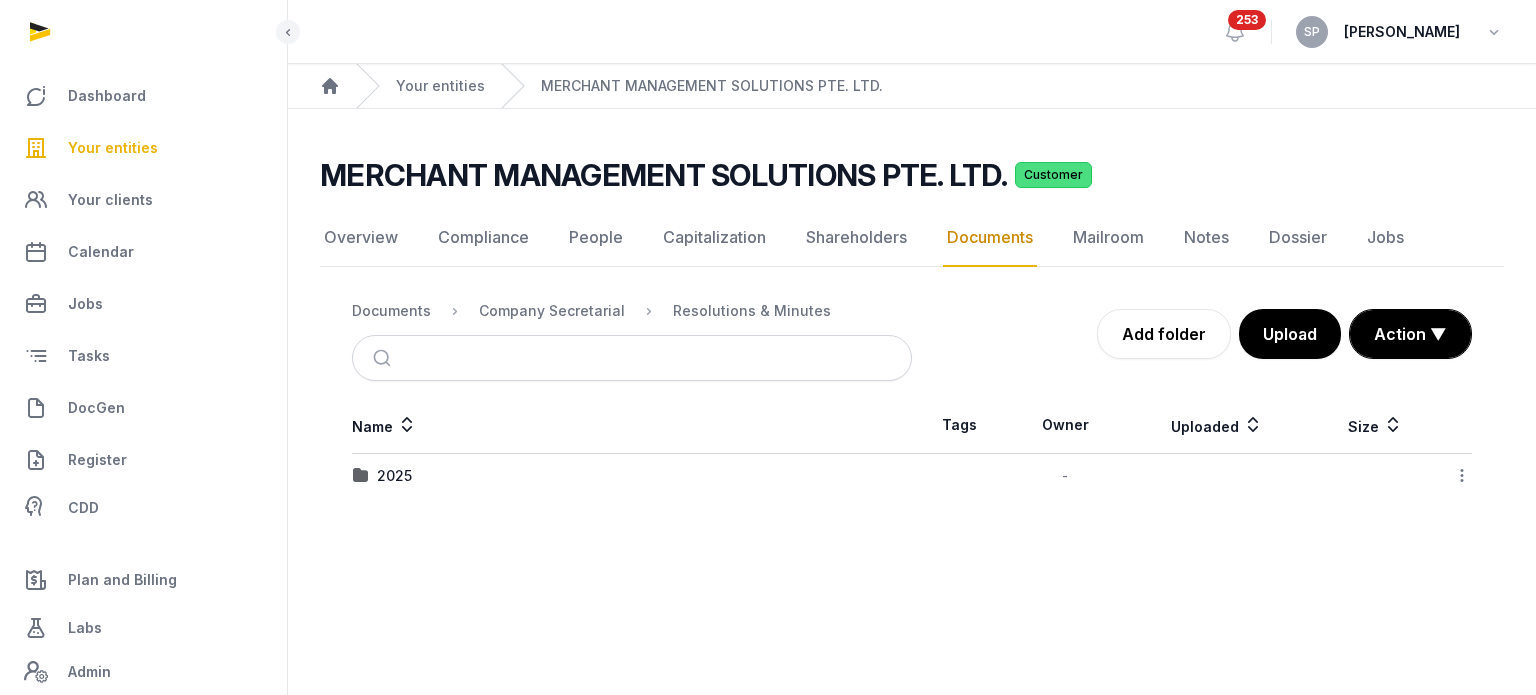 click on "2025" at bounding box center (632, 476) 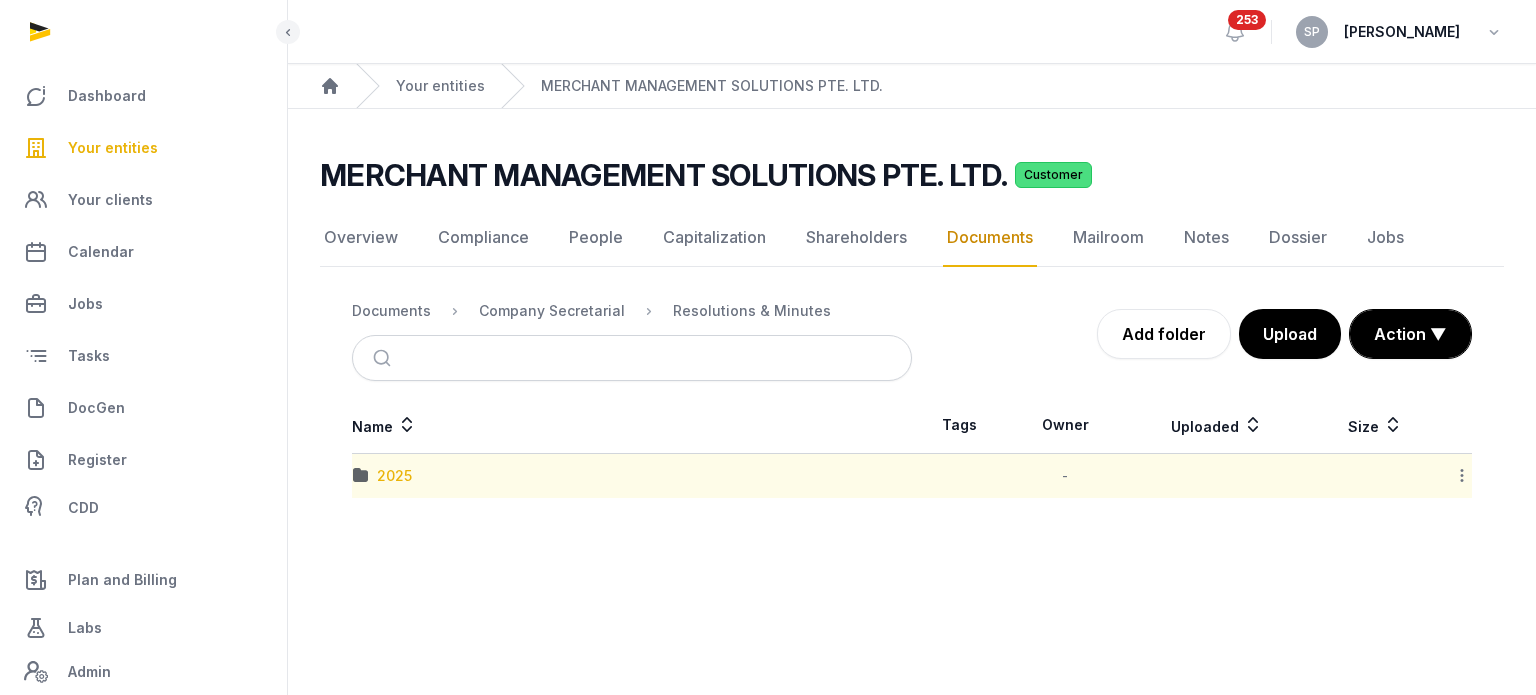 click on "2025" at bounding box center (394, 476) 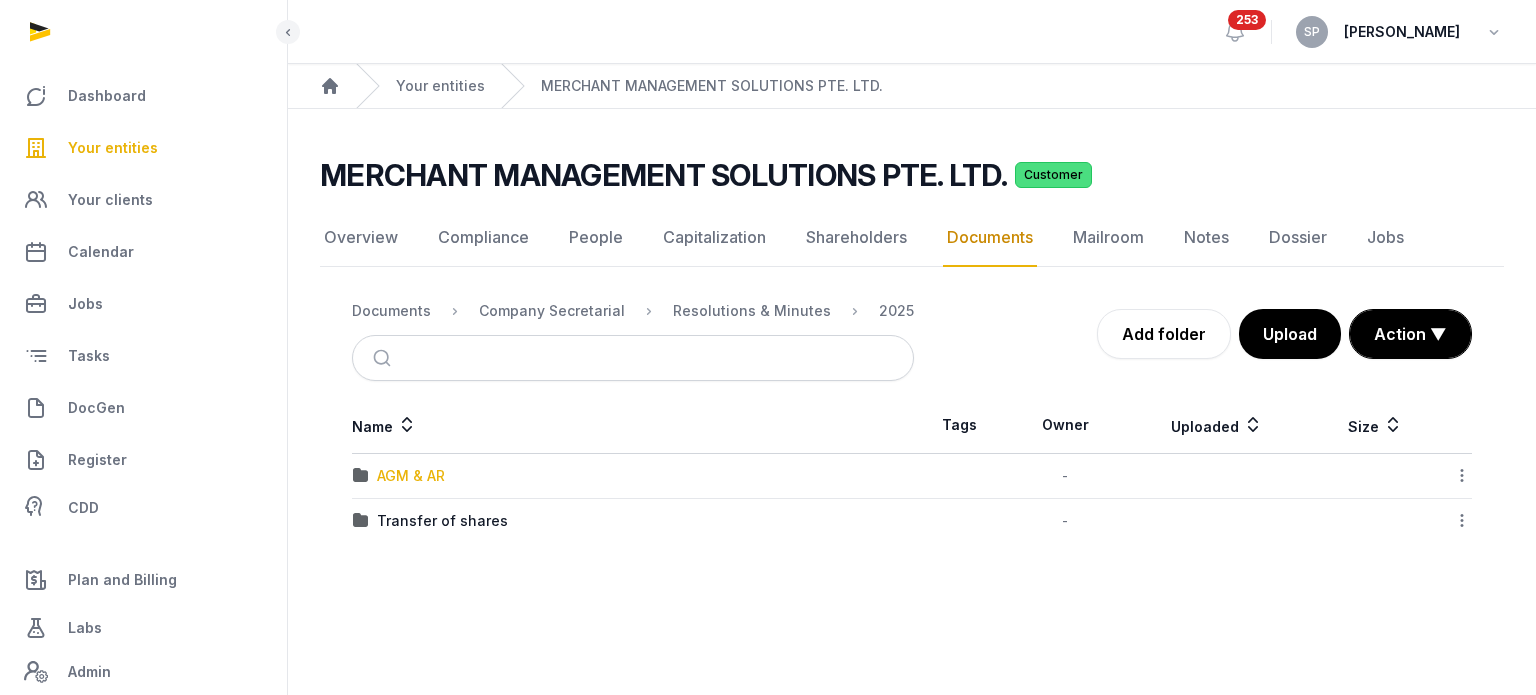 click on "AGM & AR" at bounding box center [411, 476] 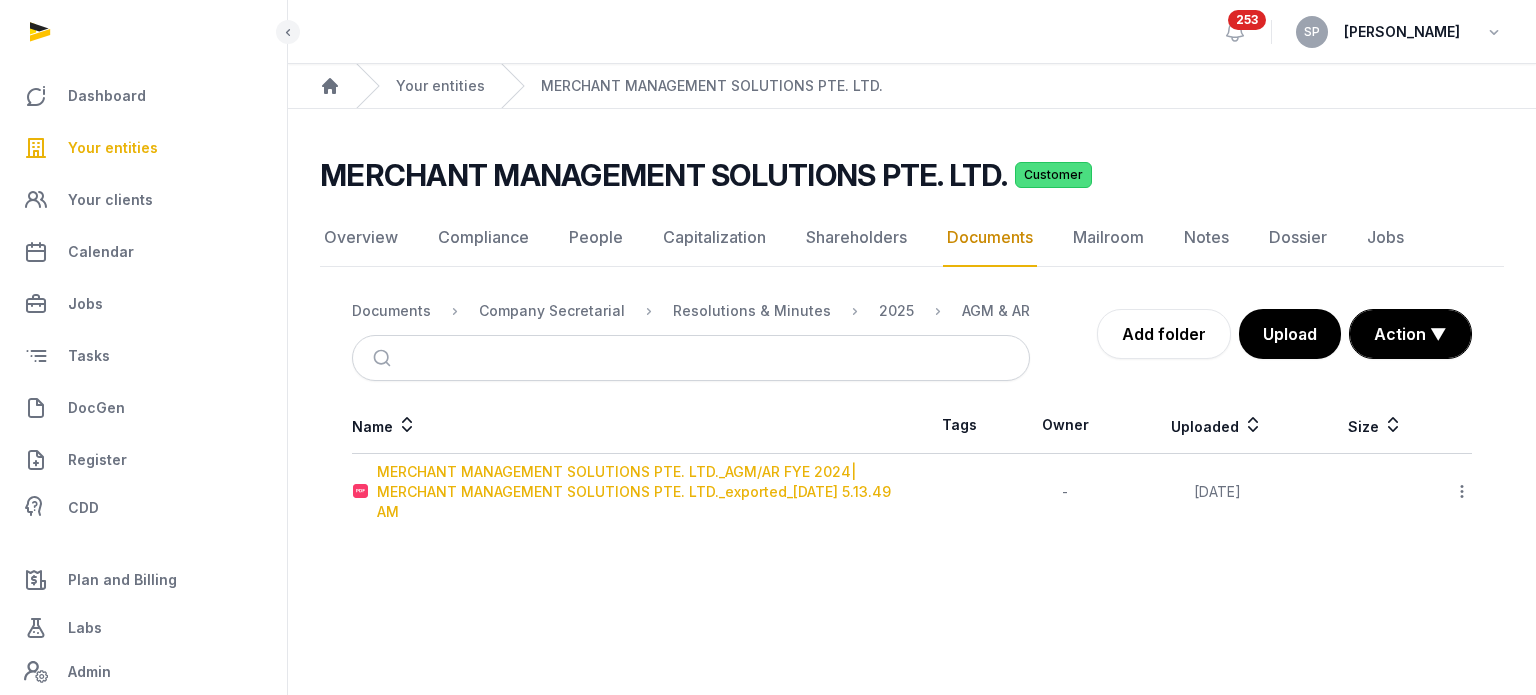 click on "MERCHANT MANAGEMENT SOLUTIONS PTE. LTD._AGM/AR FYE 2024| MERCHANT MANAGEMENT SOLUTIONS PTE. LTD._exported_[DATE] 5.13.49 AM" at bounding box center (644, 492) 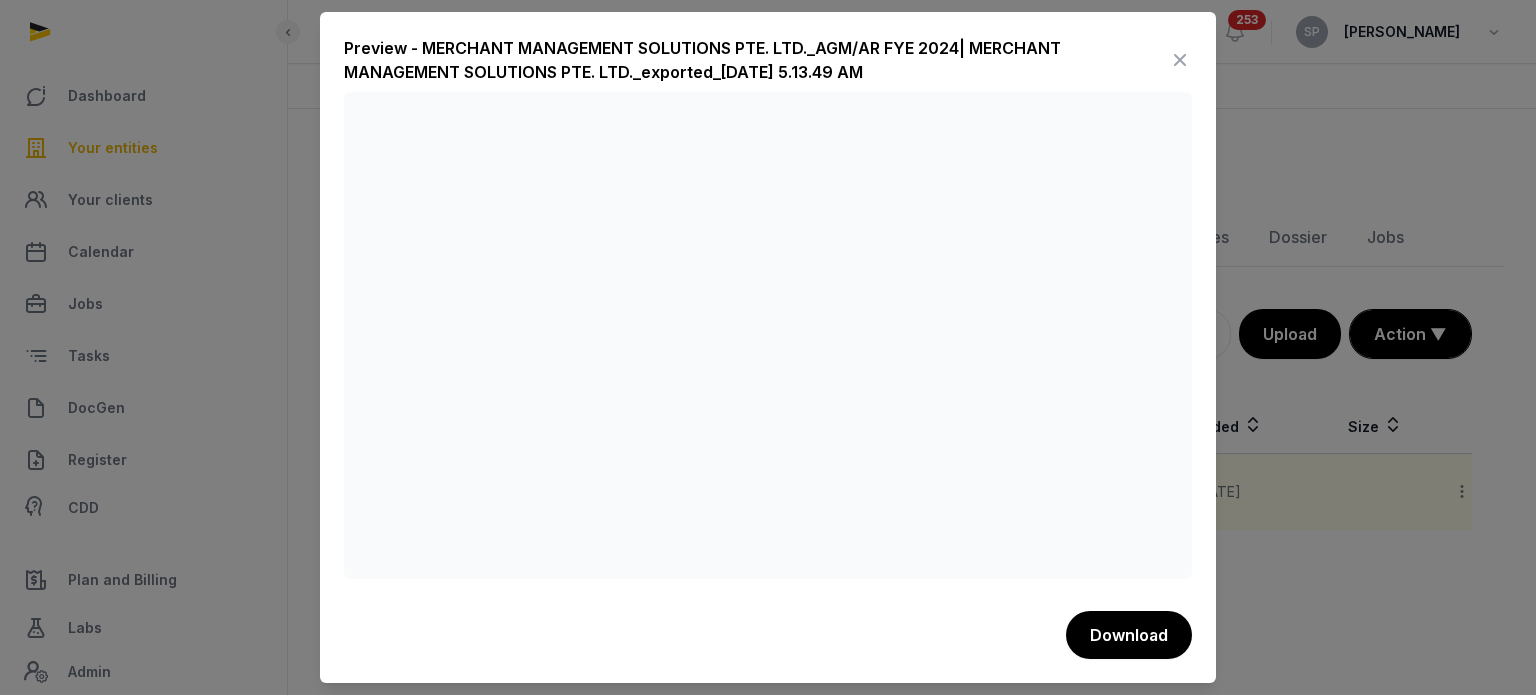click at bounding box center [1180, 60] 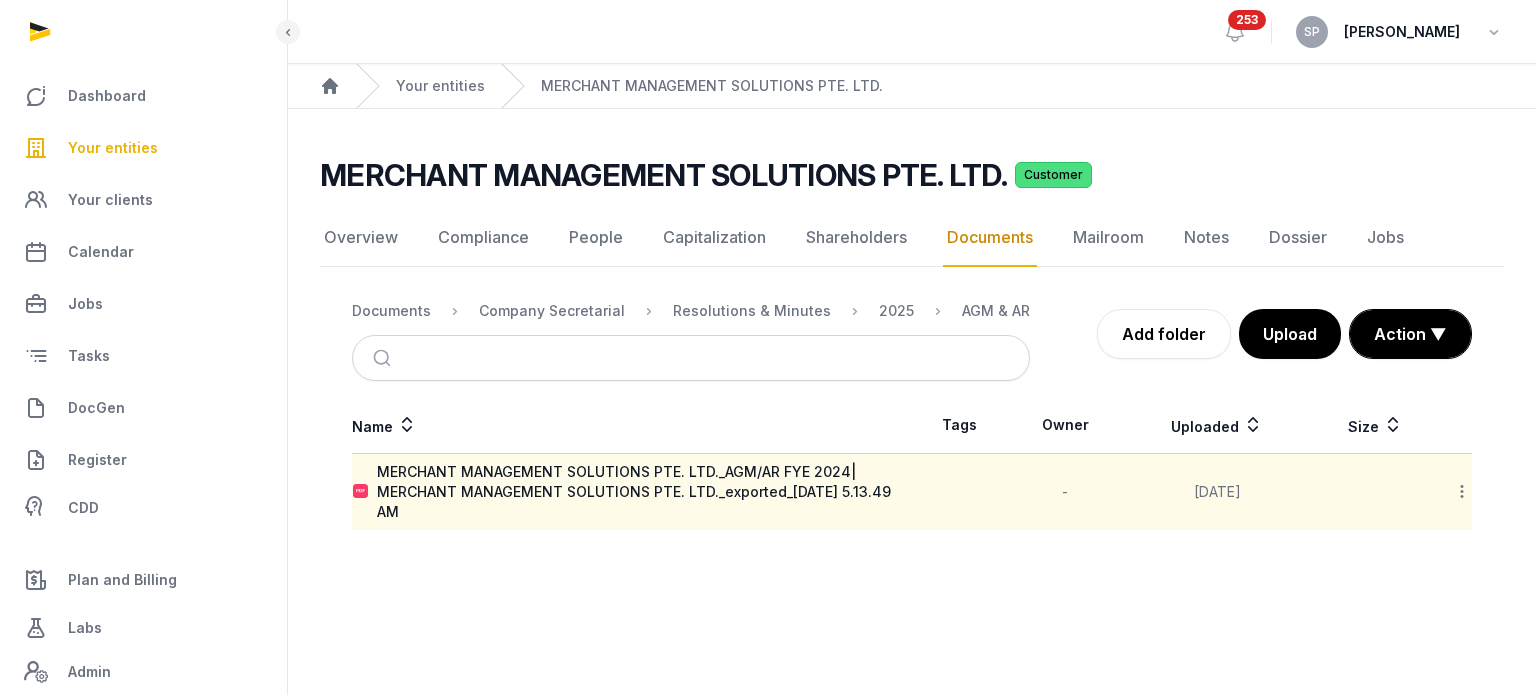 click 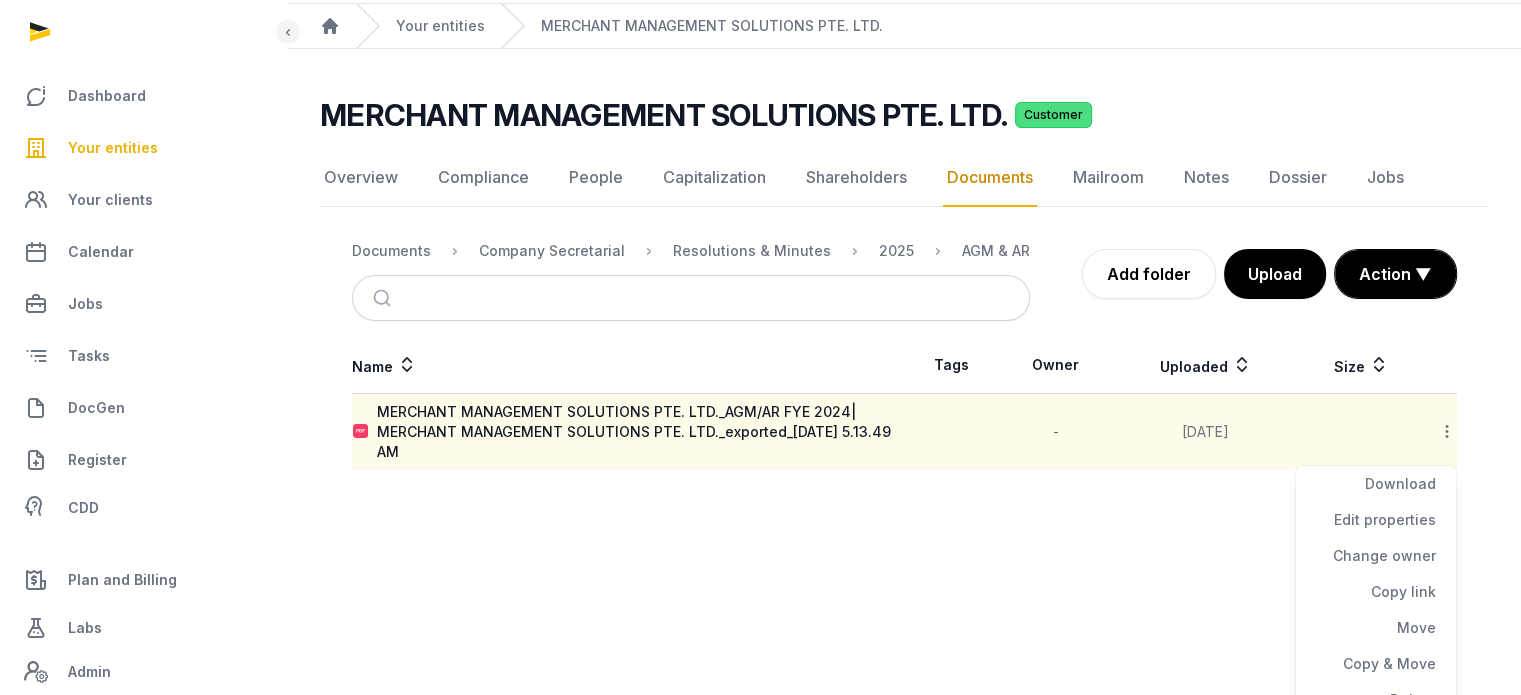 scroll, scrollTop: 81, scrollLeft: 0, axis: vertical 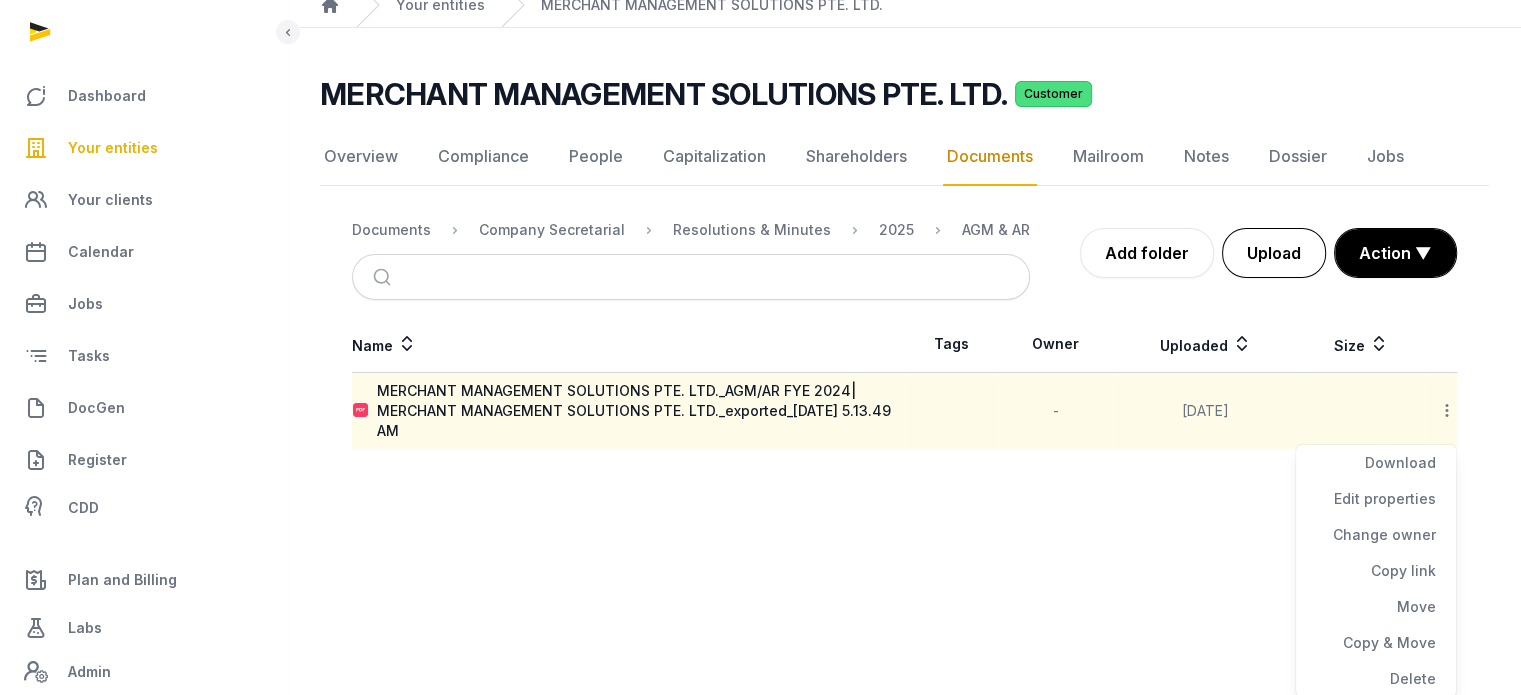 click on "Upload" at bounding box center [1274, 253] 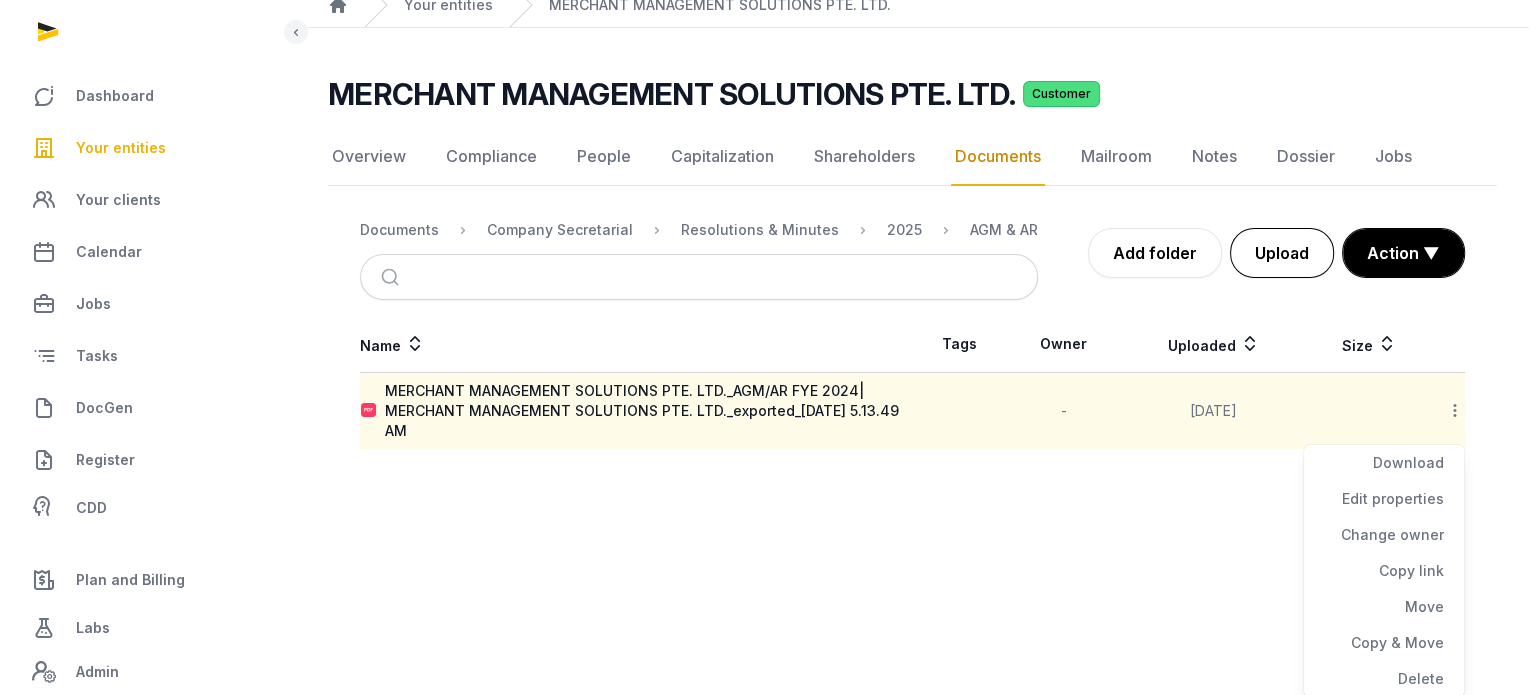 scroll, scrollTop: 0, scrollLeft: 0, axis: both 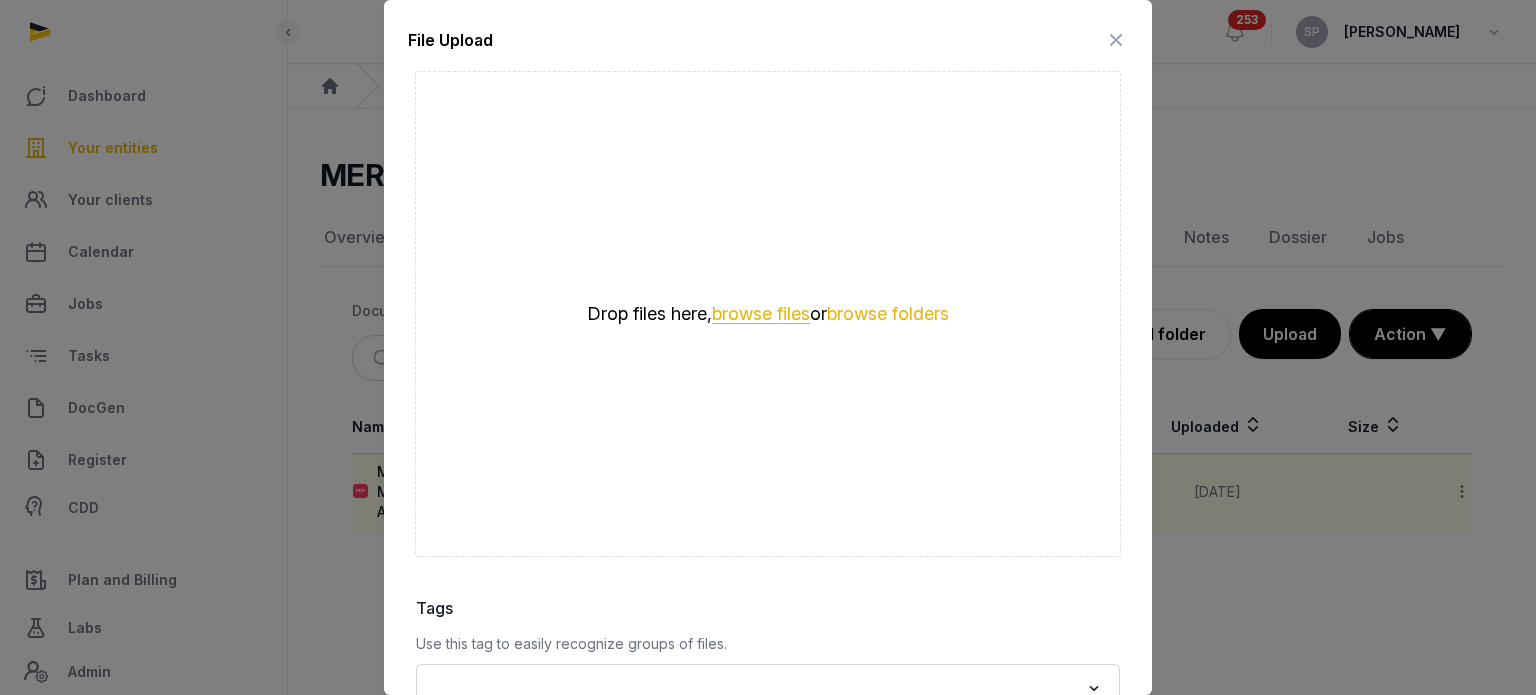 click on "browse files" at bounding box center [761, 314] 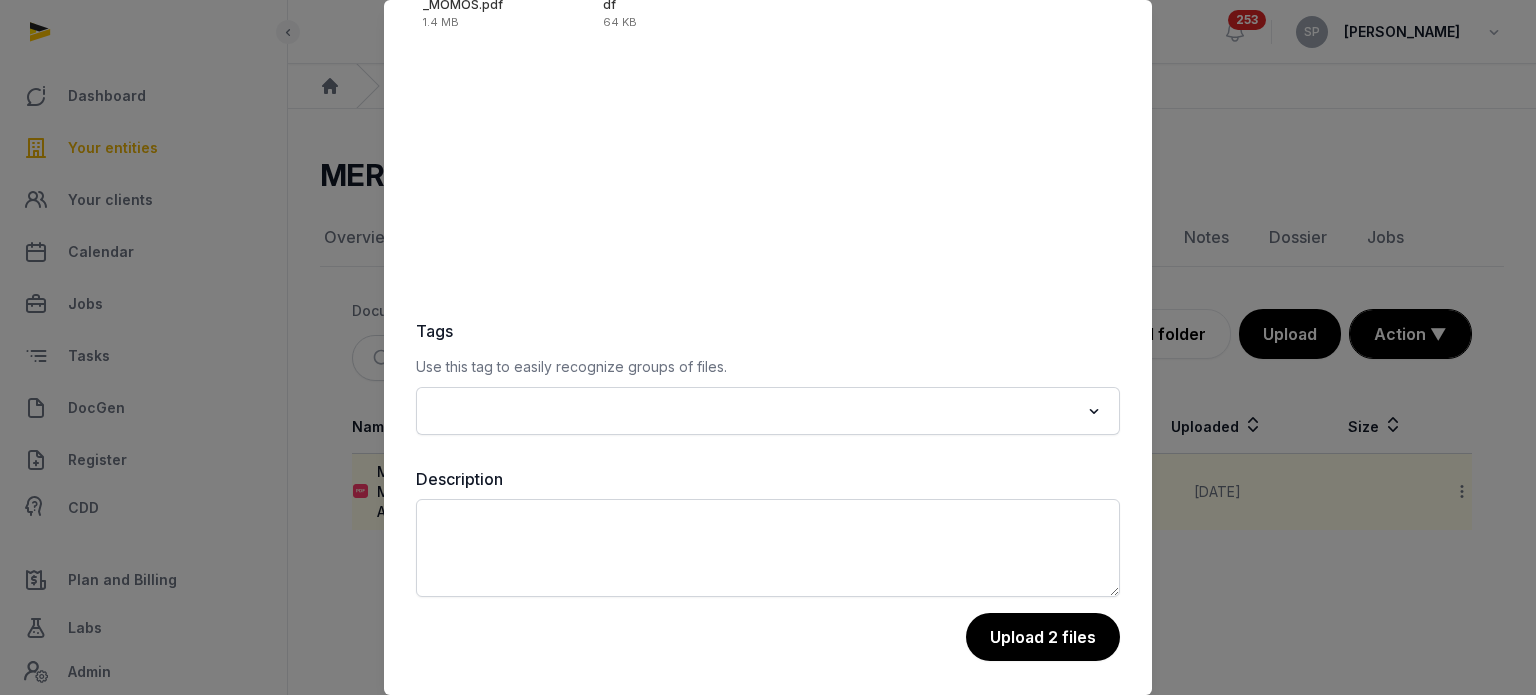 scroll, scrollTop: 282, scrollLeft: 0, axis: vertical 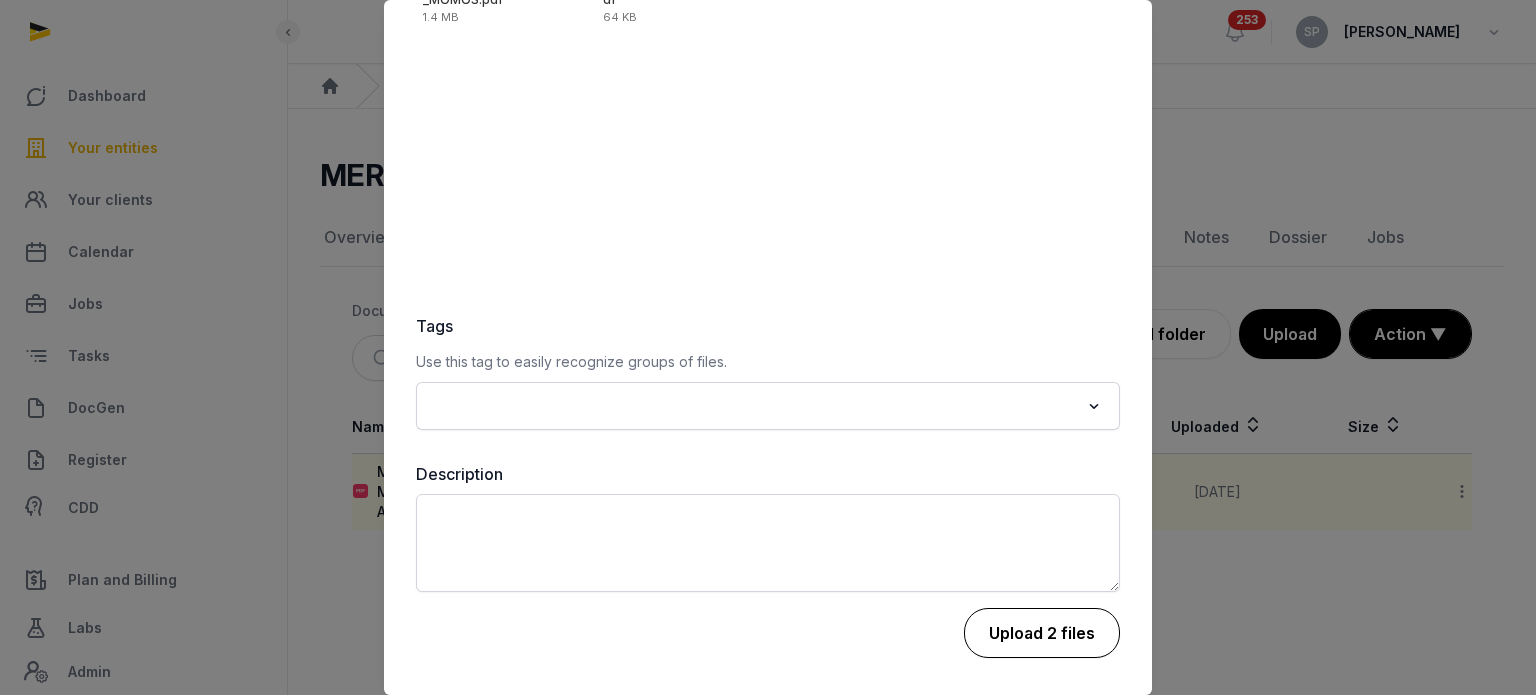 click on "Upload 2 files" at bounding box center (1042, 633) 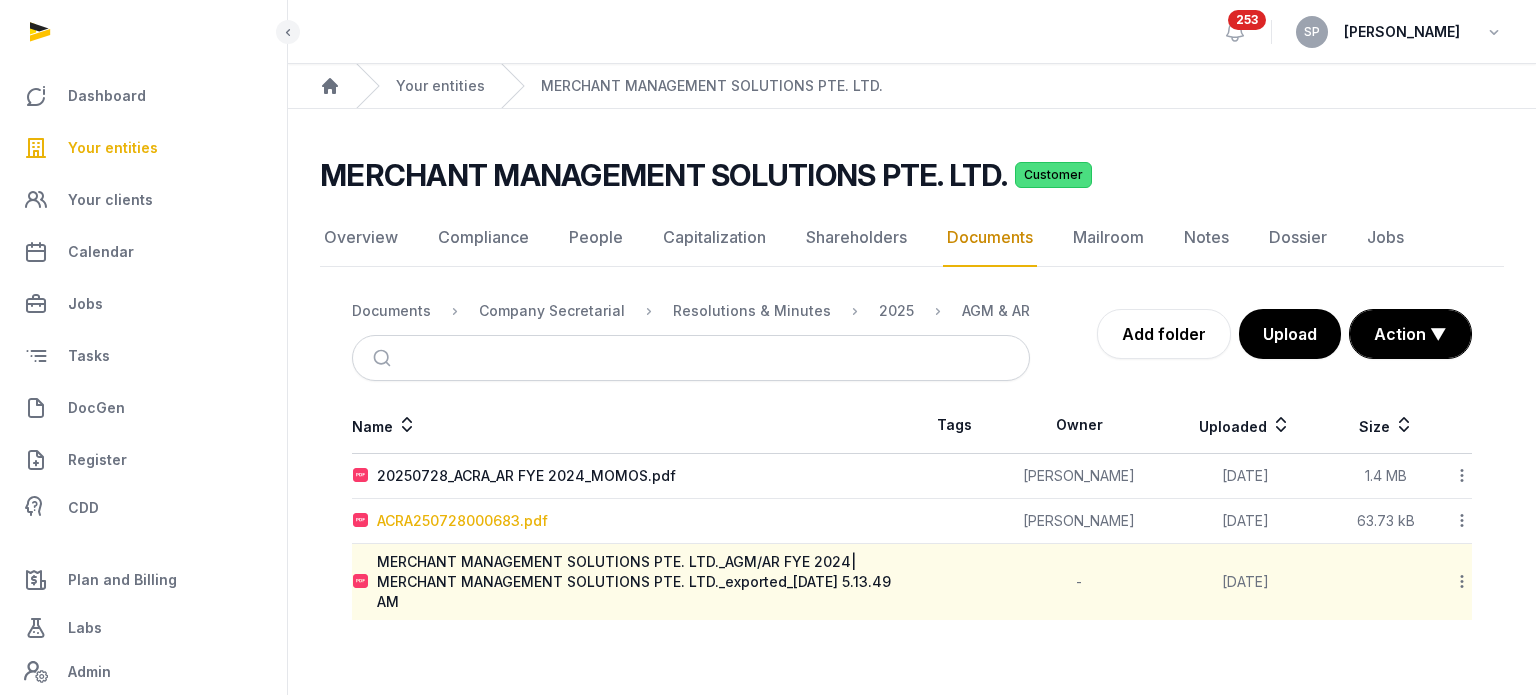 click on "ACRA250728000683.pdf" at bounding box center (462, 521) 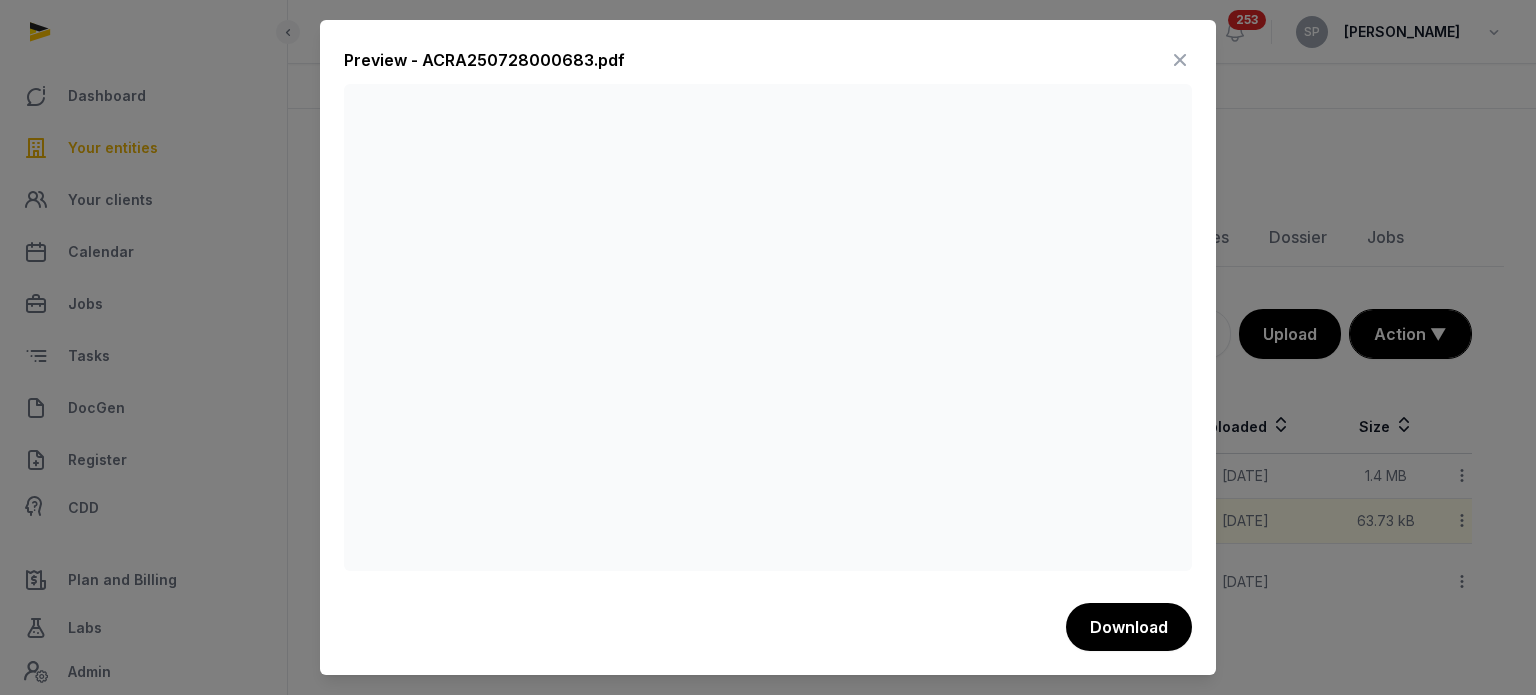 click at bounding box center [1180, 60] 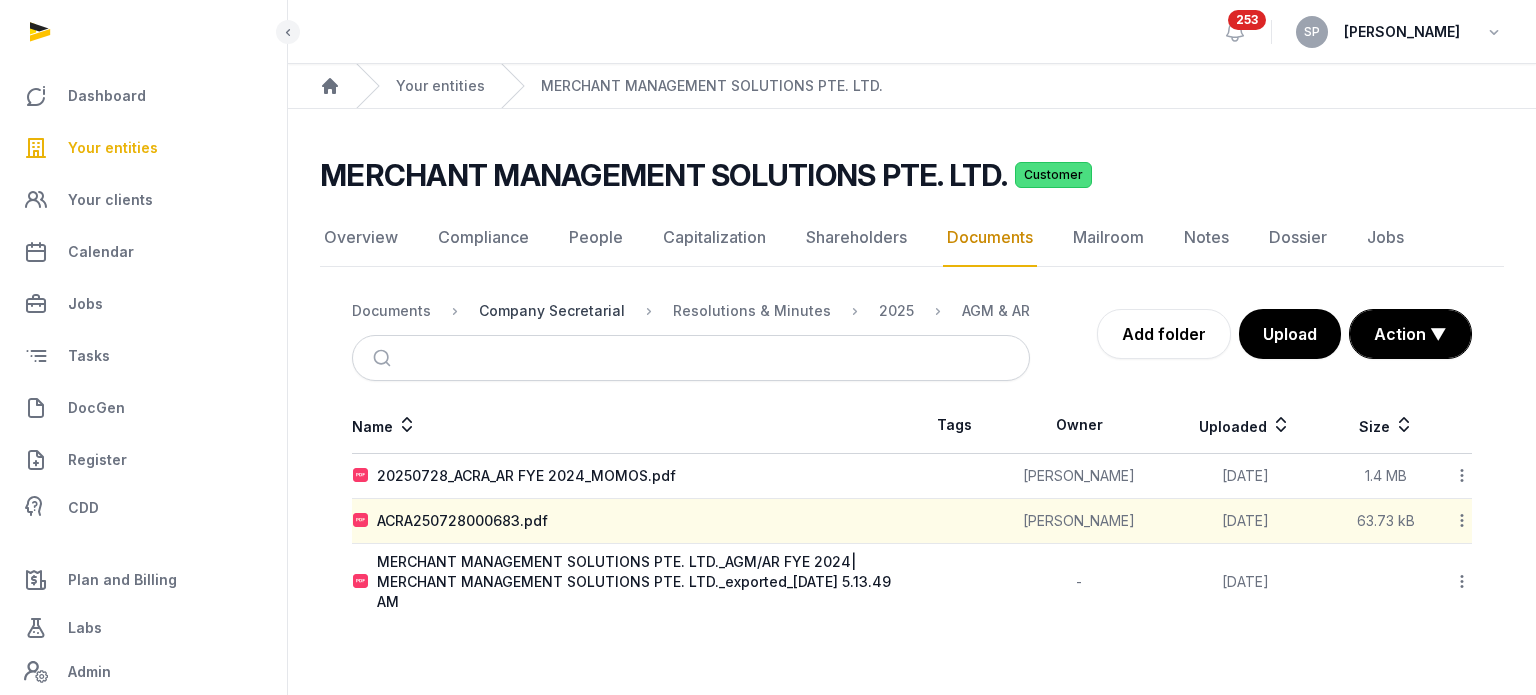 click on "Company Secretarial" at bounding box center [552, 311] 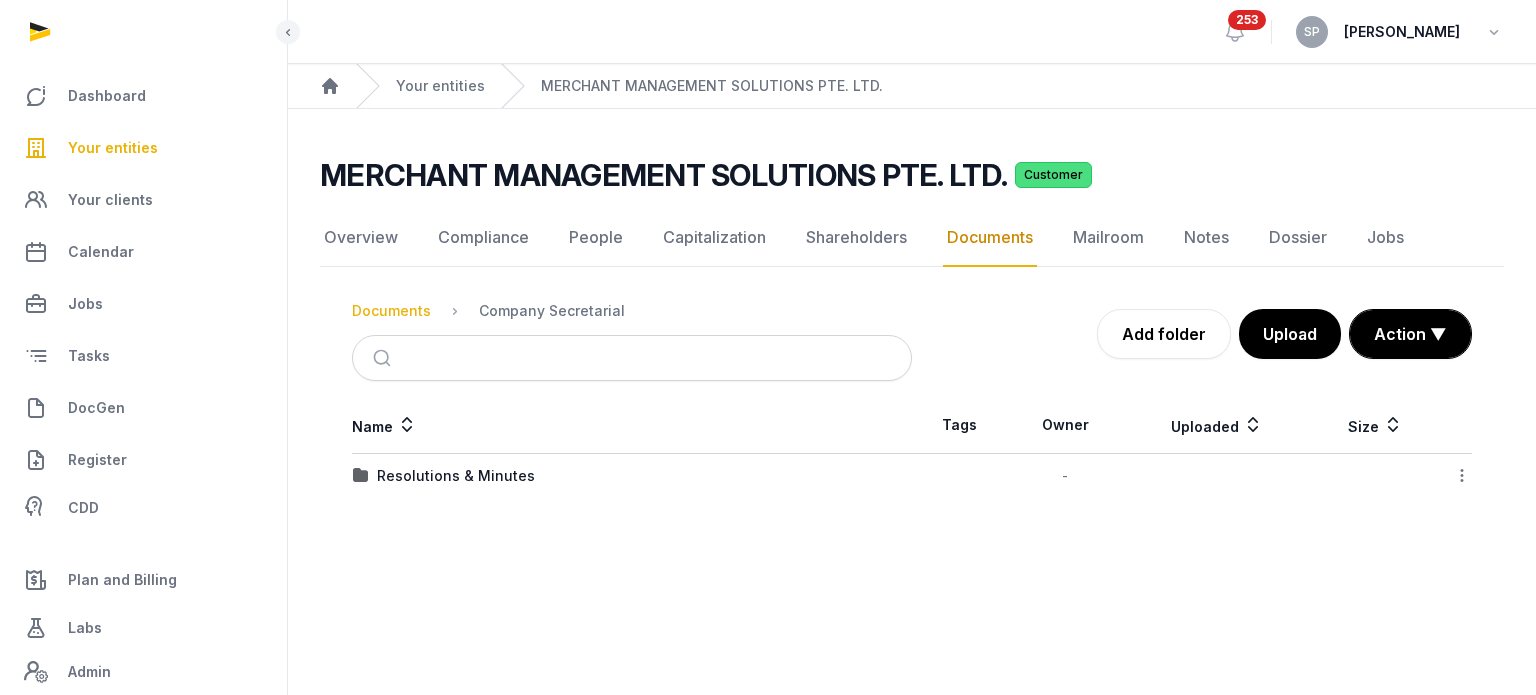 click on "Documents" at bounding box center (391, 311) 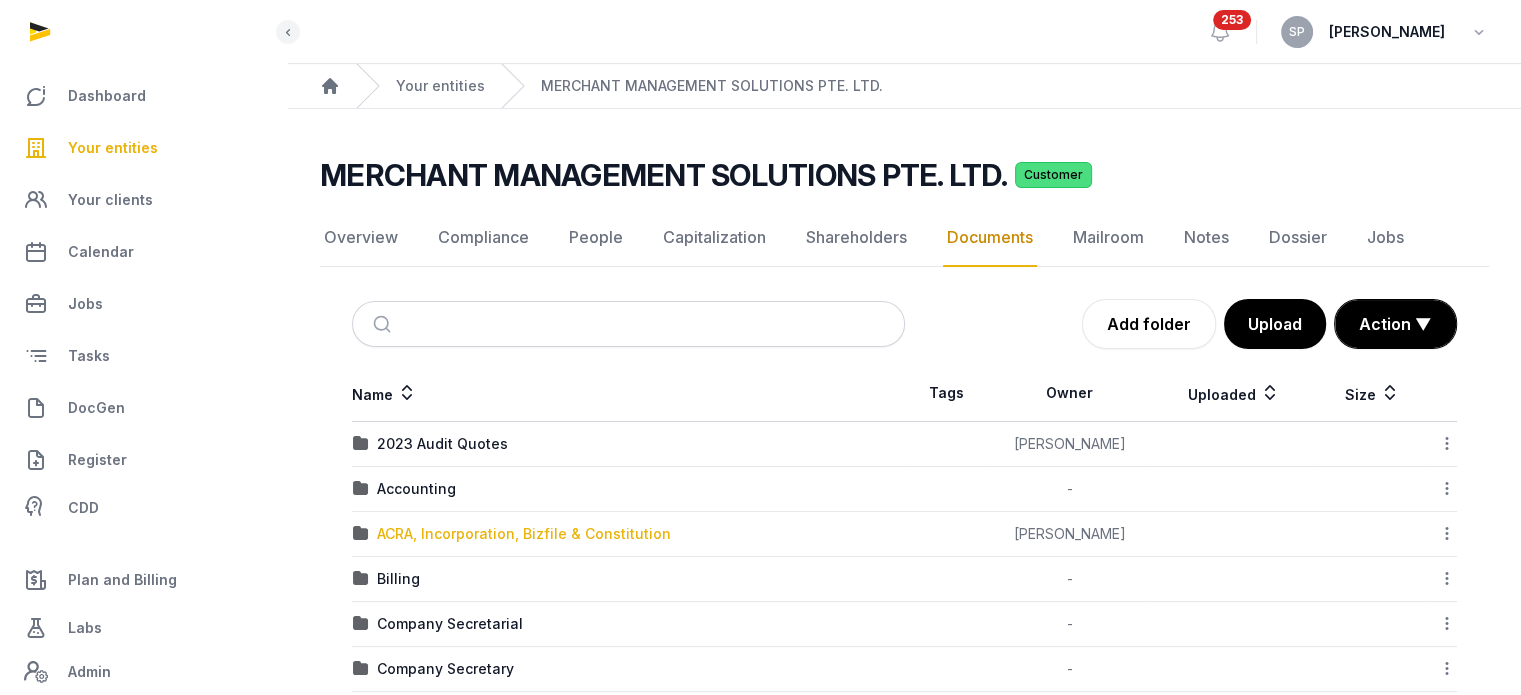 click on "ACRA, Incorporation, Bizfile & Constitution" at bounding box center [524, 534] 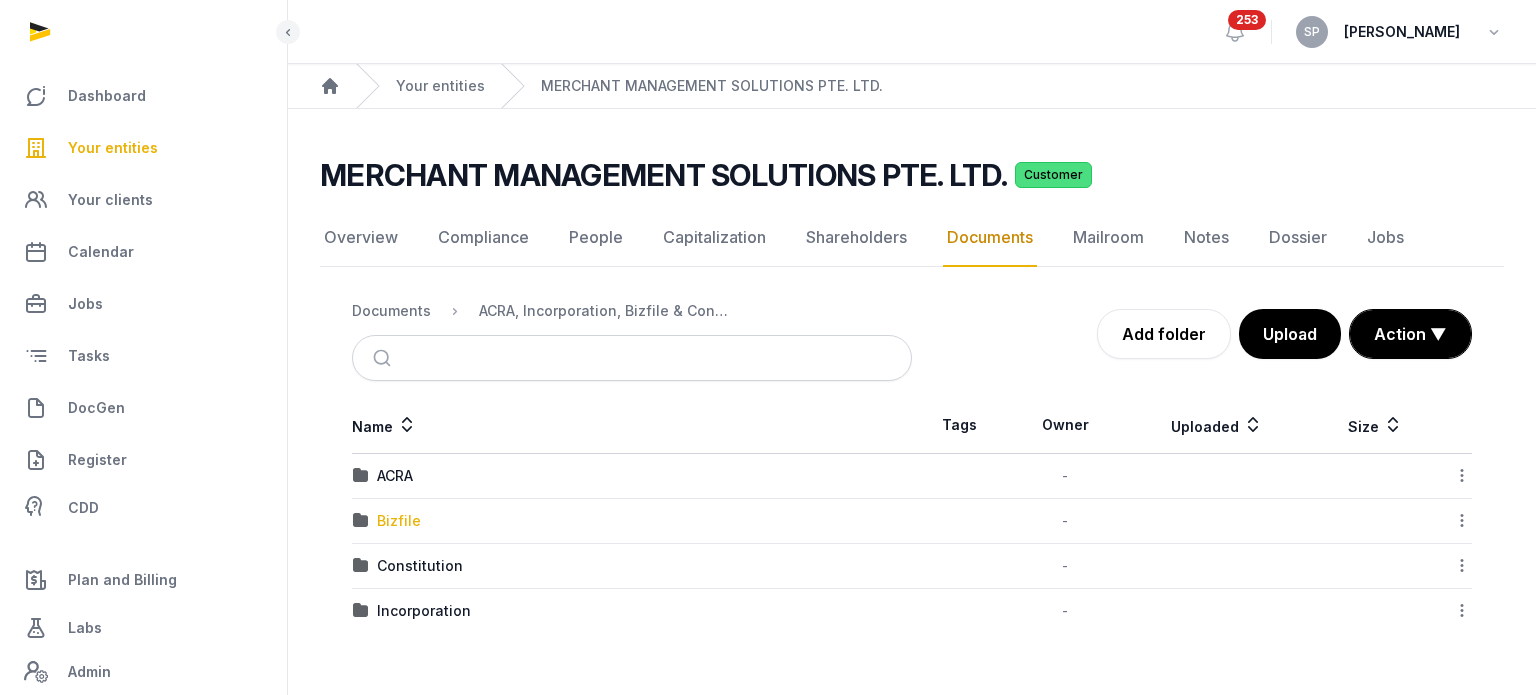 click on "Bizfile" at bounding box center [399, 521] 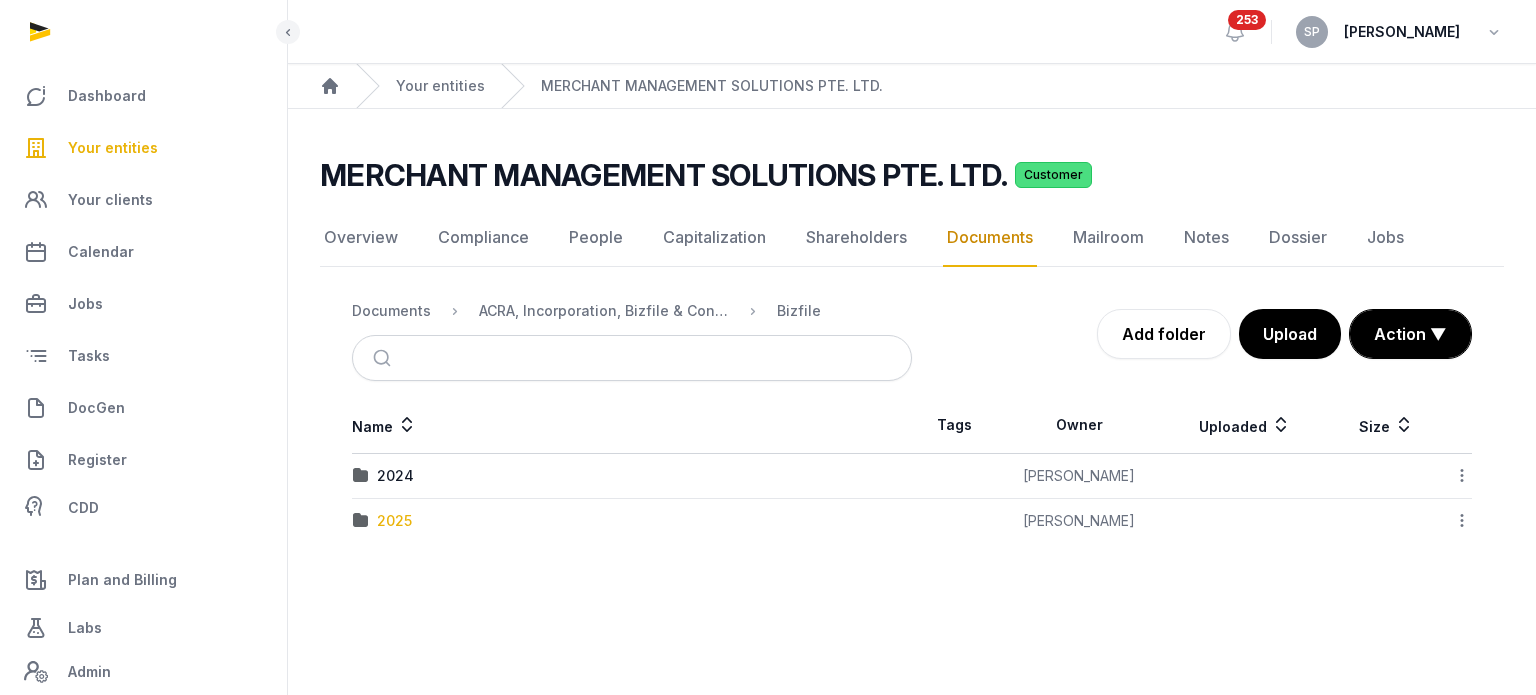 click on "2025" at bounding box center [394, 521] 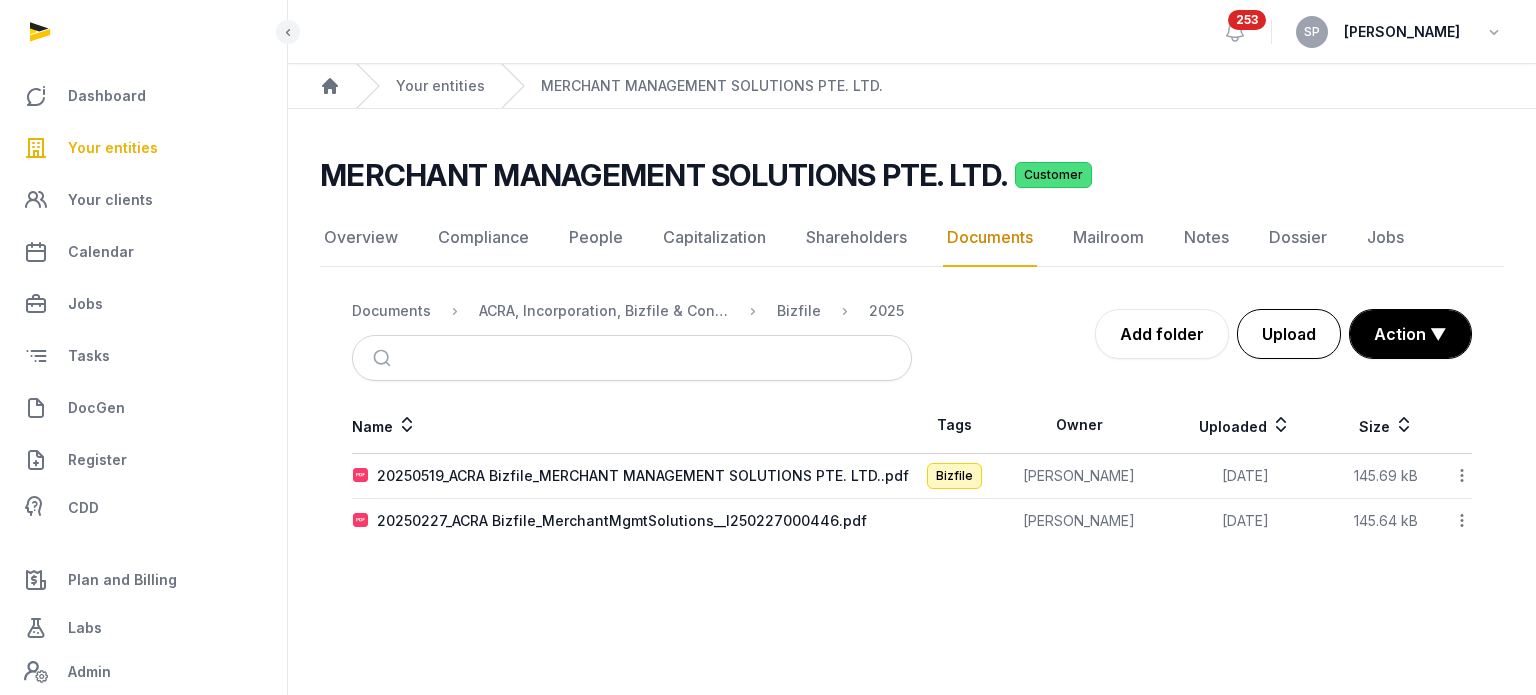 click on "Upload" at bounding box center (1289, 334) 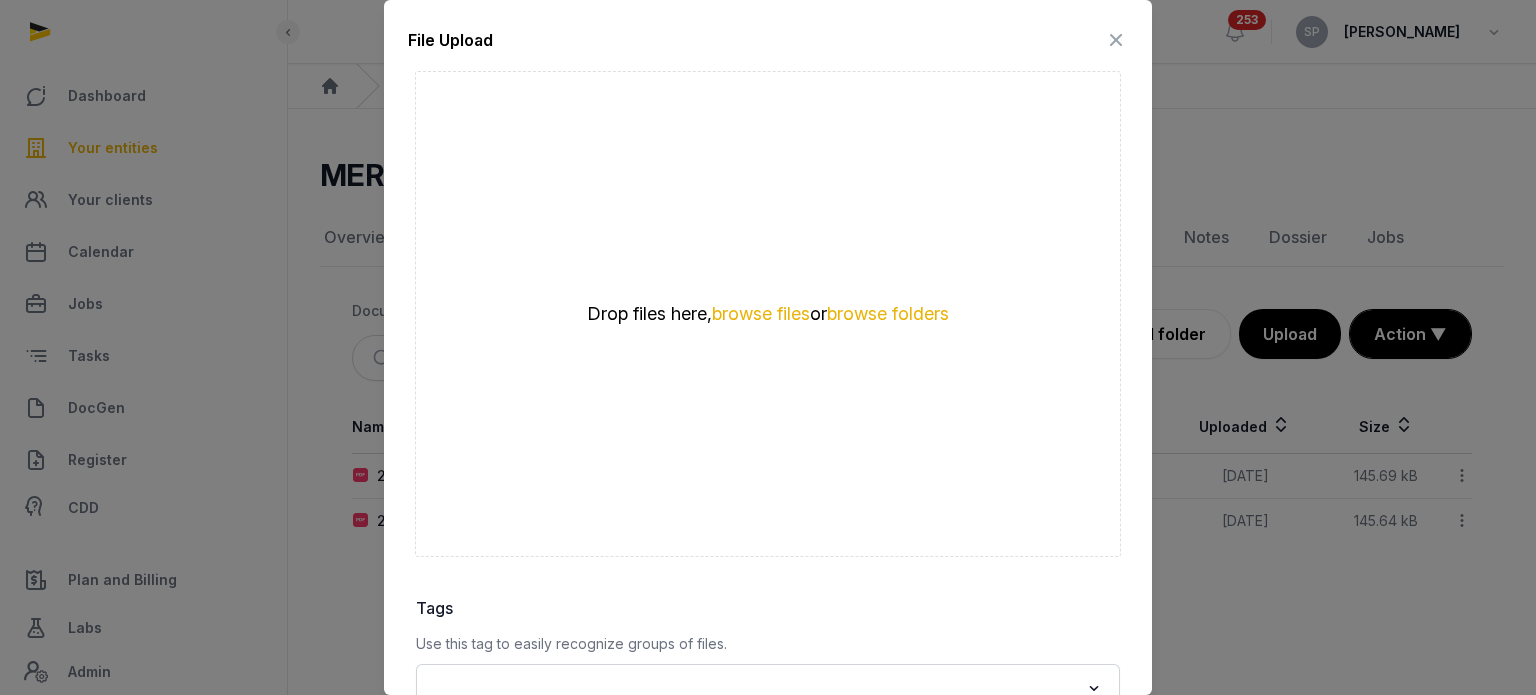 click on "Drop files here,  browse files  or  browse folders" at bounding box center [768, 314] 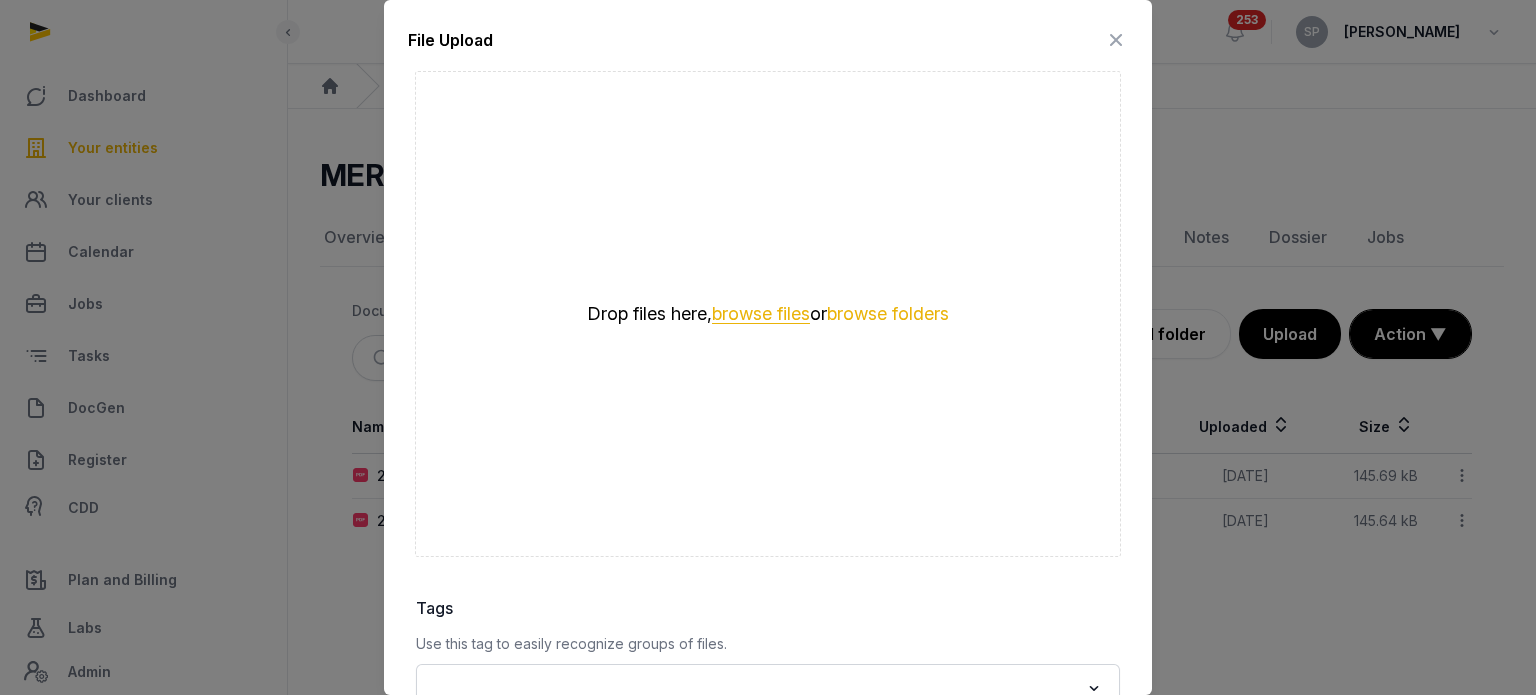 click on "browse files" at bounding box center (761, 314) 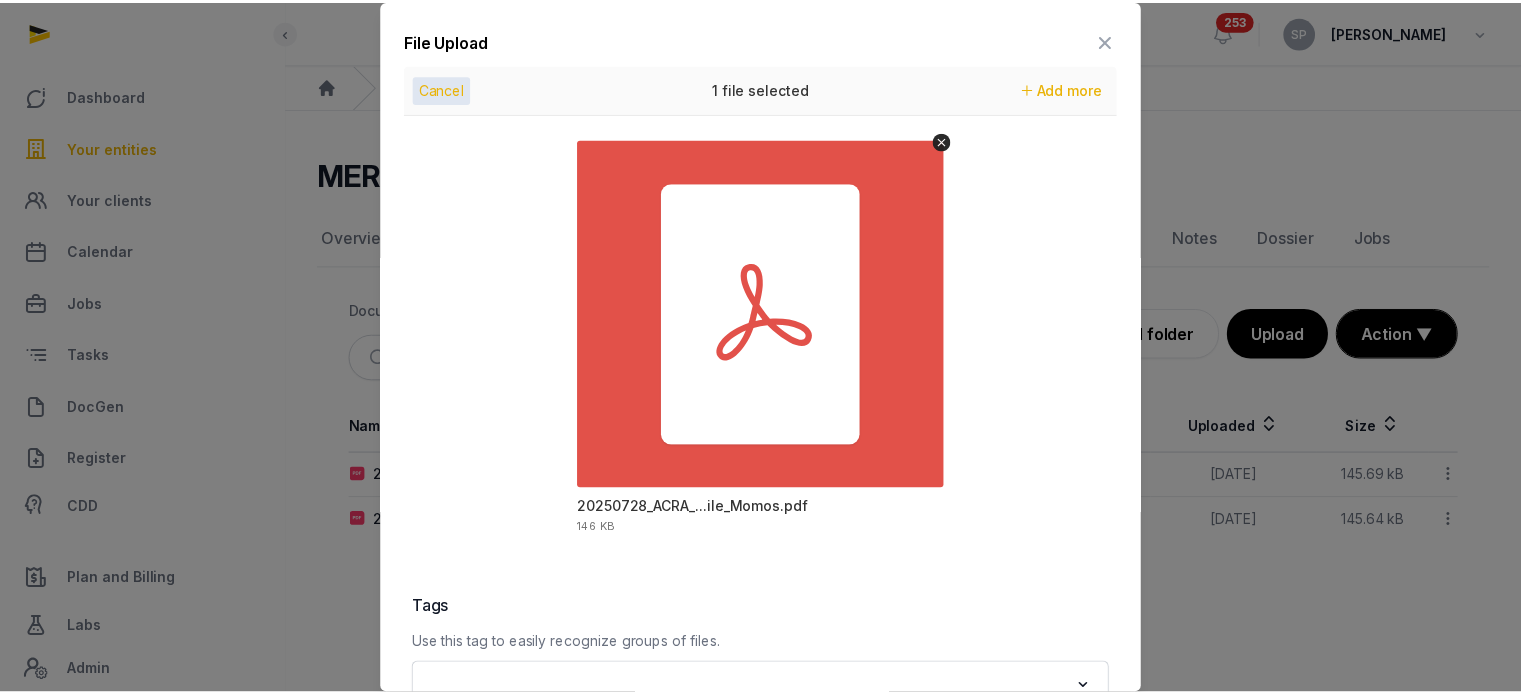 scroll, scrollTop: 282, scrollLeft: 0, axis: vertical 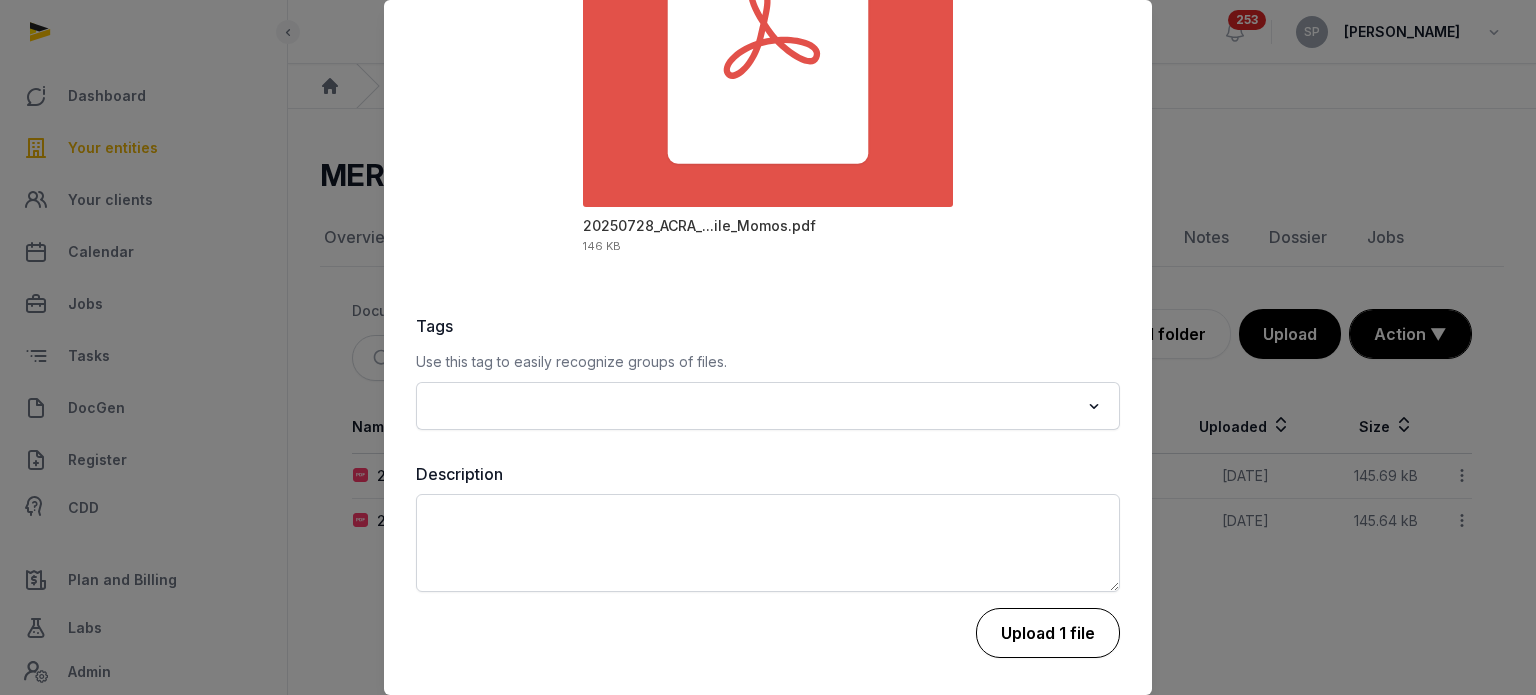click on "Upload 1 file" at bounding box center (1048, 633) 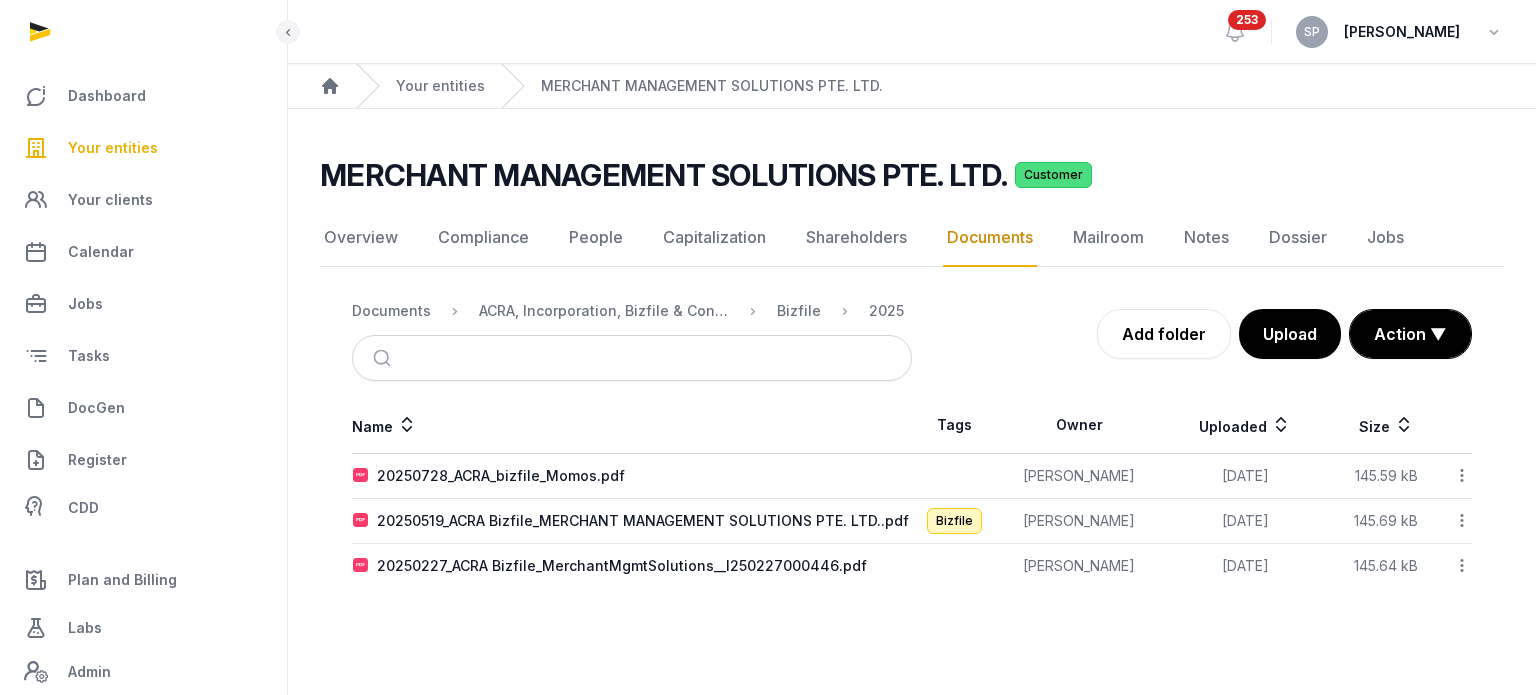 click 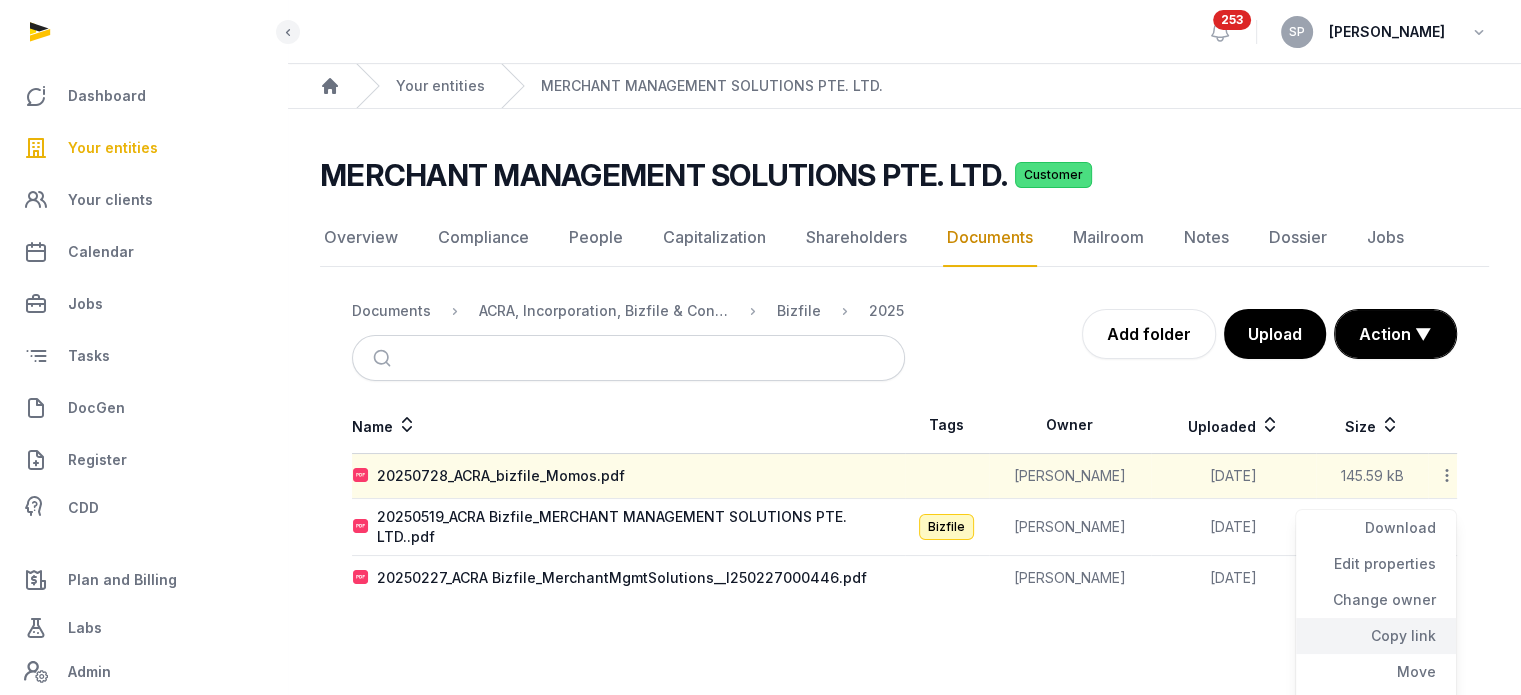 click on "Copy link" 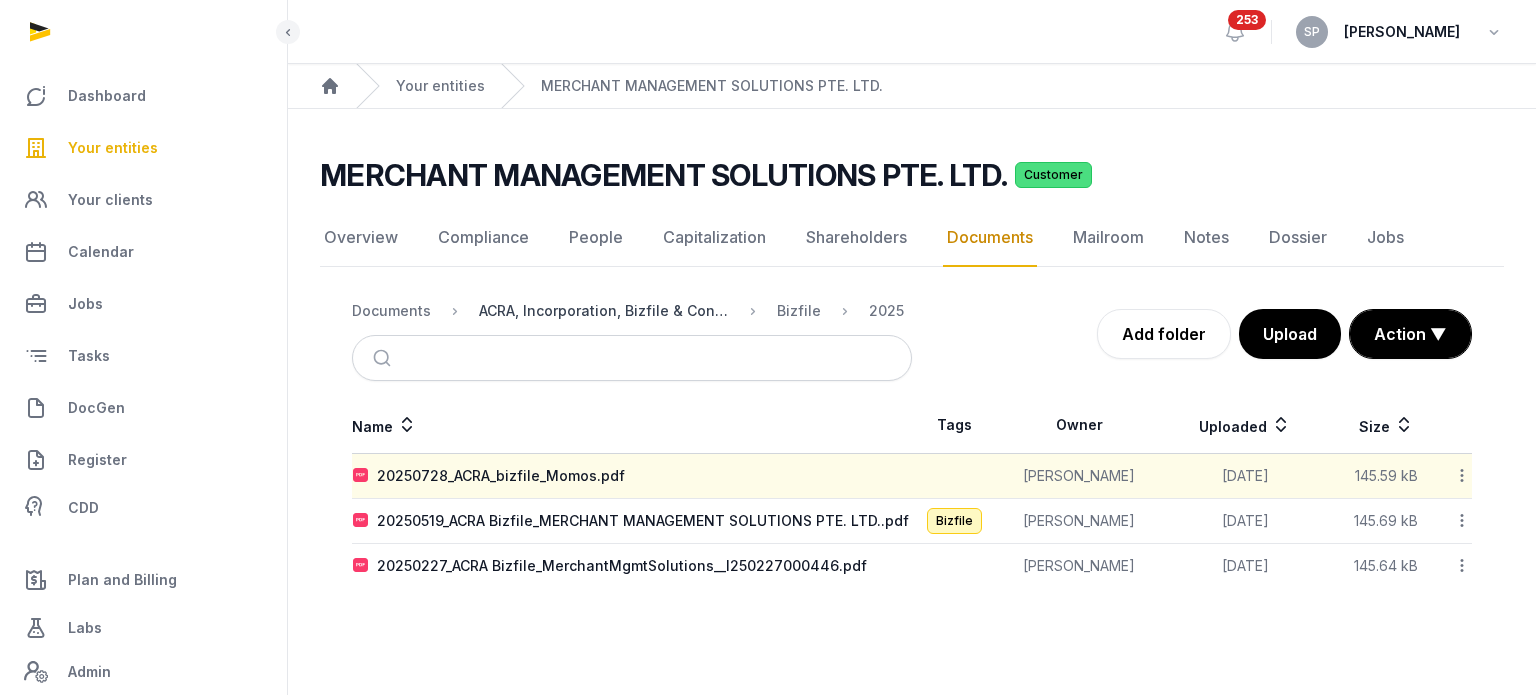 click on "ACRA, Incorporation, Bizfile & Constitution" at bounding box center (604, 311) 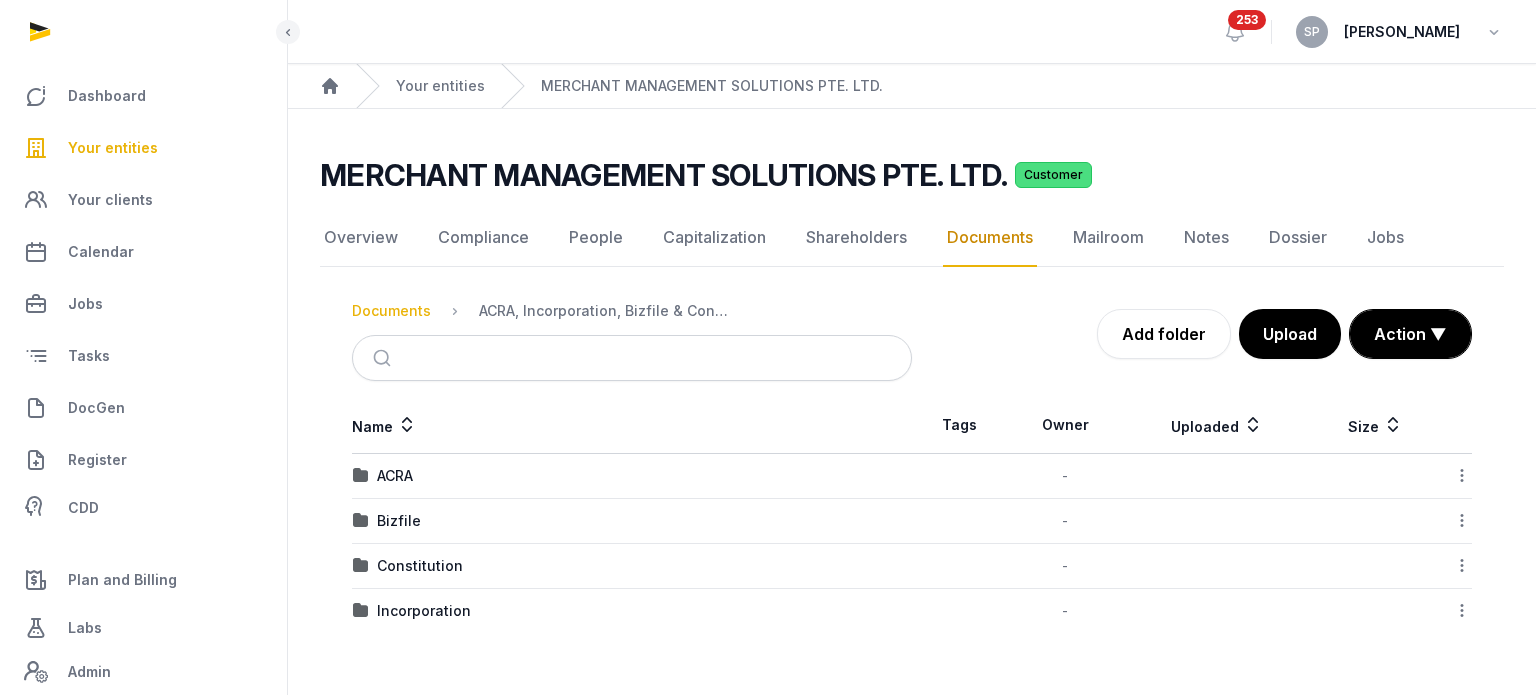 click on "Documents" at bounding box center (391, 311) 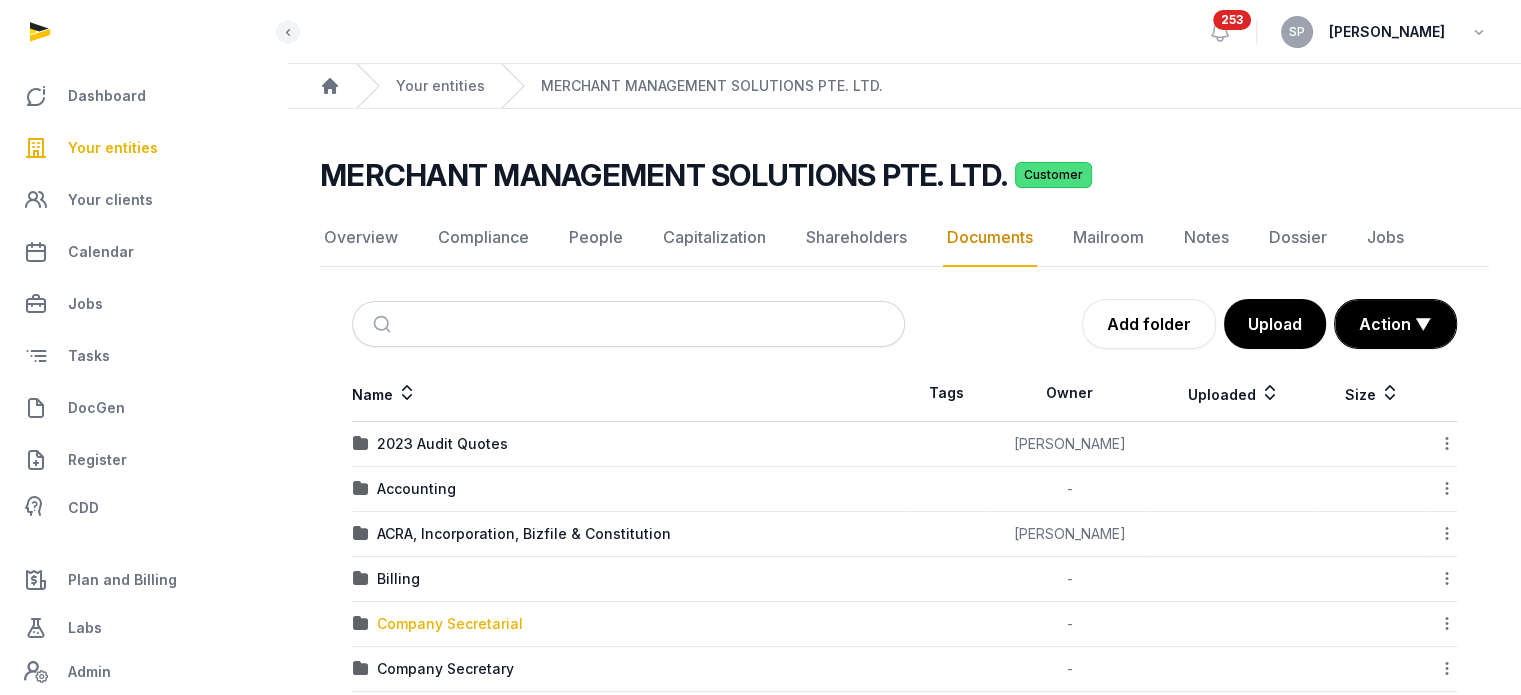 click on "Company Secretarial" at bounding box center [450, 624] 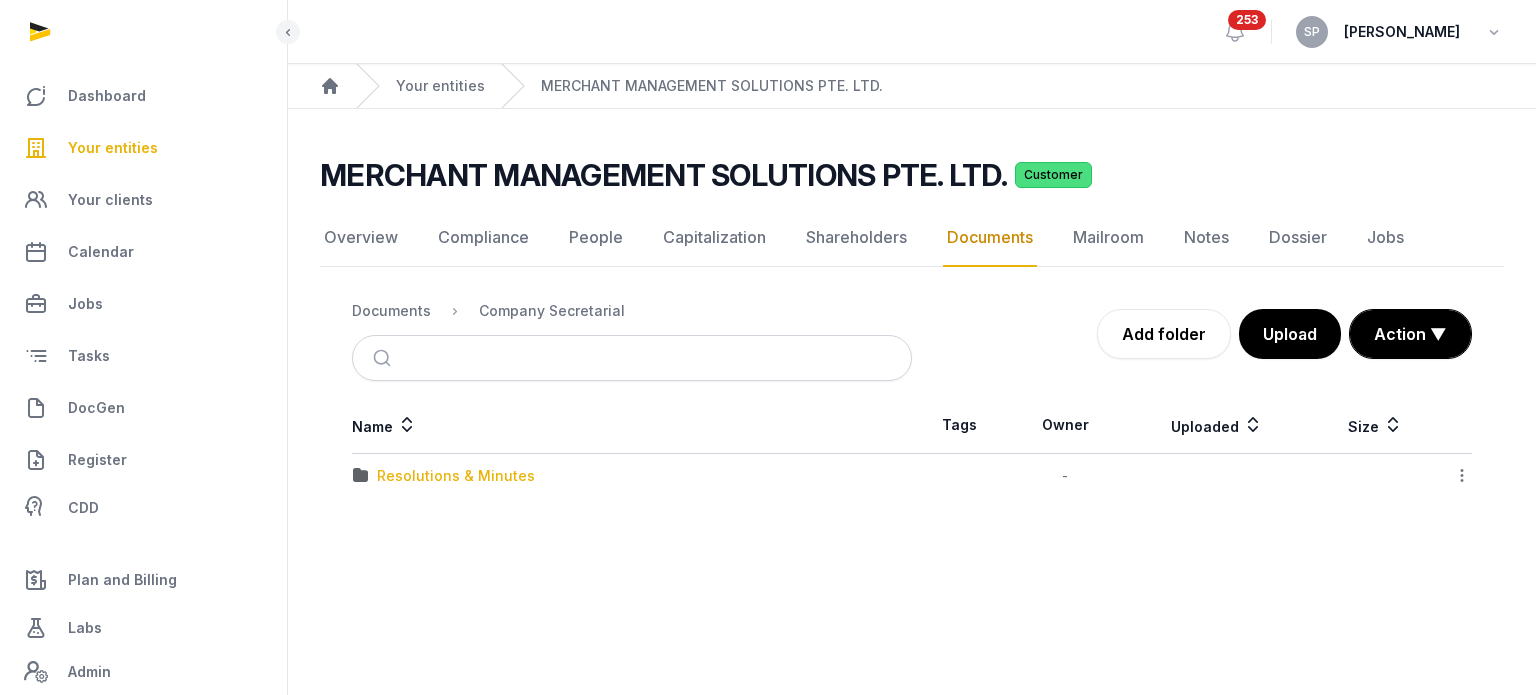 click on "Resolutions & Minutes" at bounding box center [456, 476] 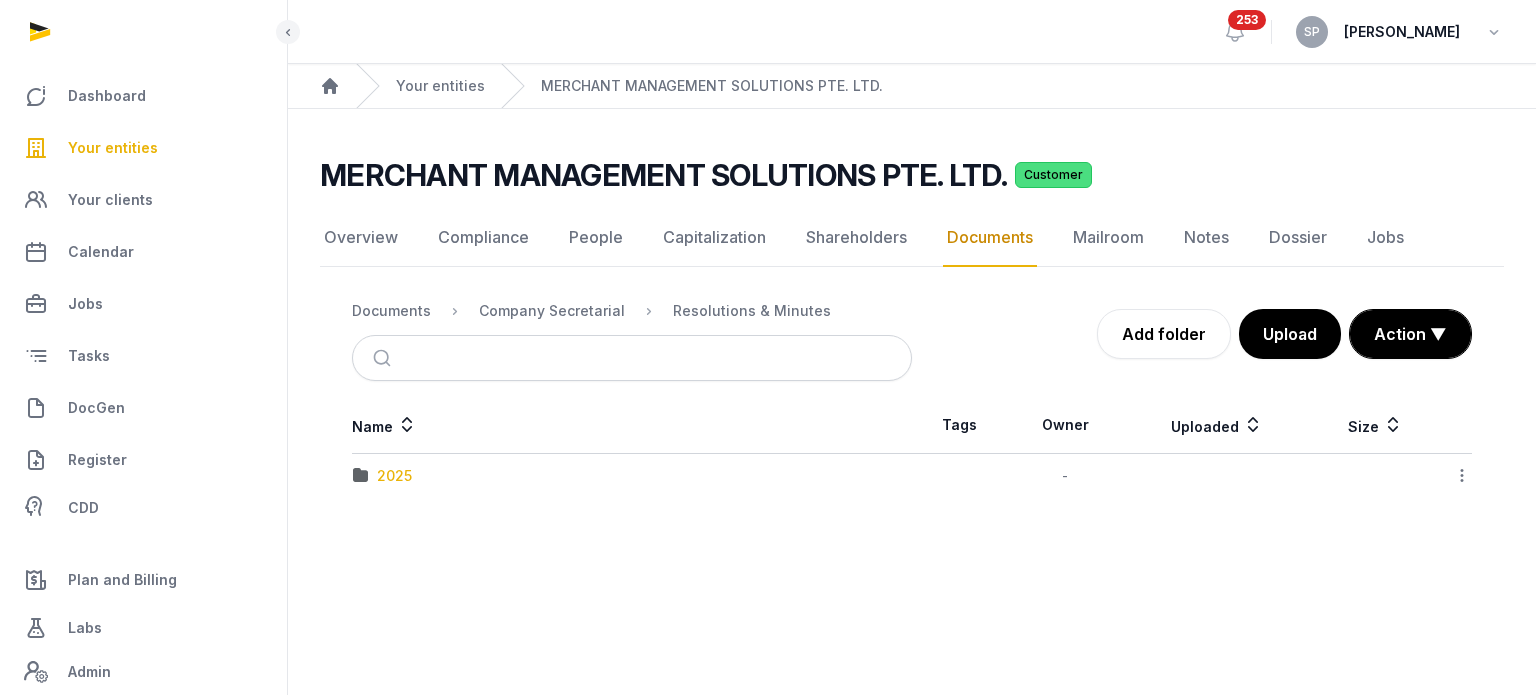 click on "2025" at bounding box center [394, 476] 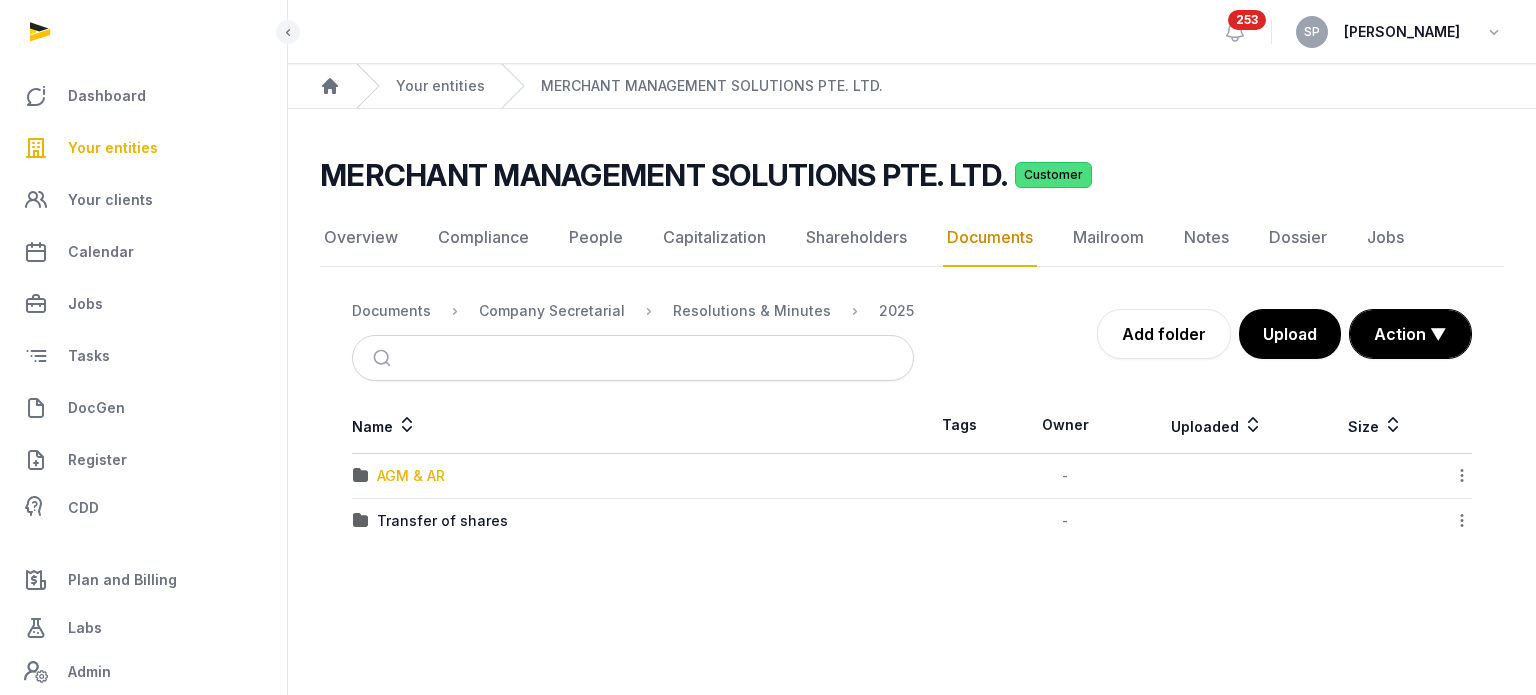 click on "AGM & AR" at bounding box center (411, 476) 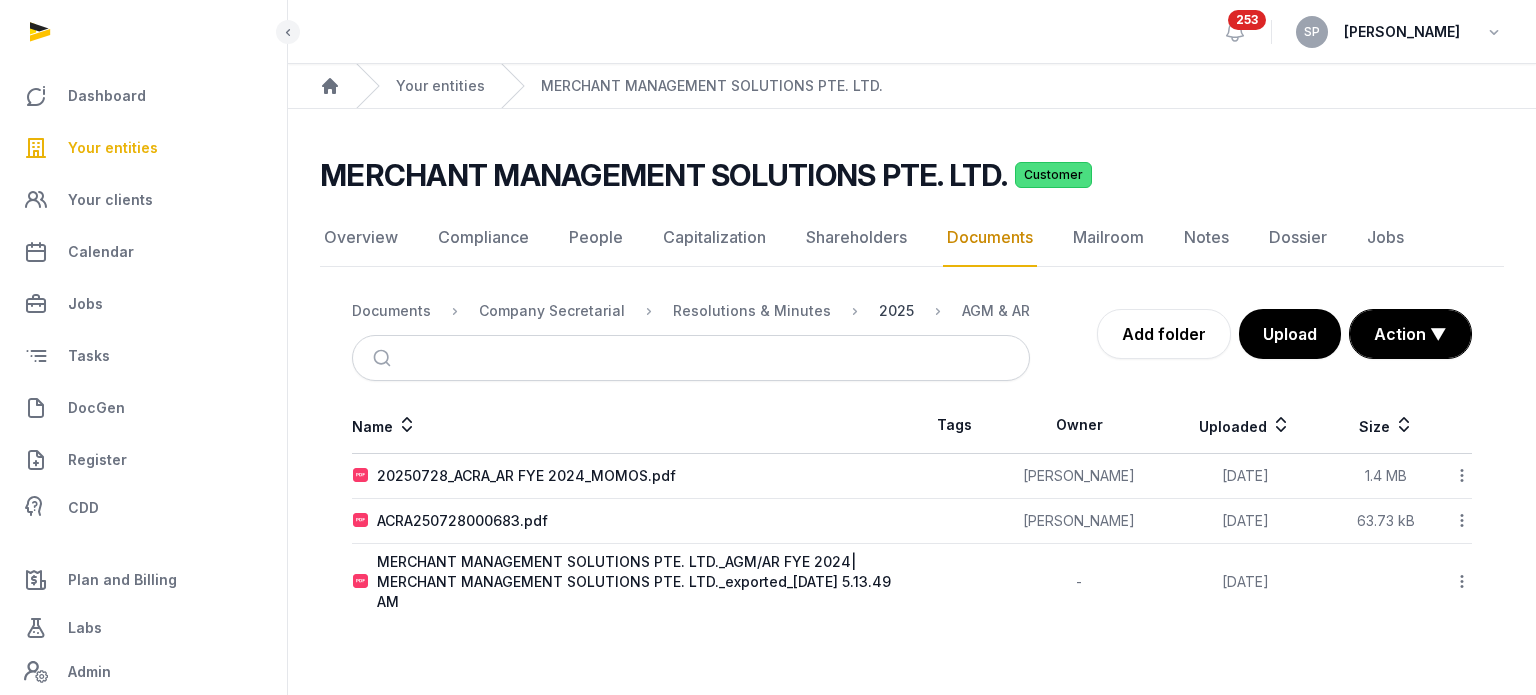 click on "2025" at bounding box center [896, 311] 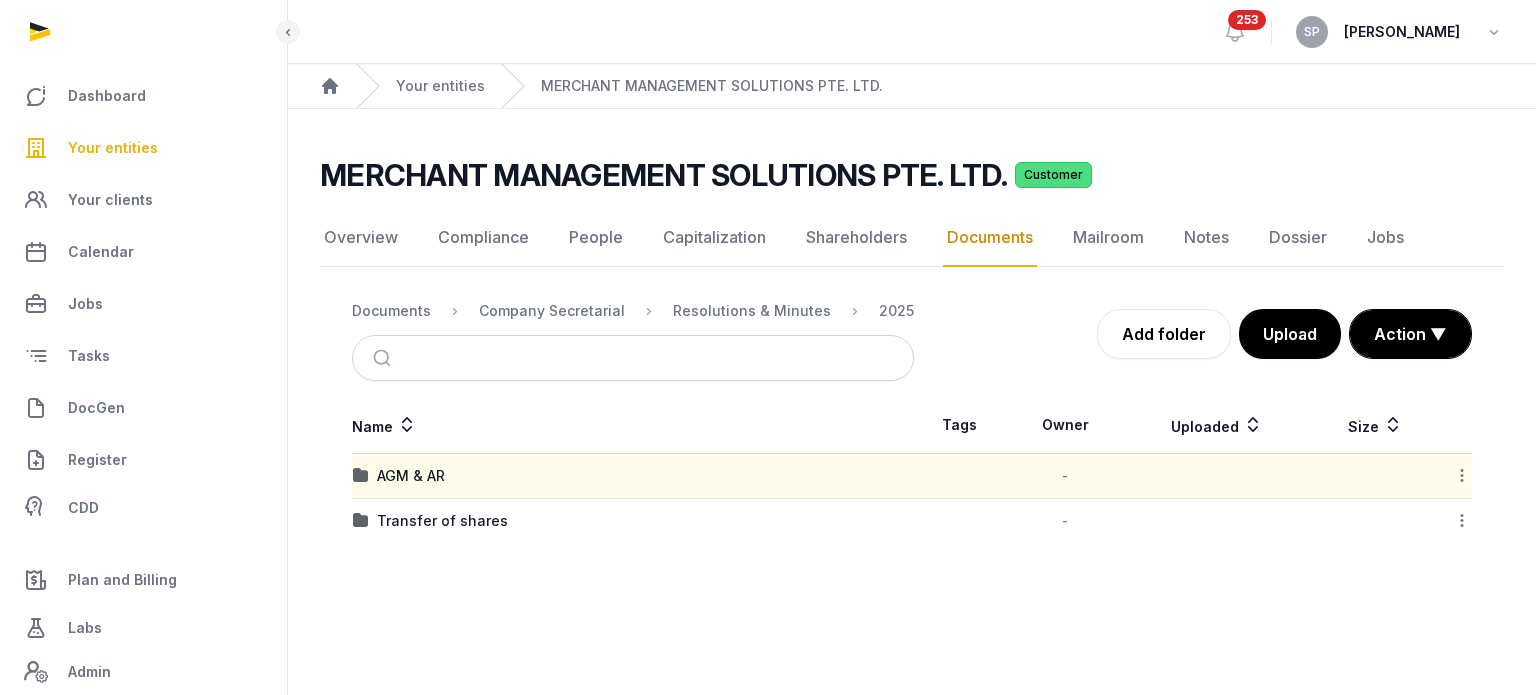 click 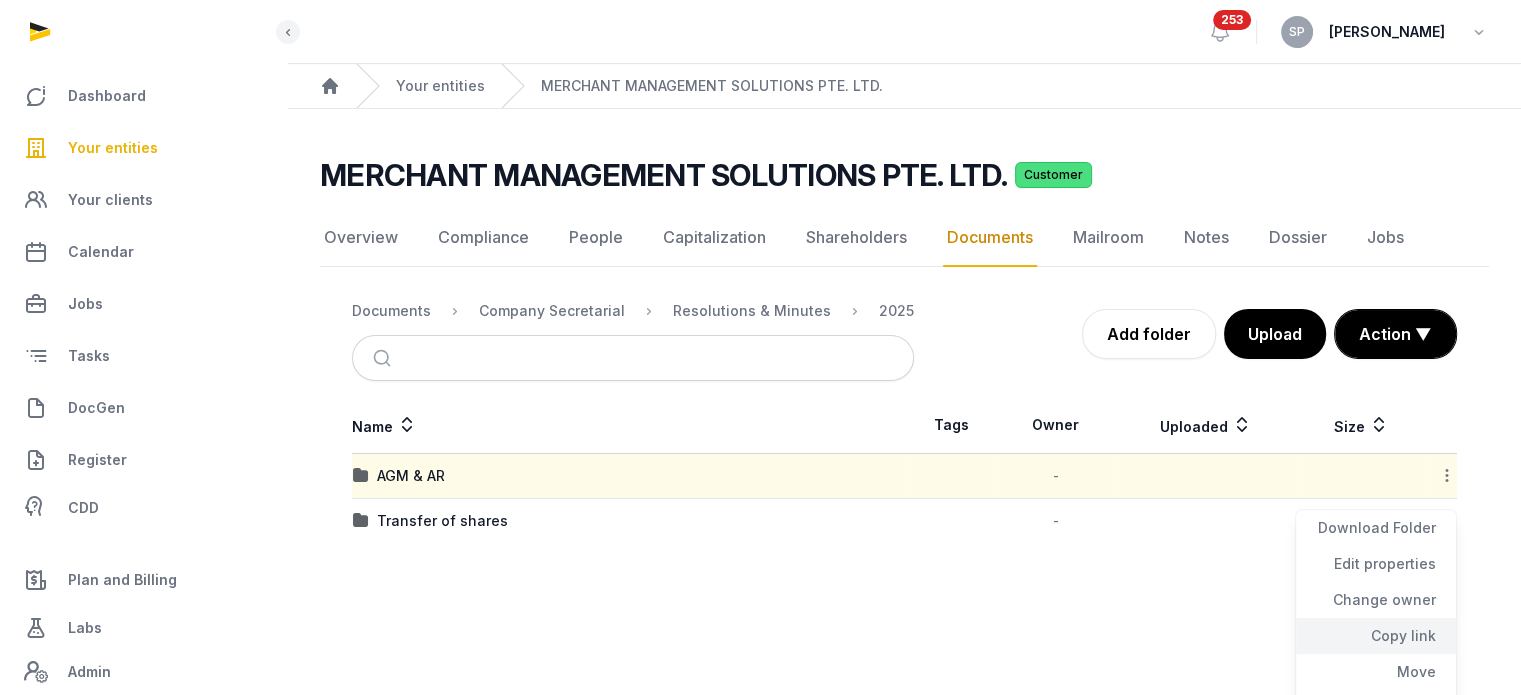 click on "Copy link" 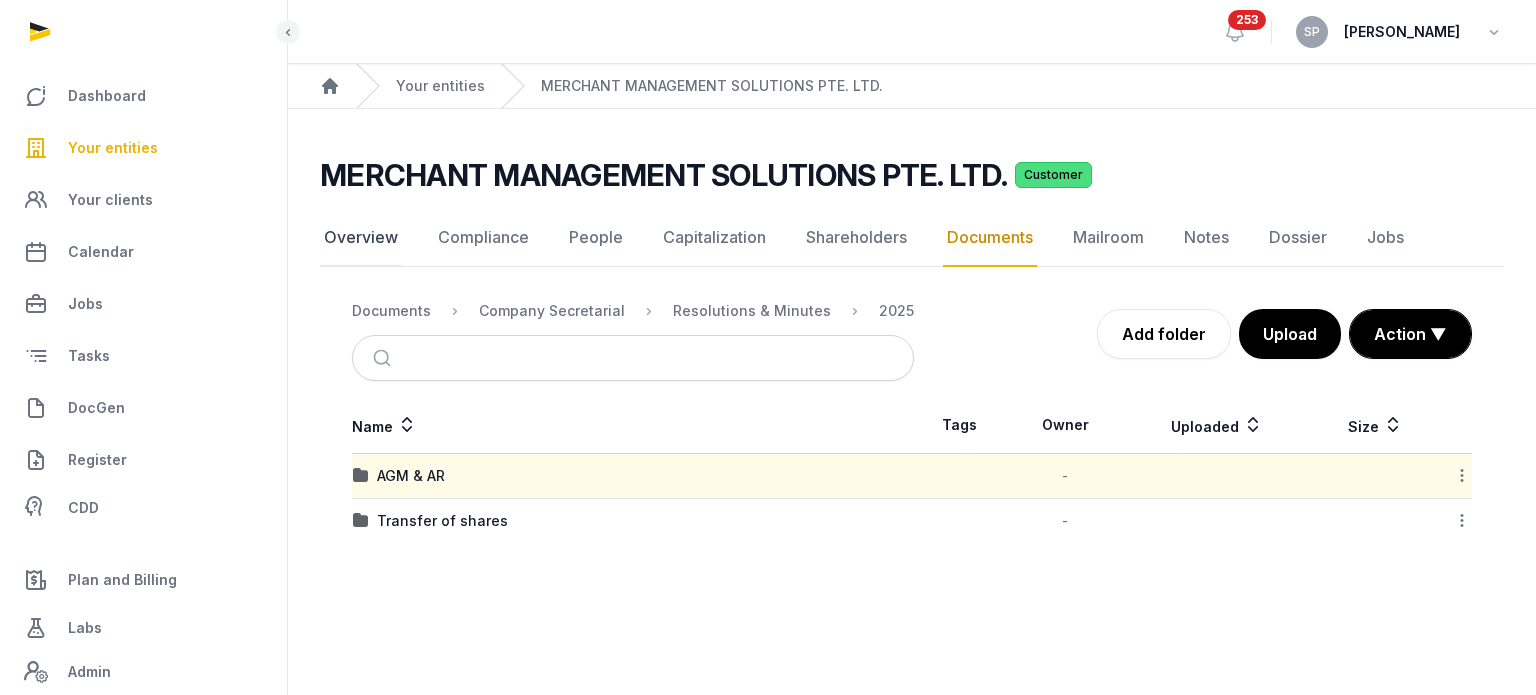 click on "Overview" 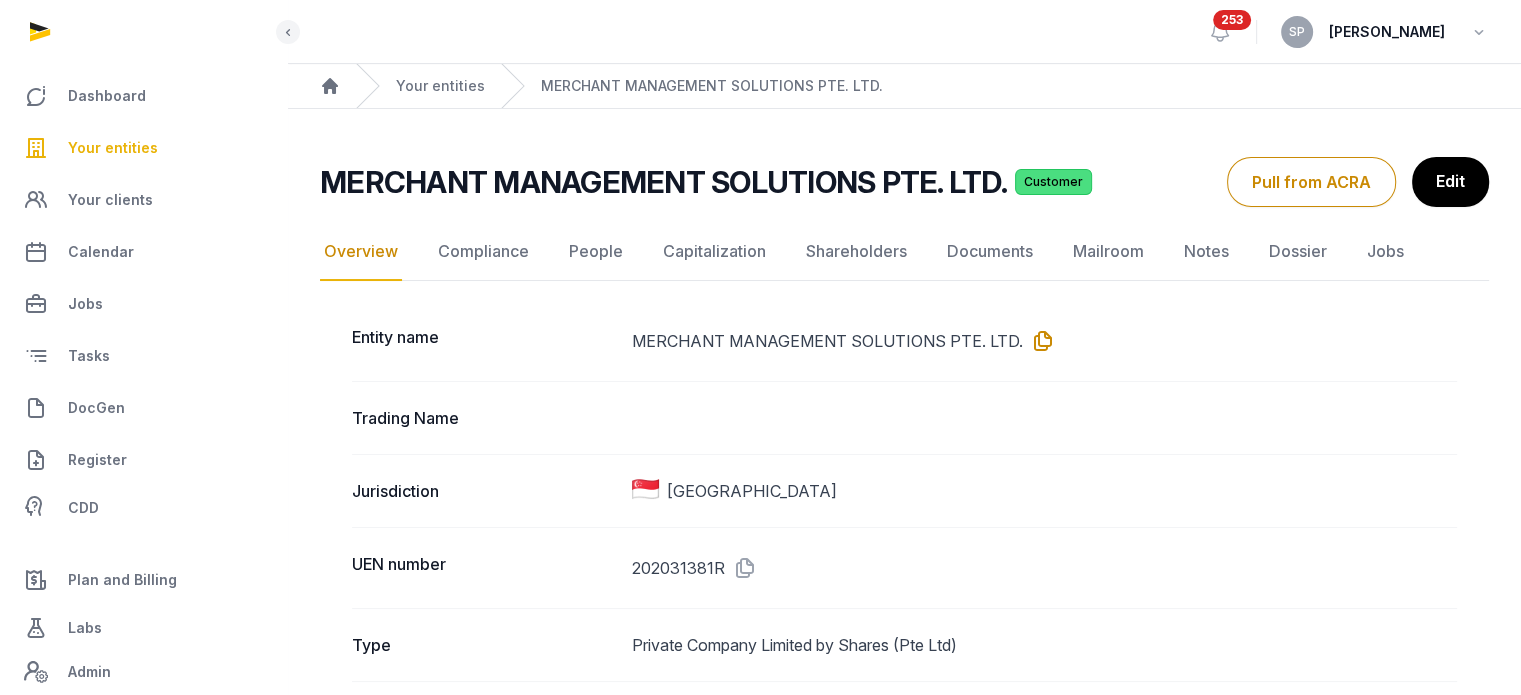 click at bounding box center [1039, 341] 